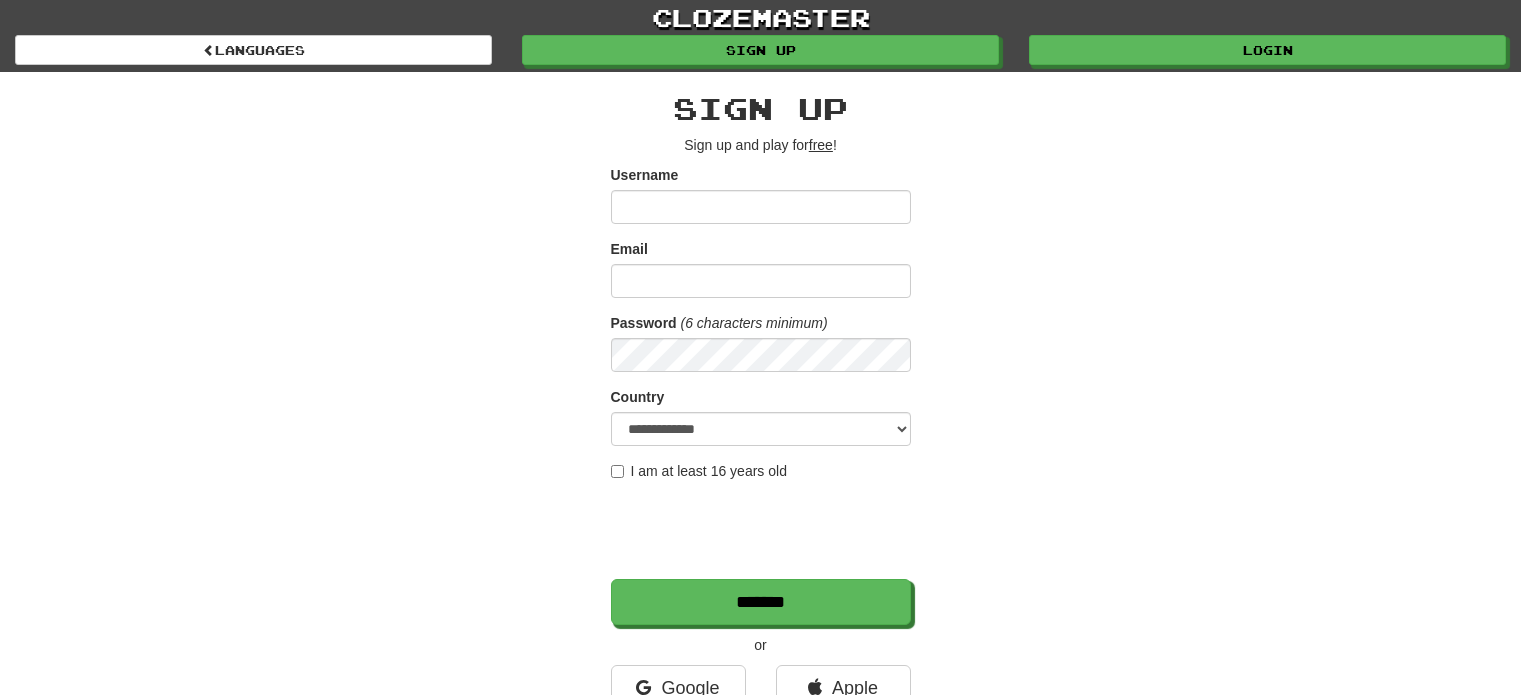scroll, scrollTop: 0, scrollLeft: 0, axis: both 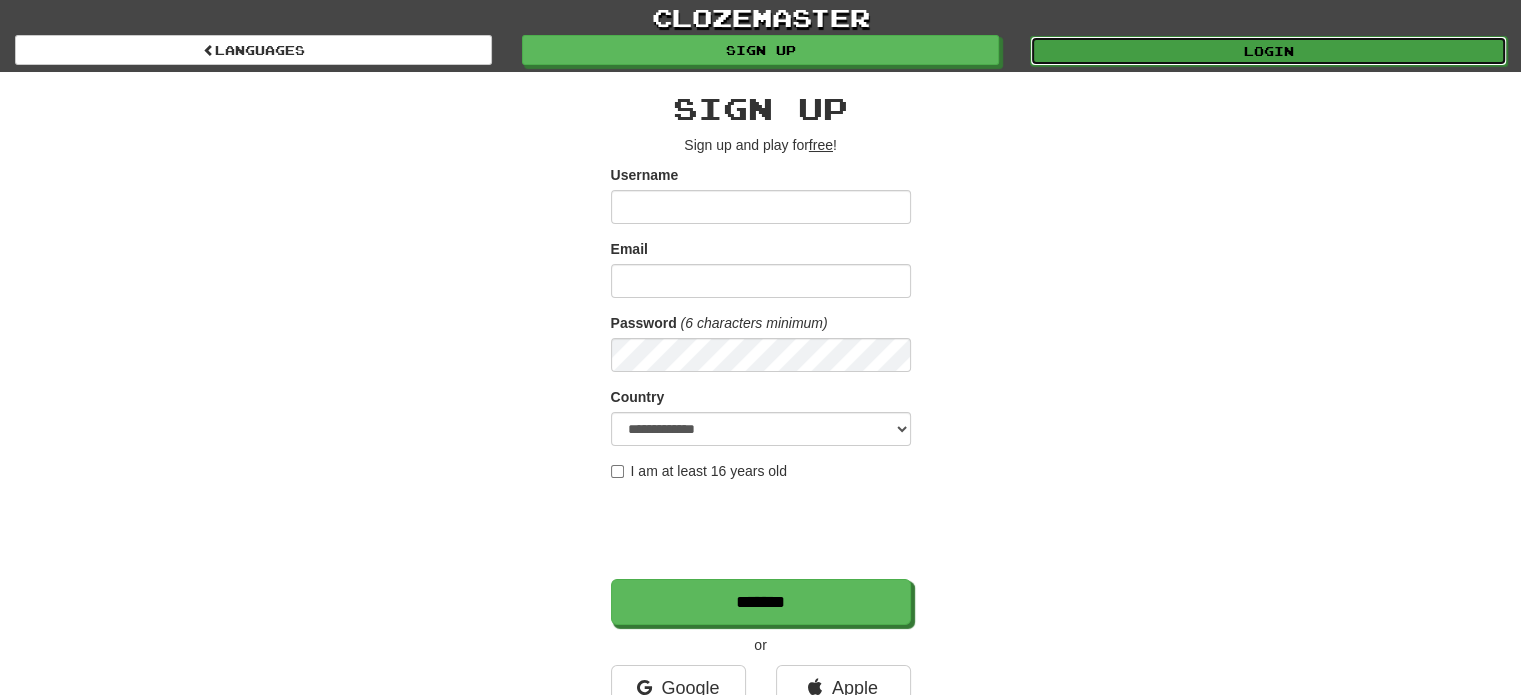 click on "Login" at bounding box center (1268, 51) 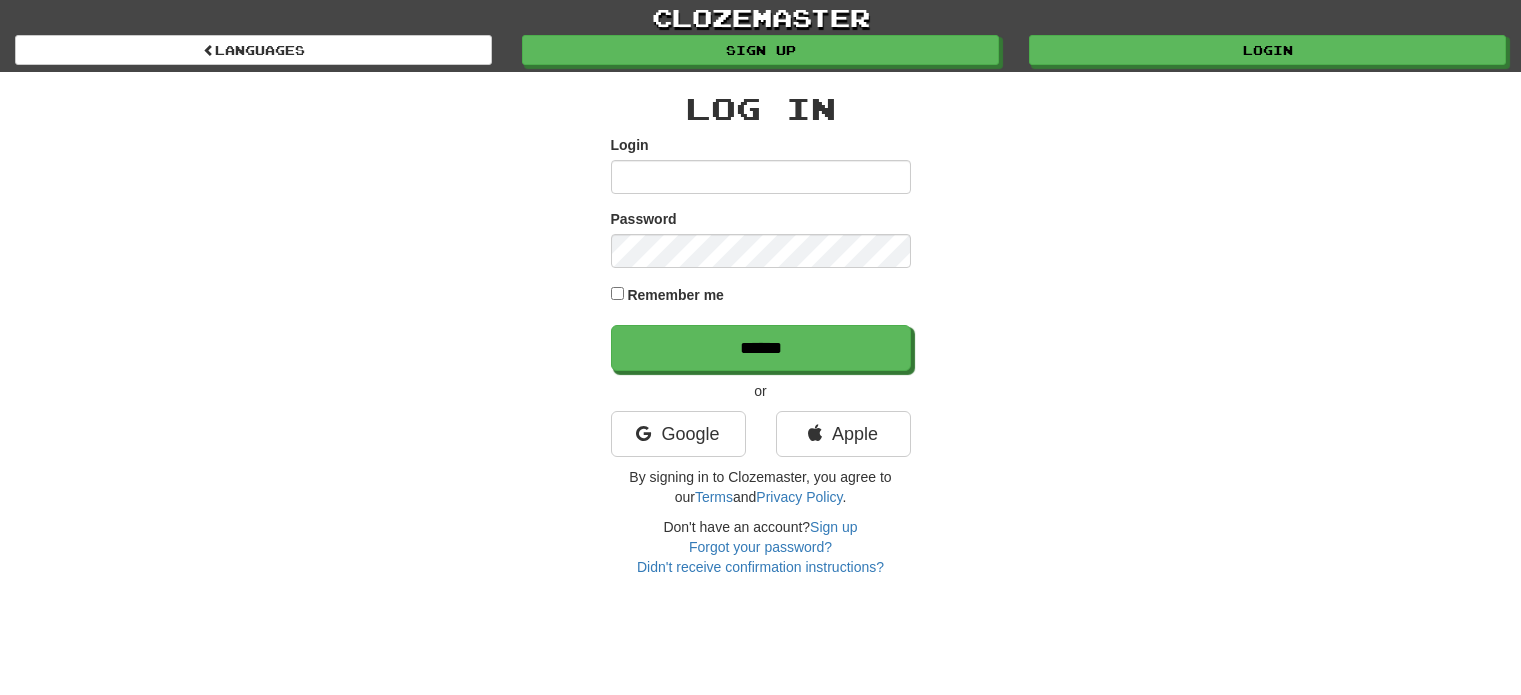 scroll, scrollTop: 0, scrollLeft: 0, axis: both 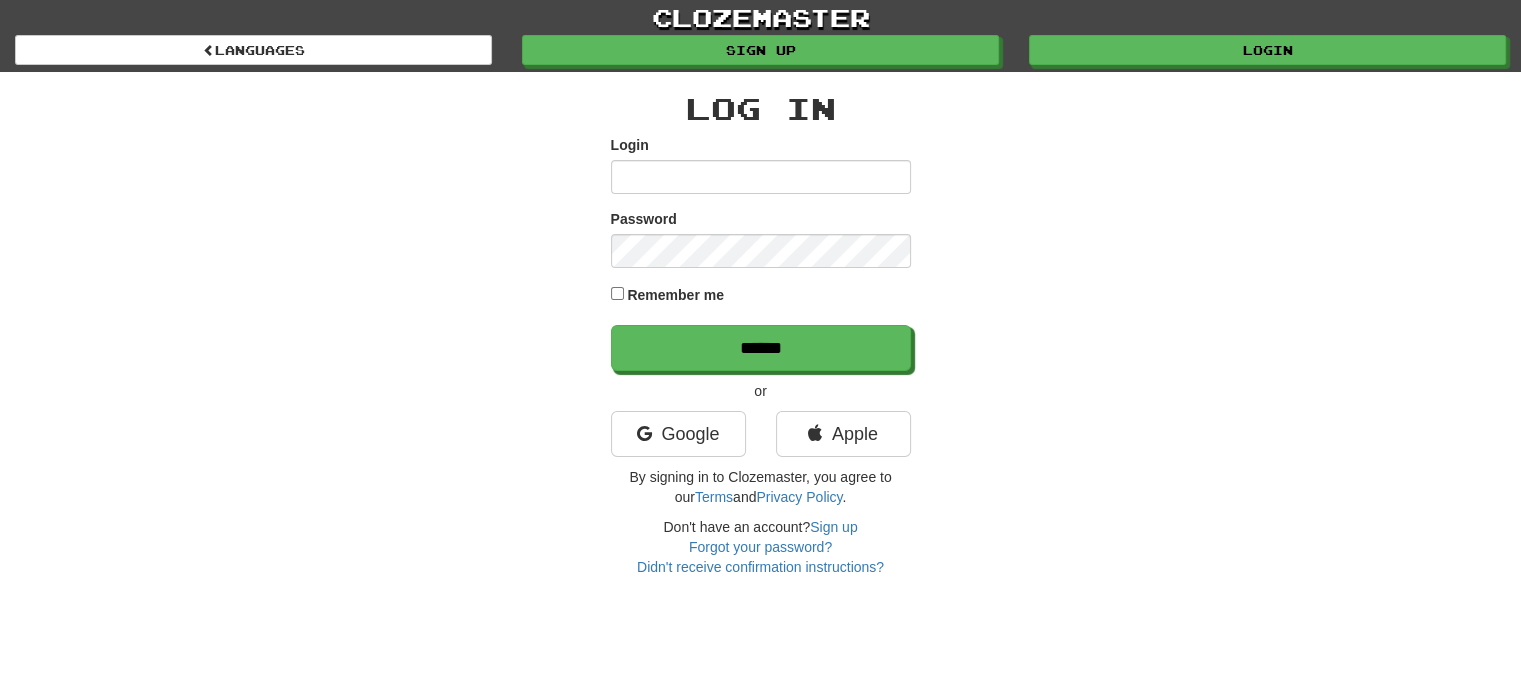 type on "******" 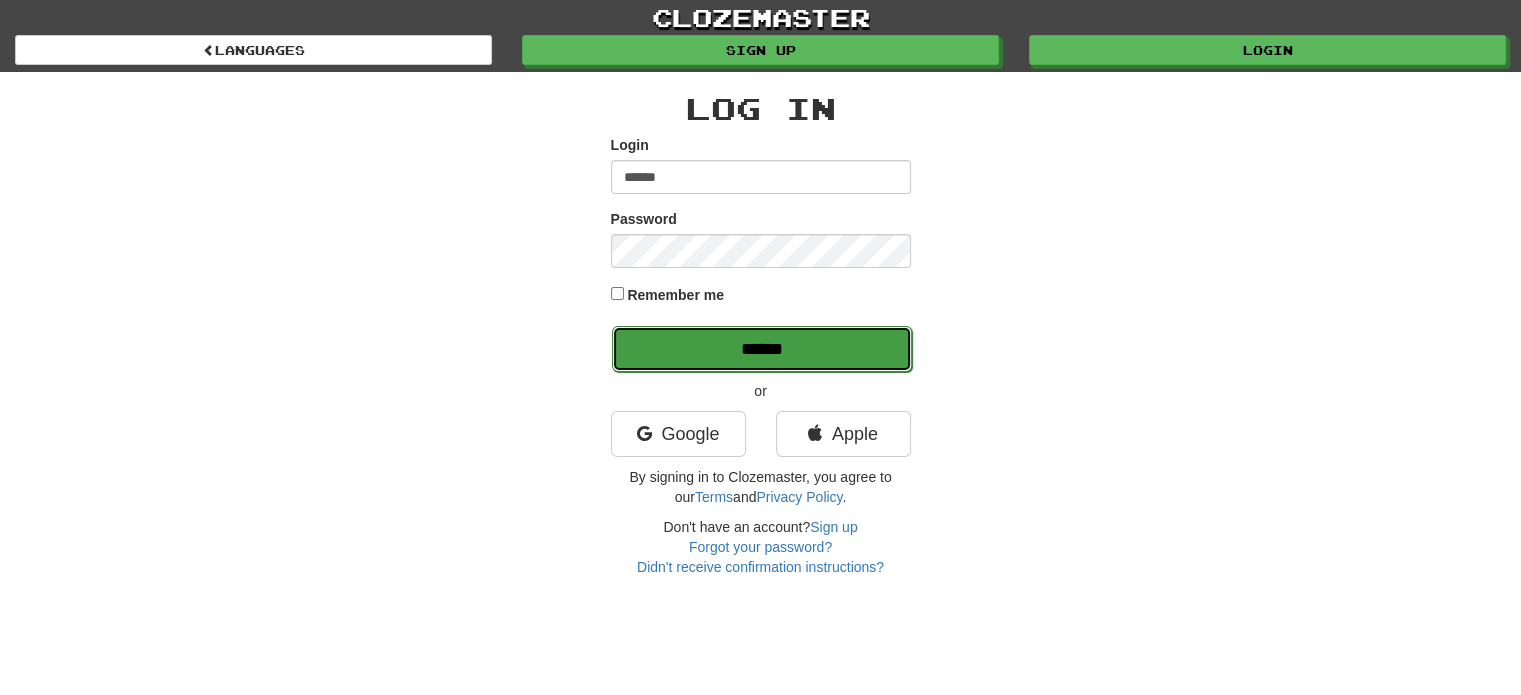 click on "******" at bounding box center [762, 349] 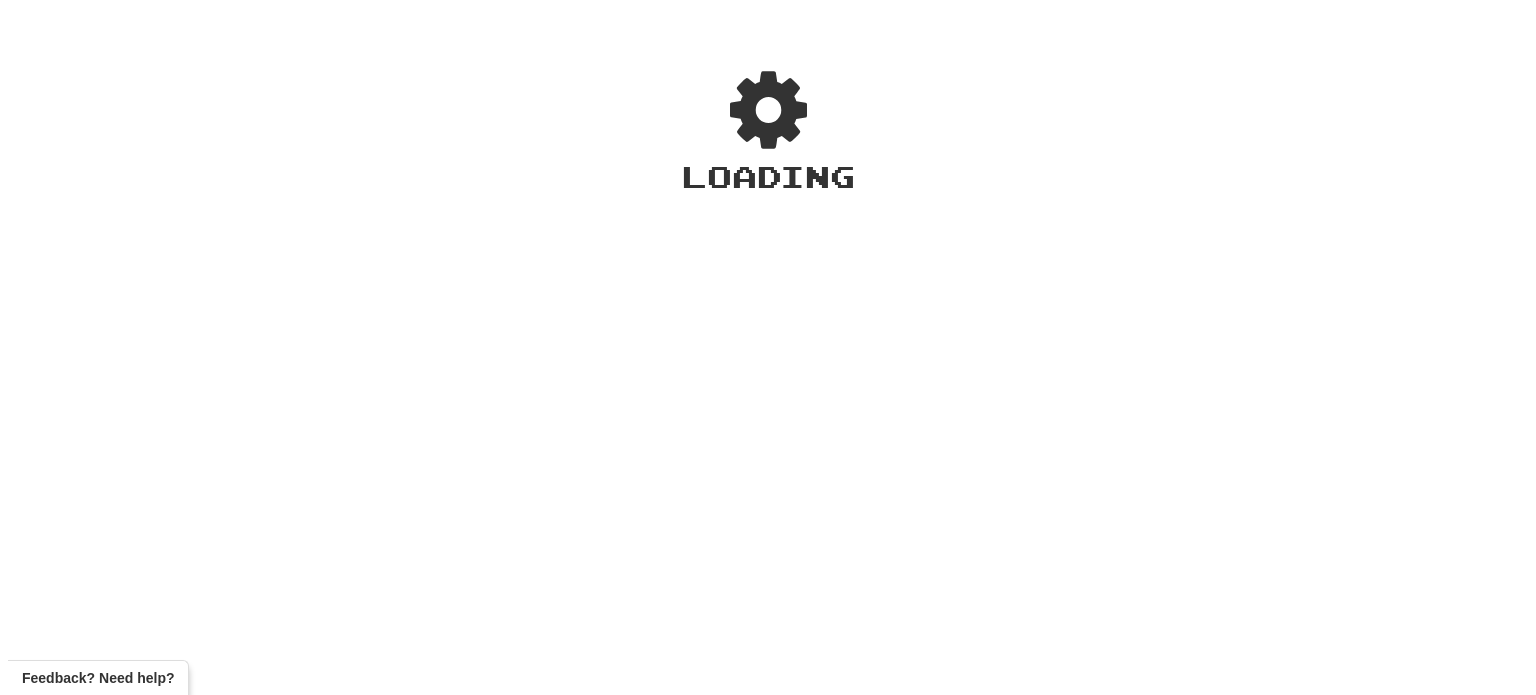 scroll, scrollTop: 0, scrollLeft: 0, axis: both 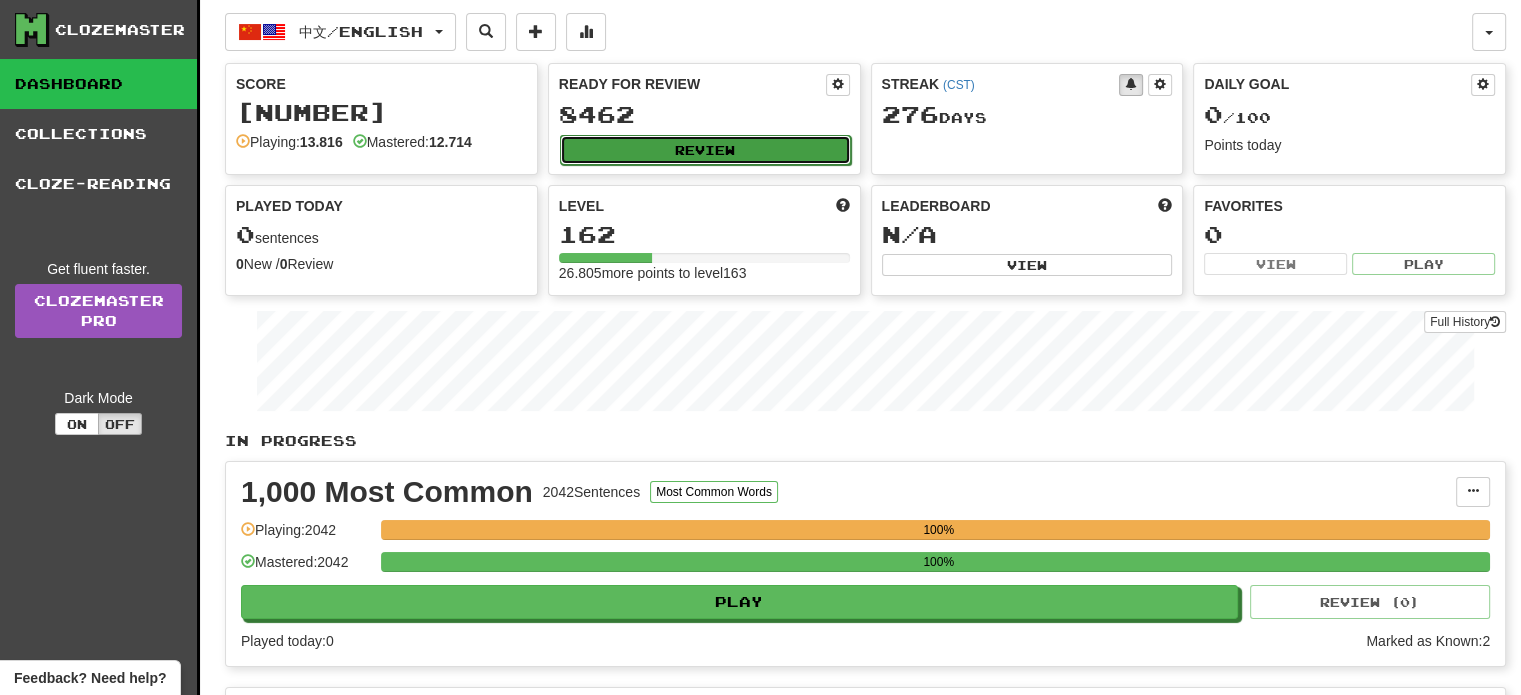 click on "Review" at bounding box center [705, 150] 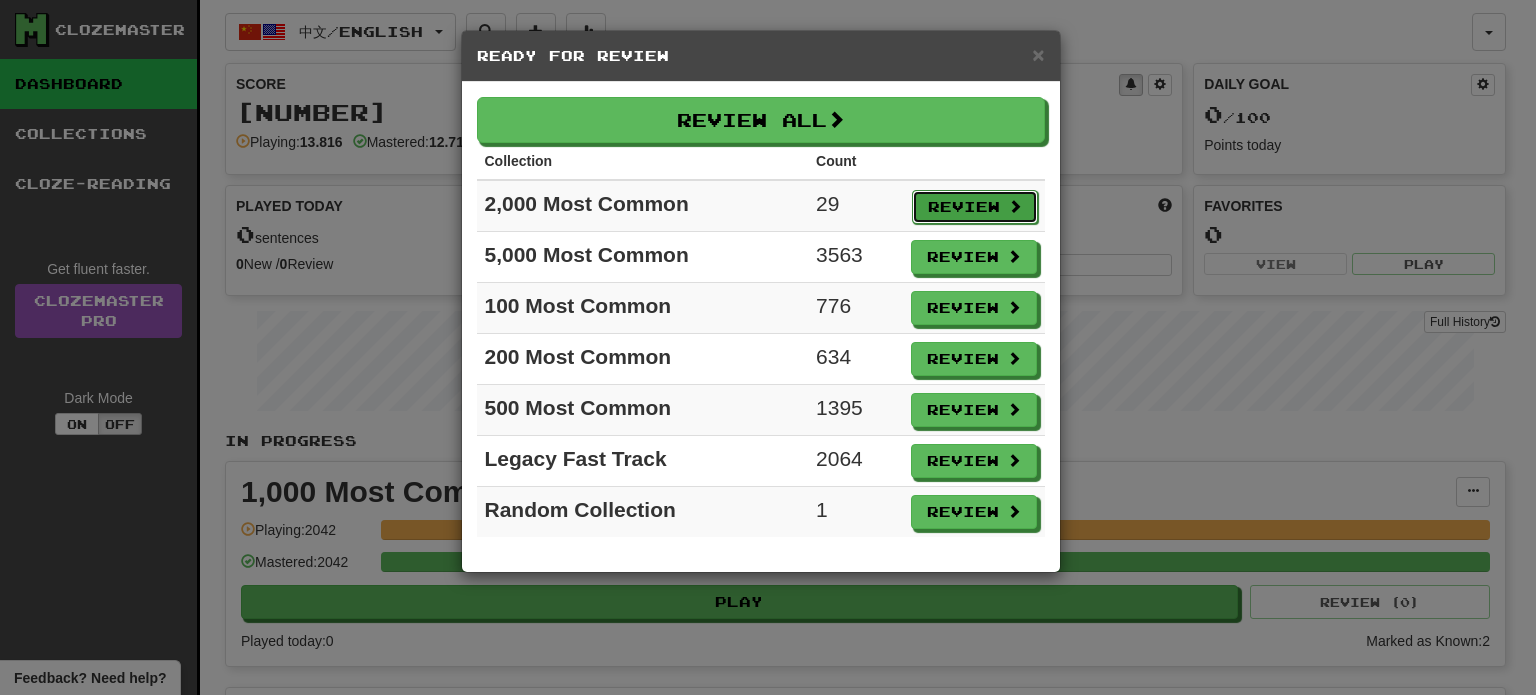 click on "Review" at bounding box center (975, 207) 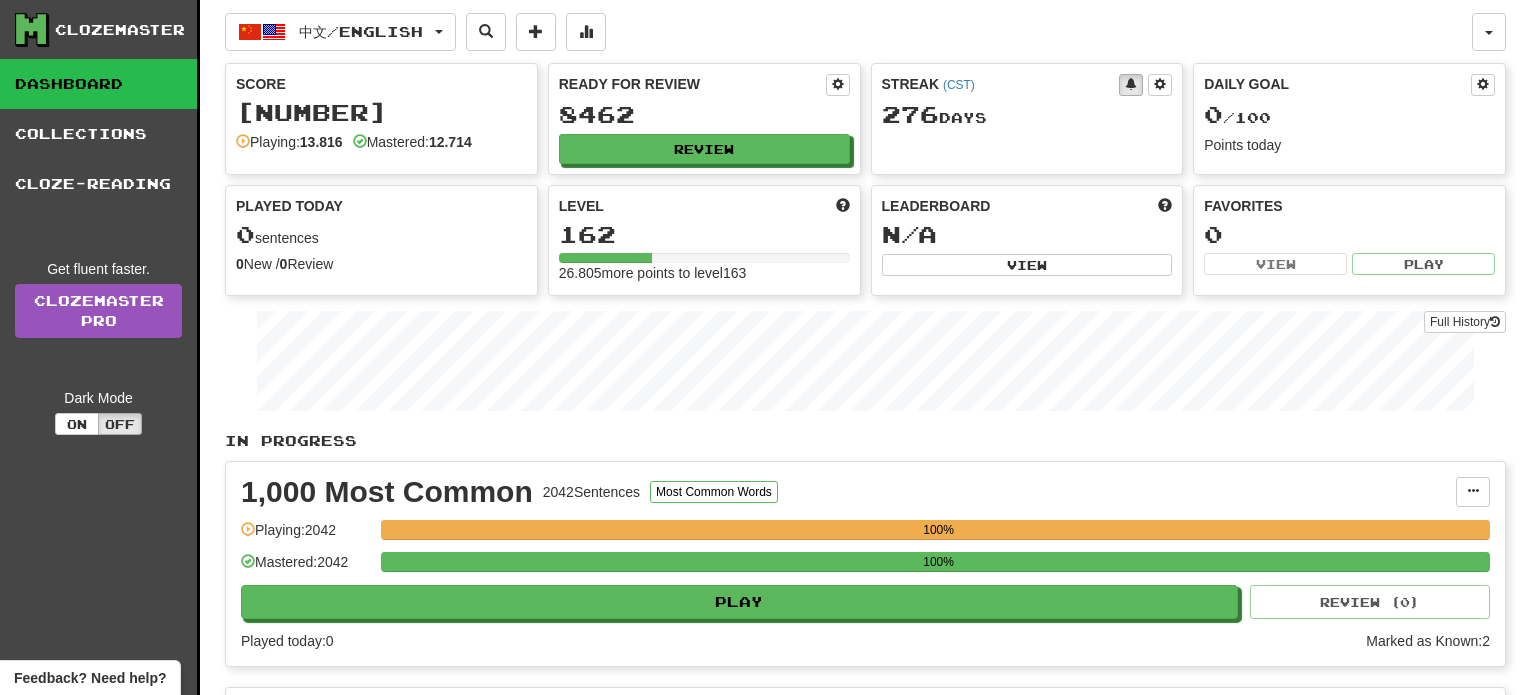 select on "**" 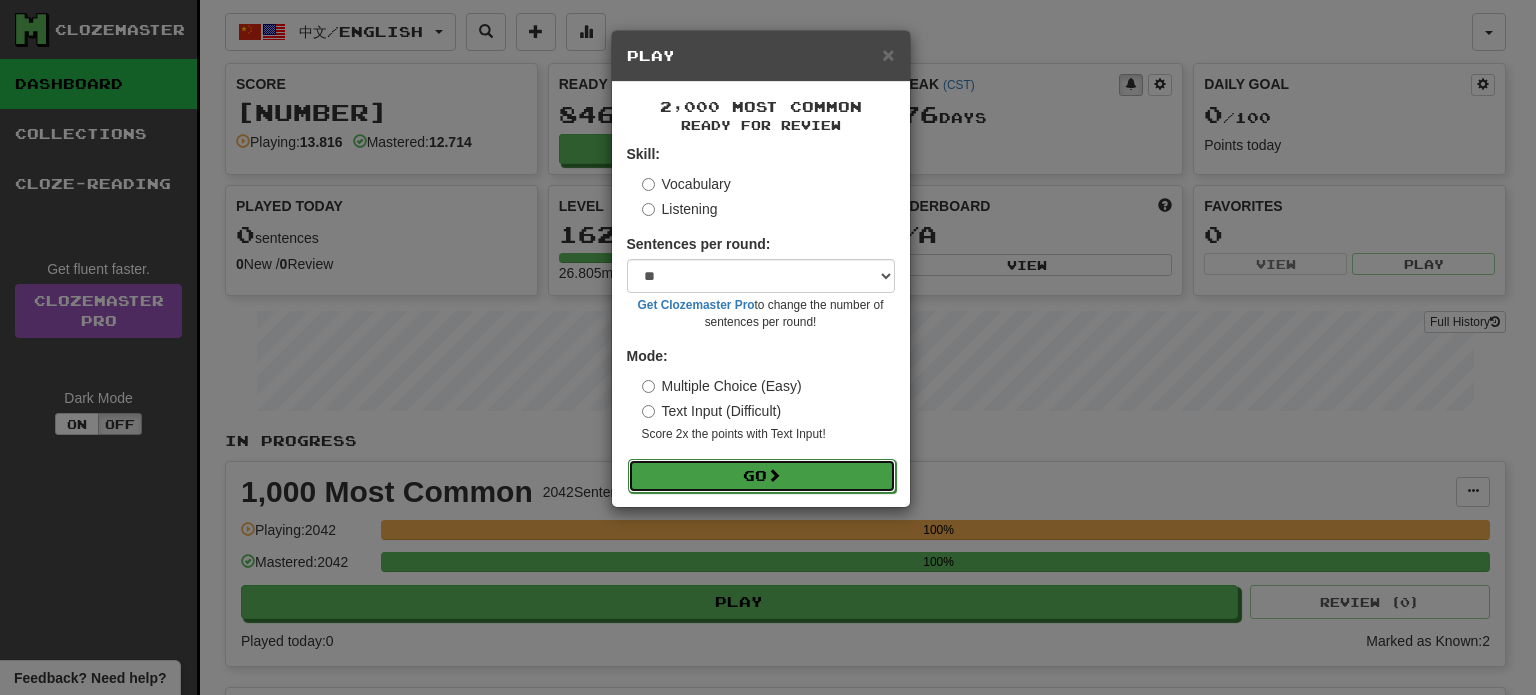 click on "Go" at bounding box center (762, 476) 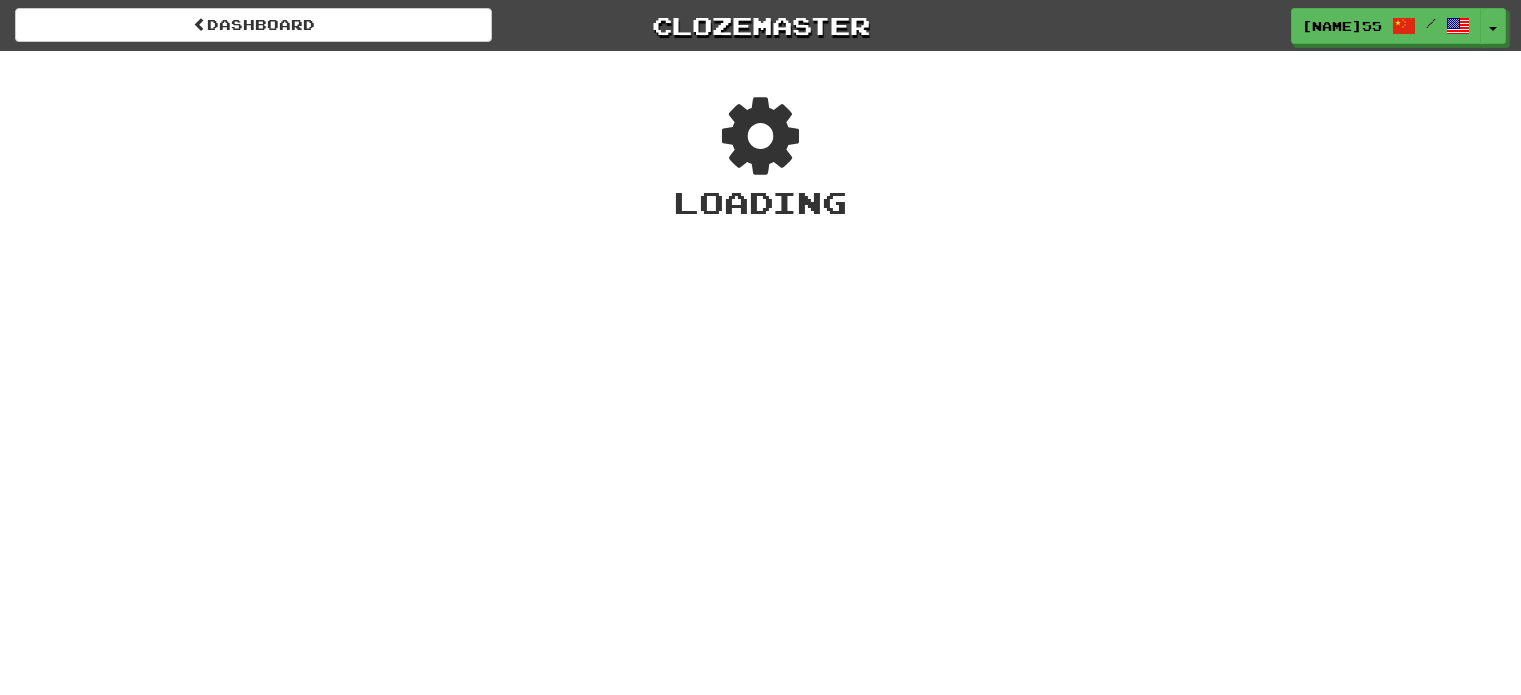 scroll, scrollTop: 0, scrollLeft: 0, axis: both 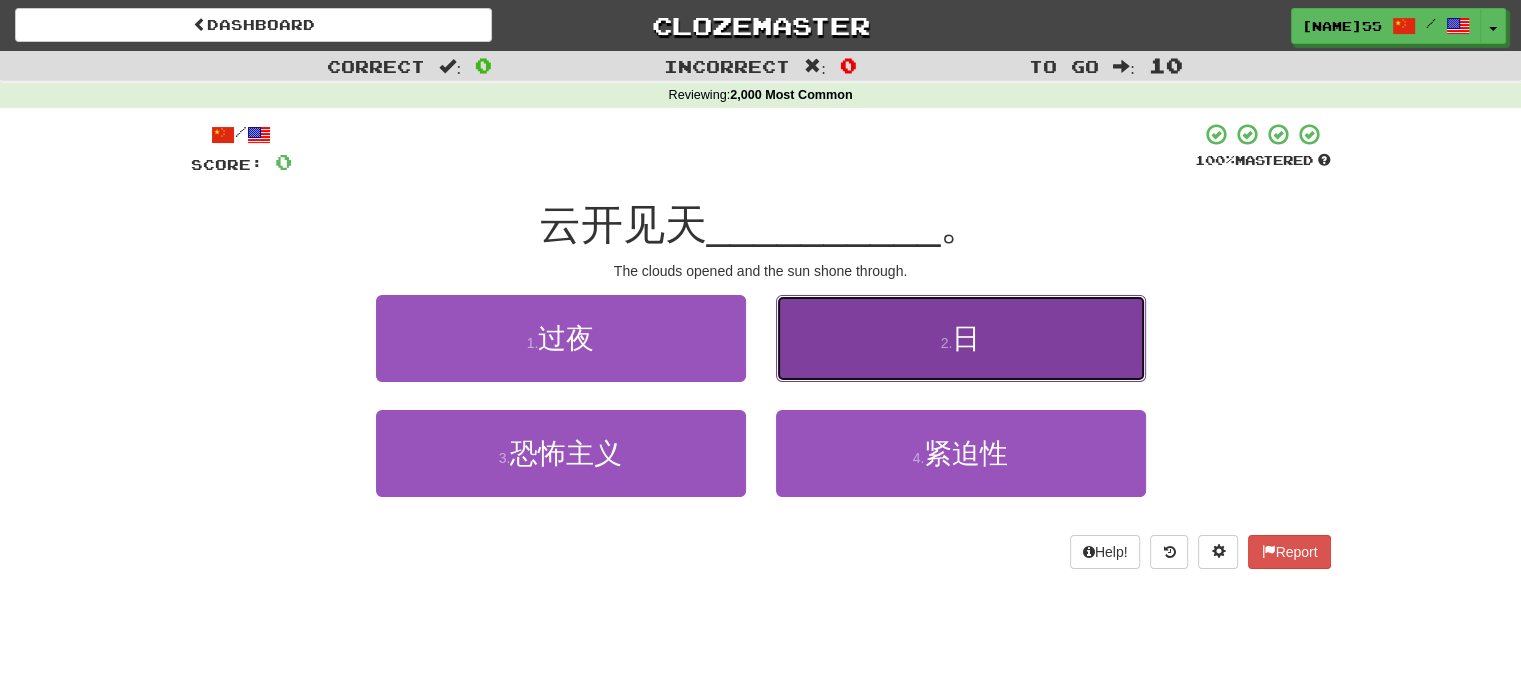click on "2 .  日" at bounding box center (961, 338) 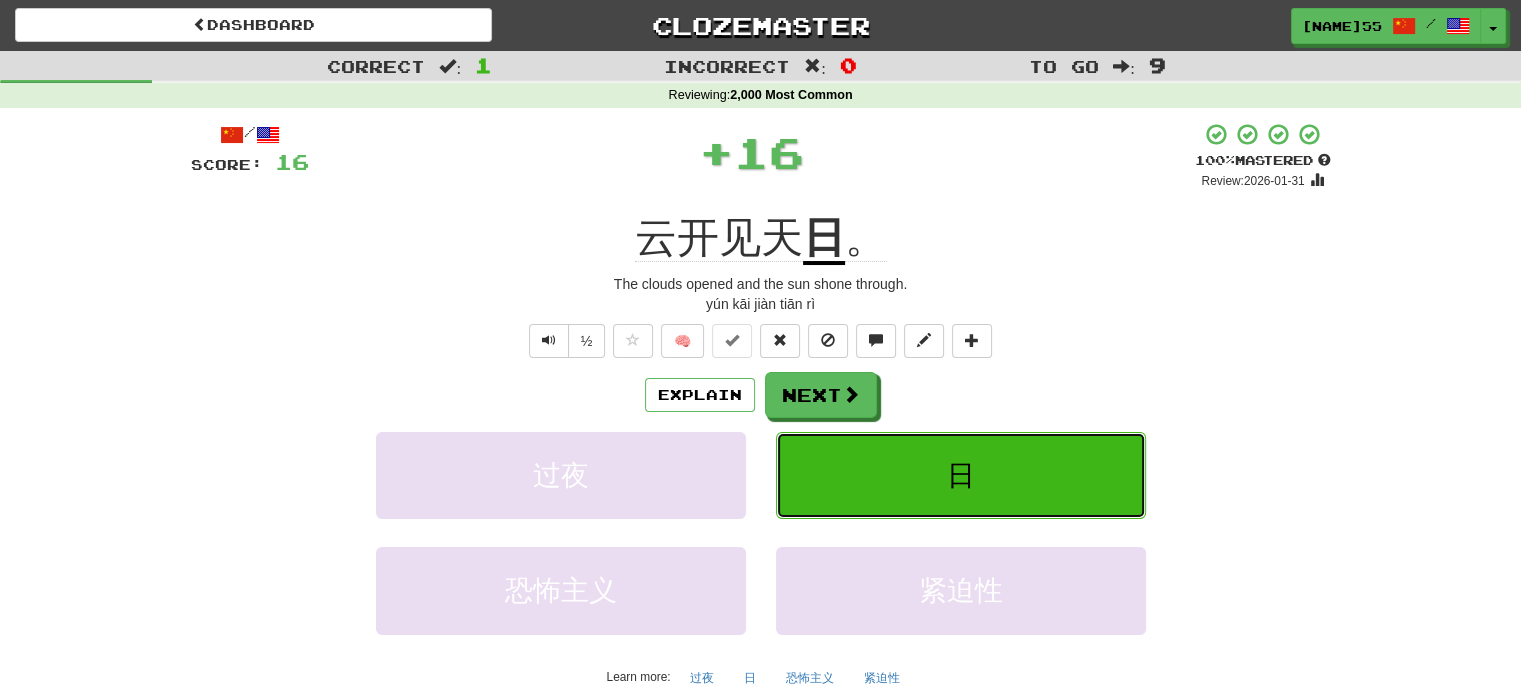 type 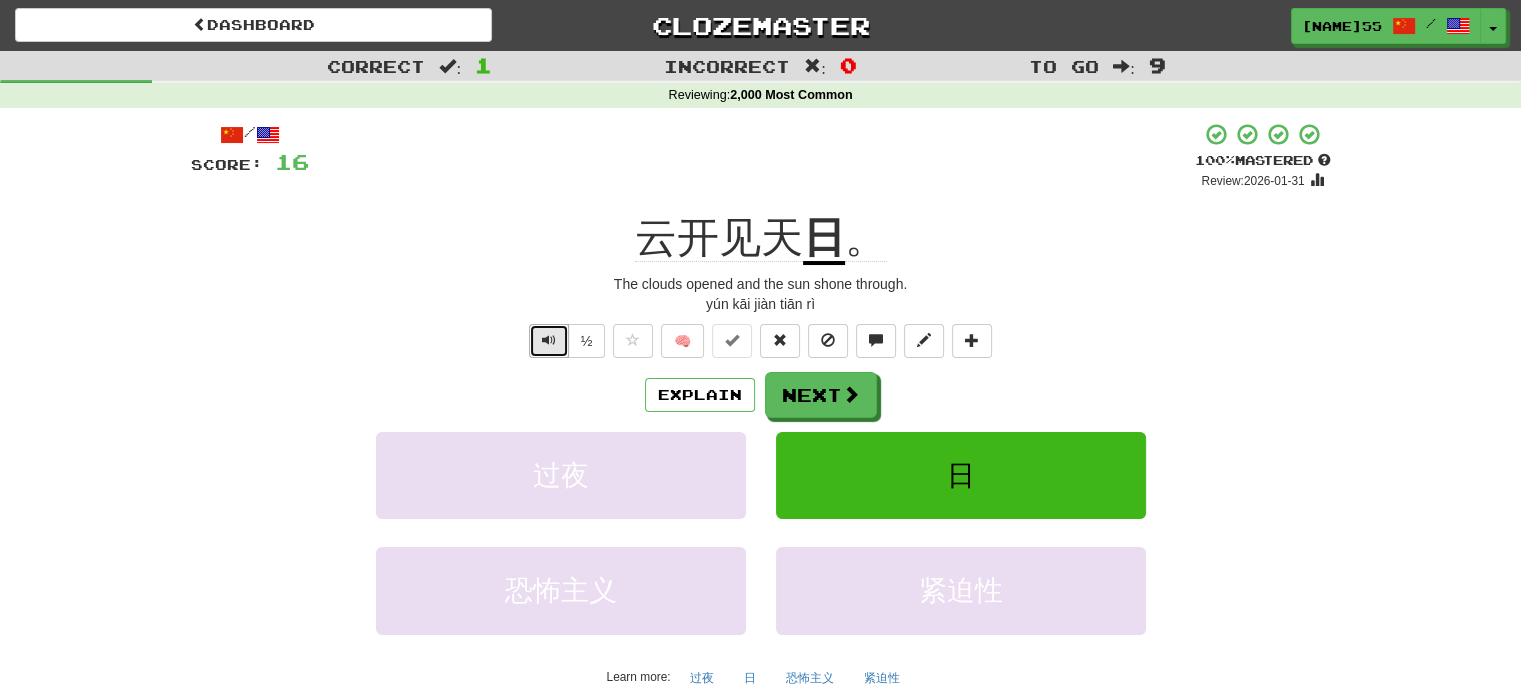 click at bounding box center (549, 340) 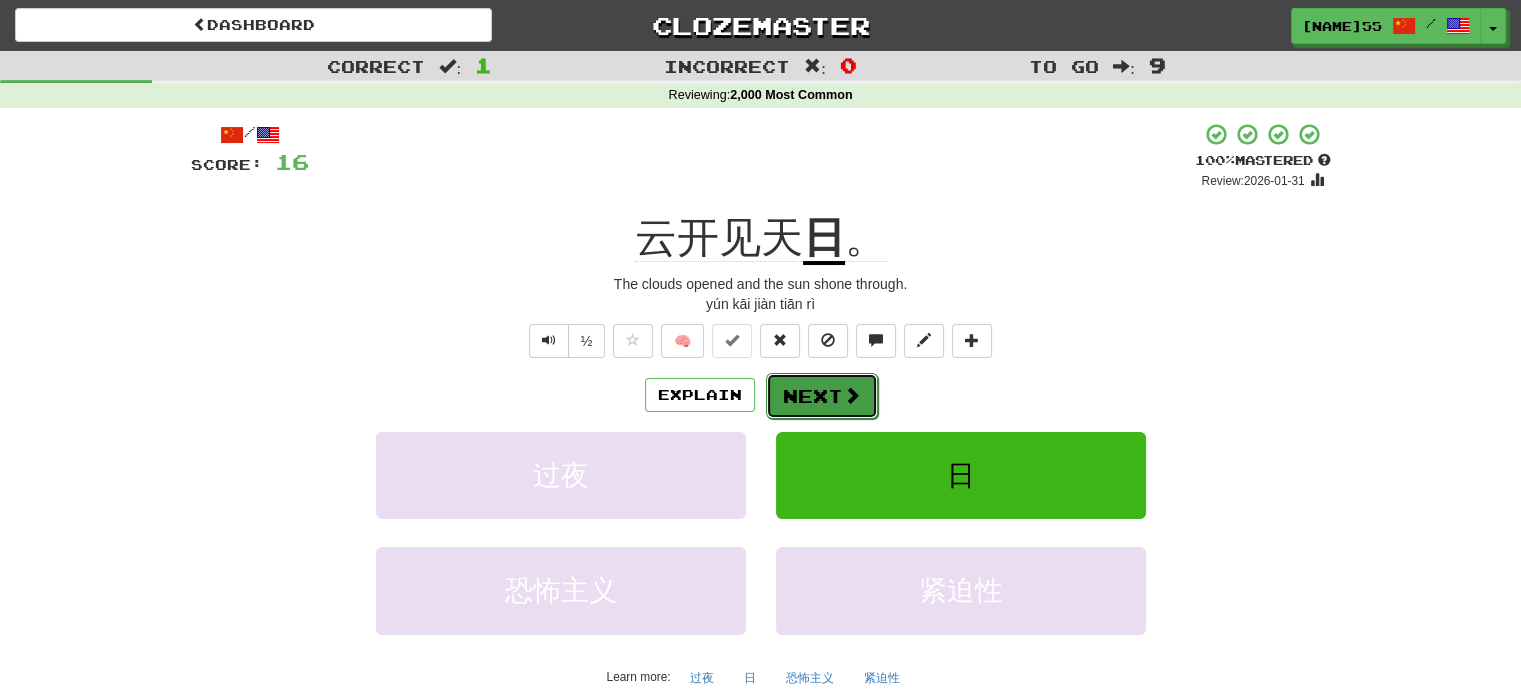 click on "Next" at bounding box center [822, 396] 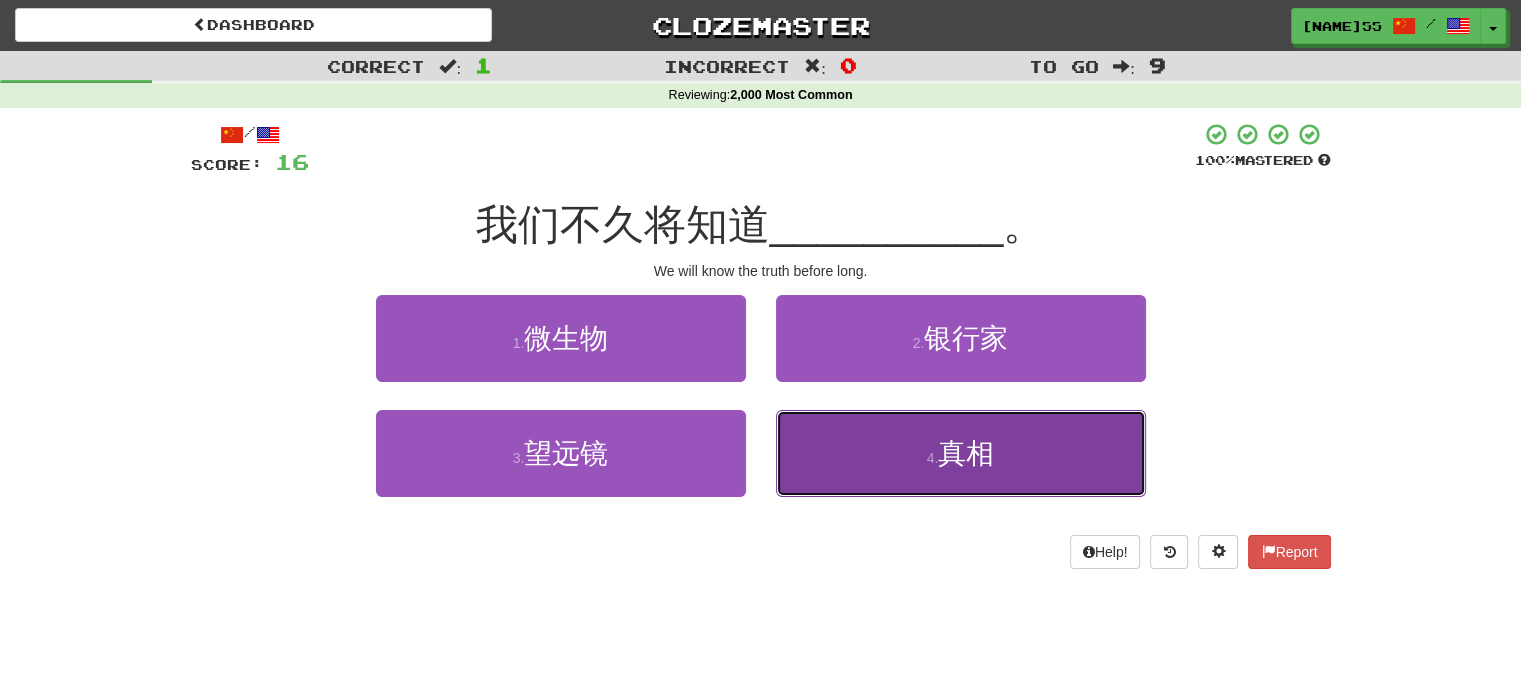 click on "4 .  真相" at bounding box center [961, 453] 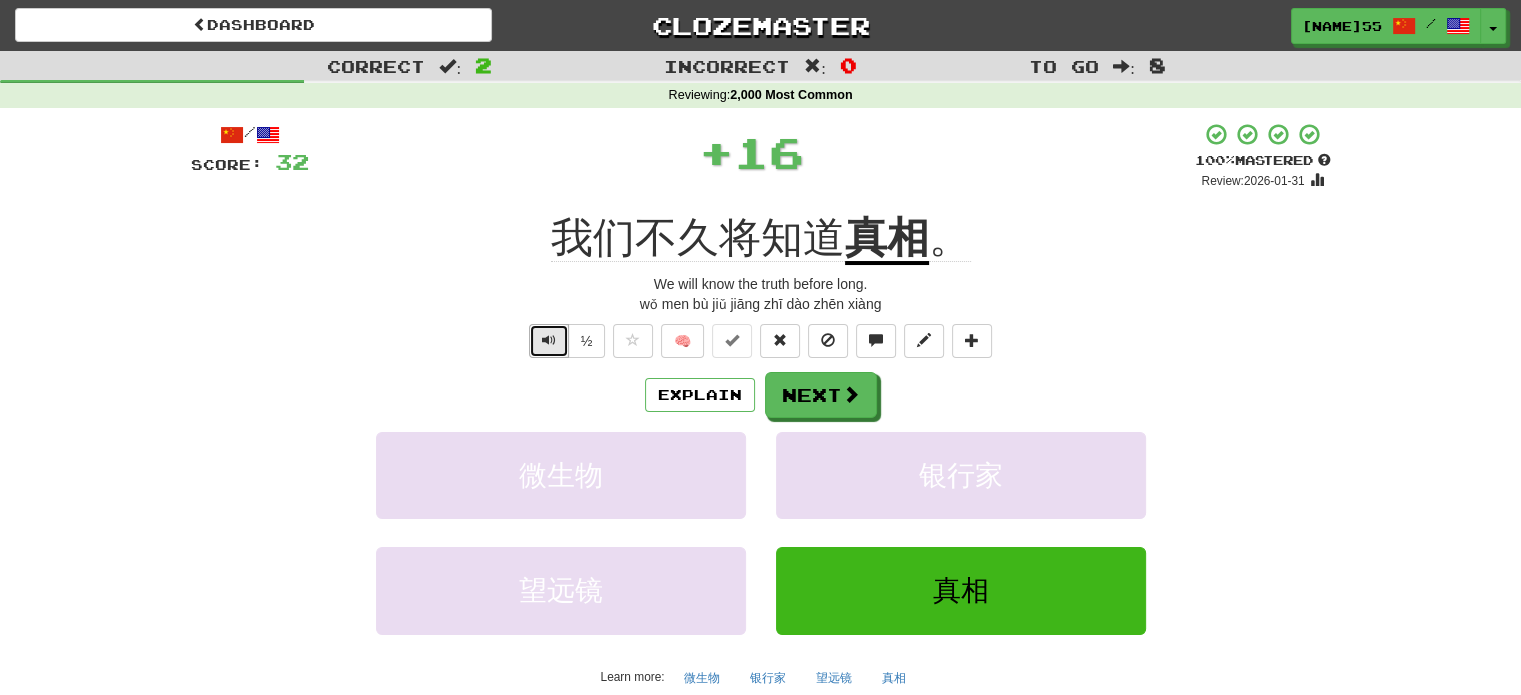 click at bounding box center (549, 340) 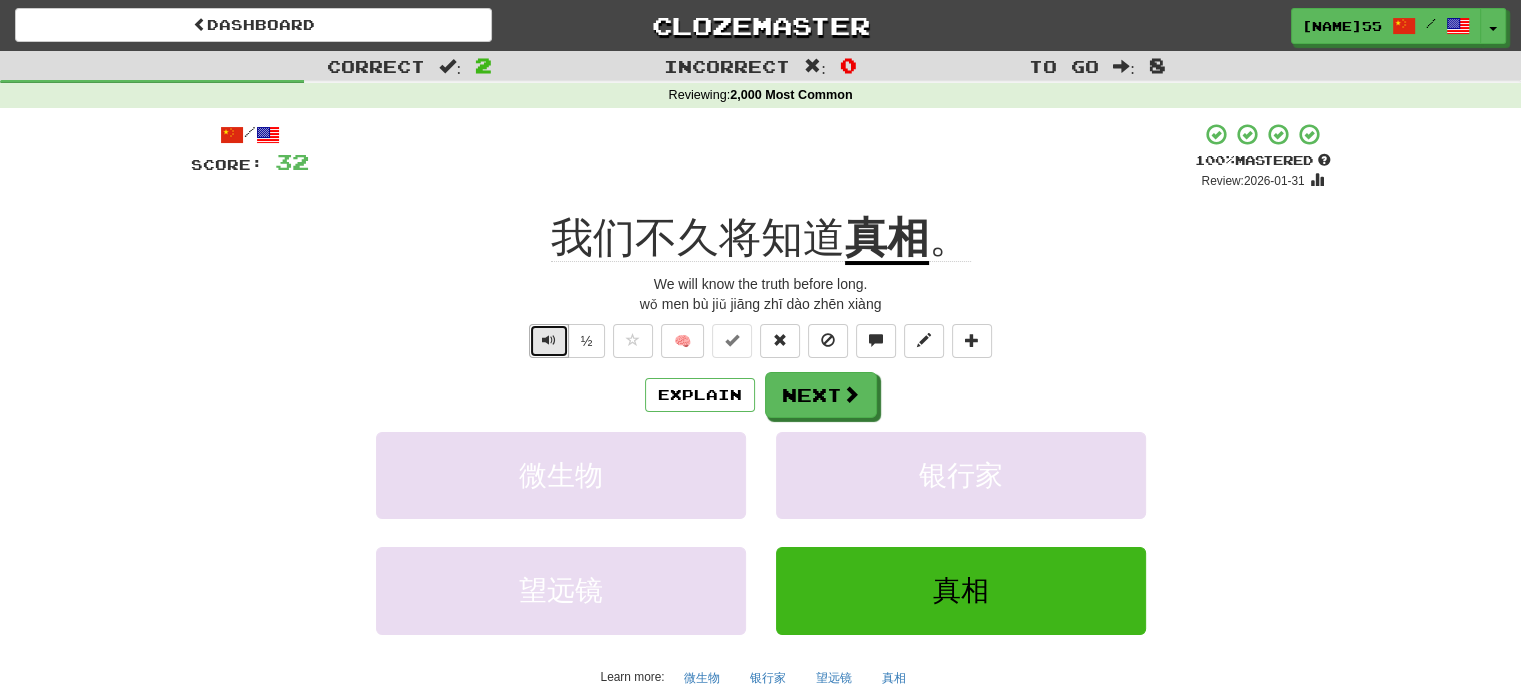 click at bounding box center [549, 340] 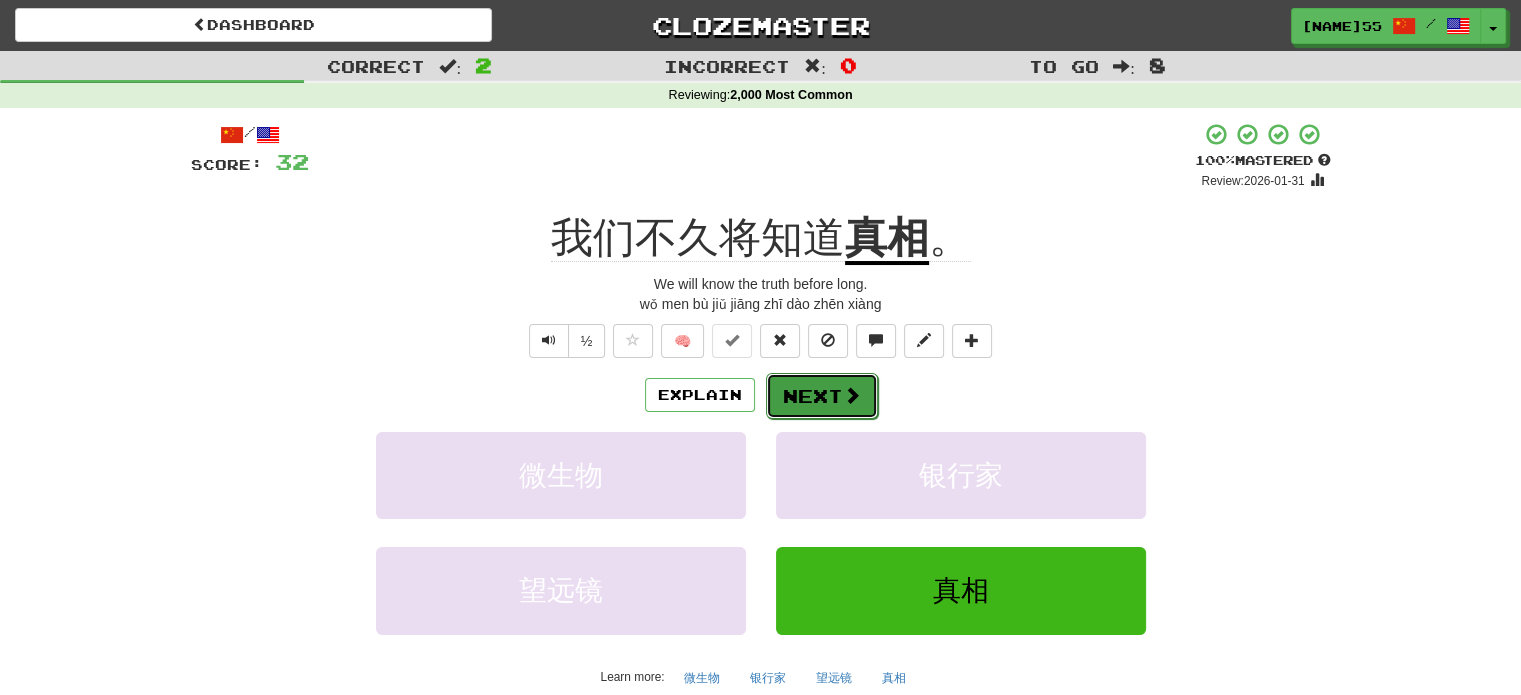 click on "Next" at bounding box center (822, 396) 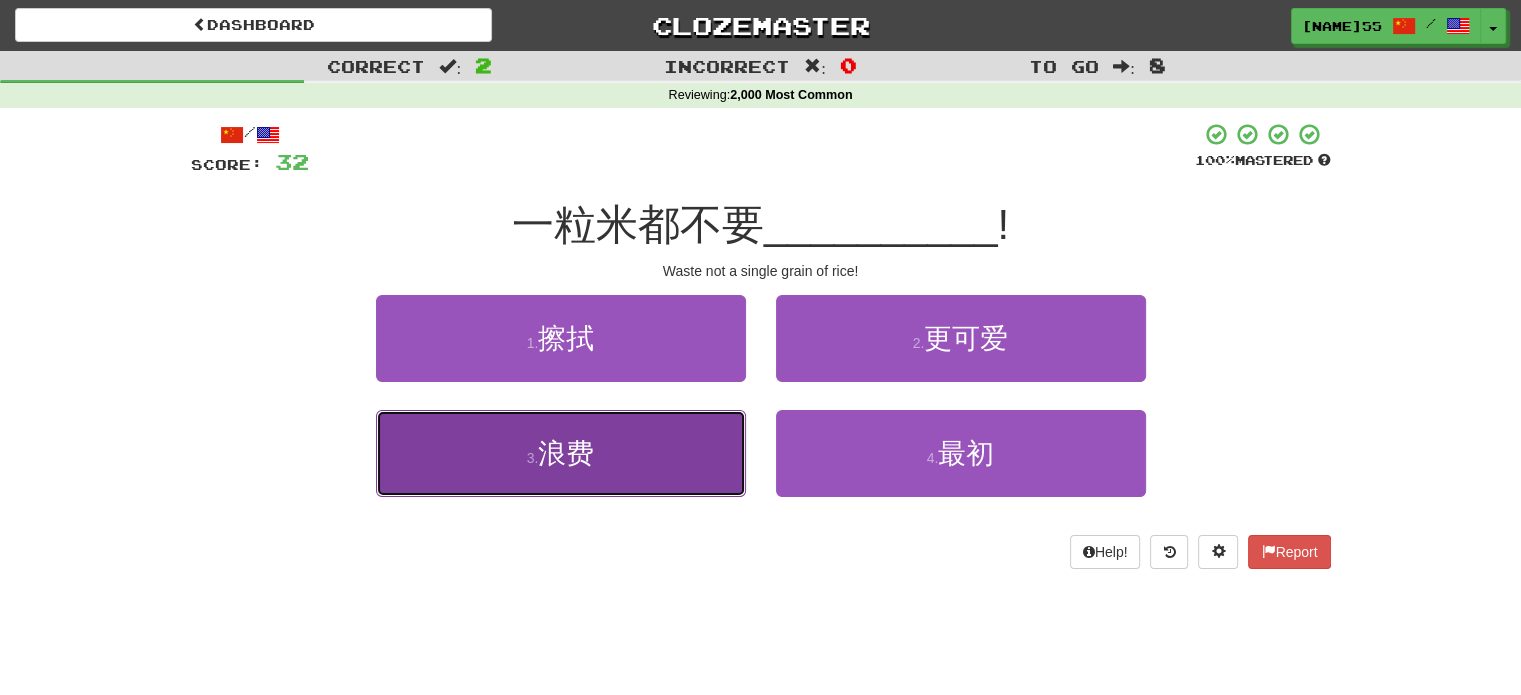 click on "浪费" at bounding box center [566, 453] 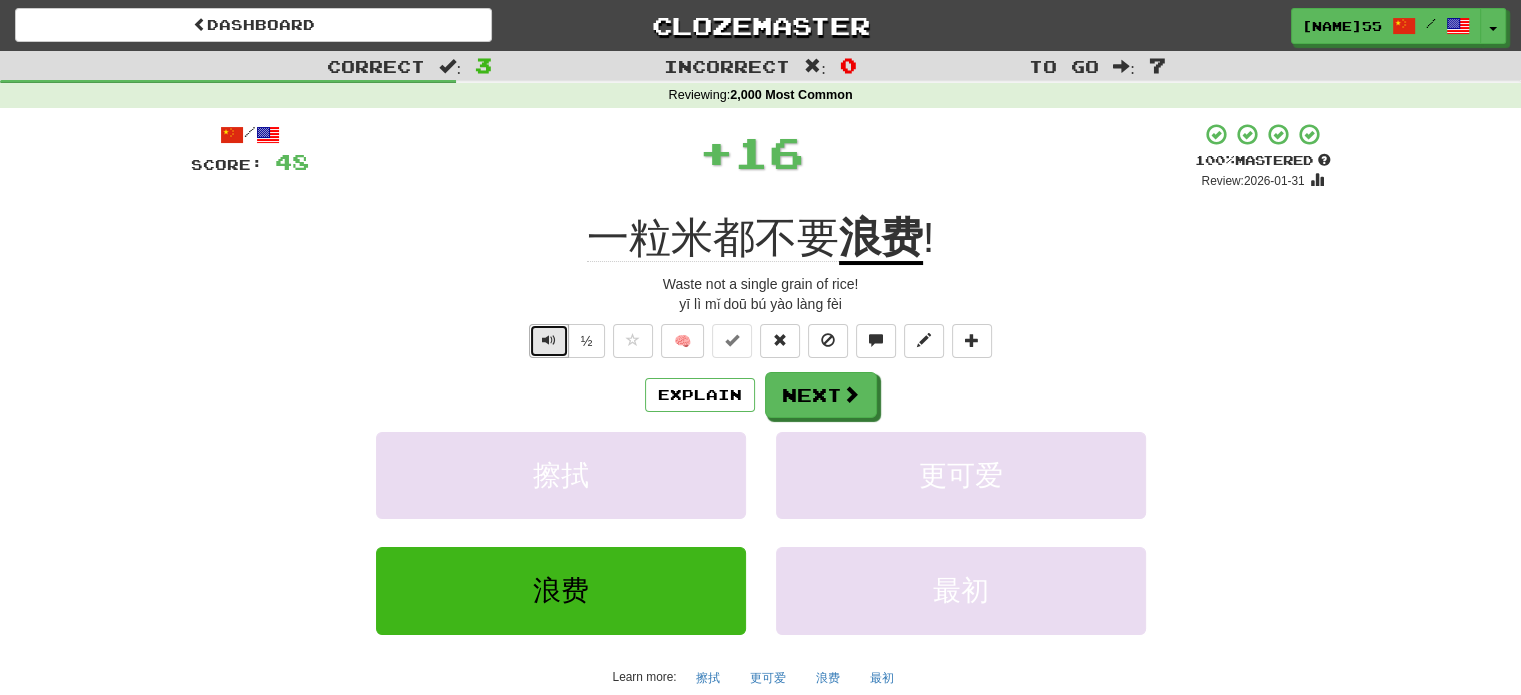 click at bounding box center (549, 340) 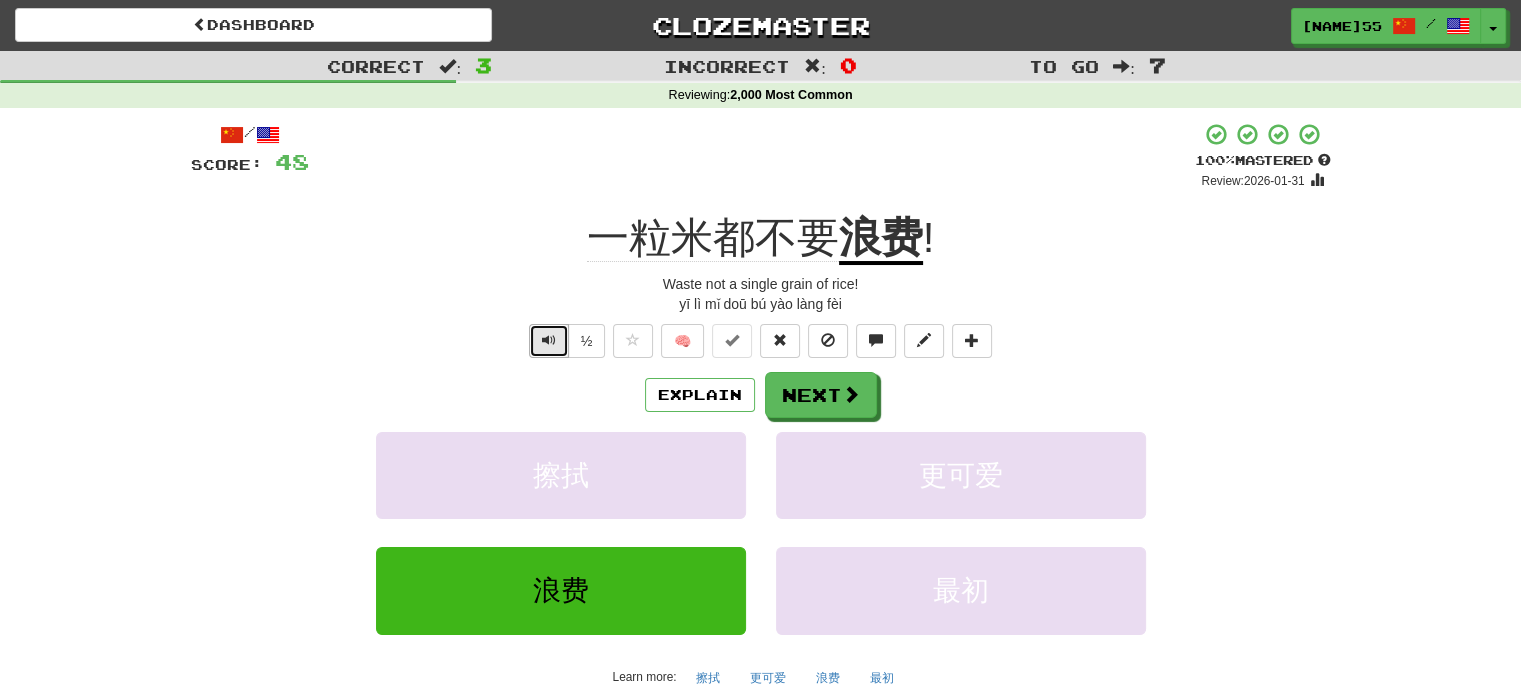 click at bounding box center [549, 340] 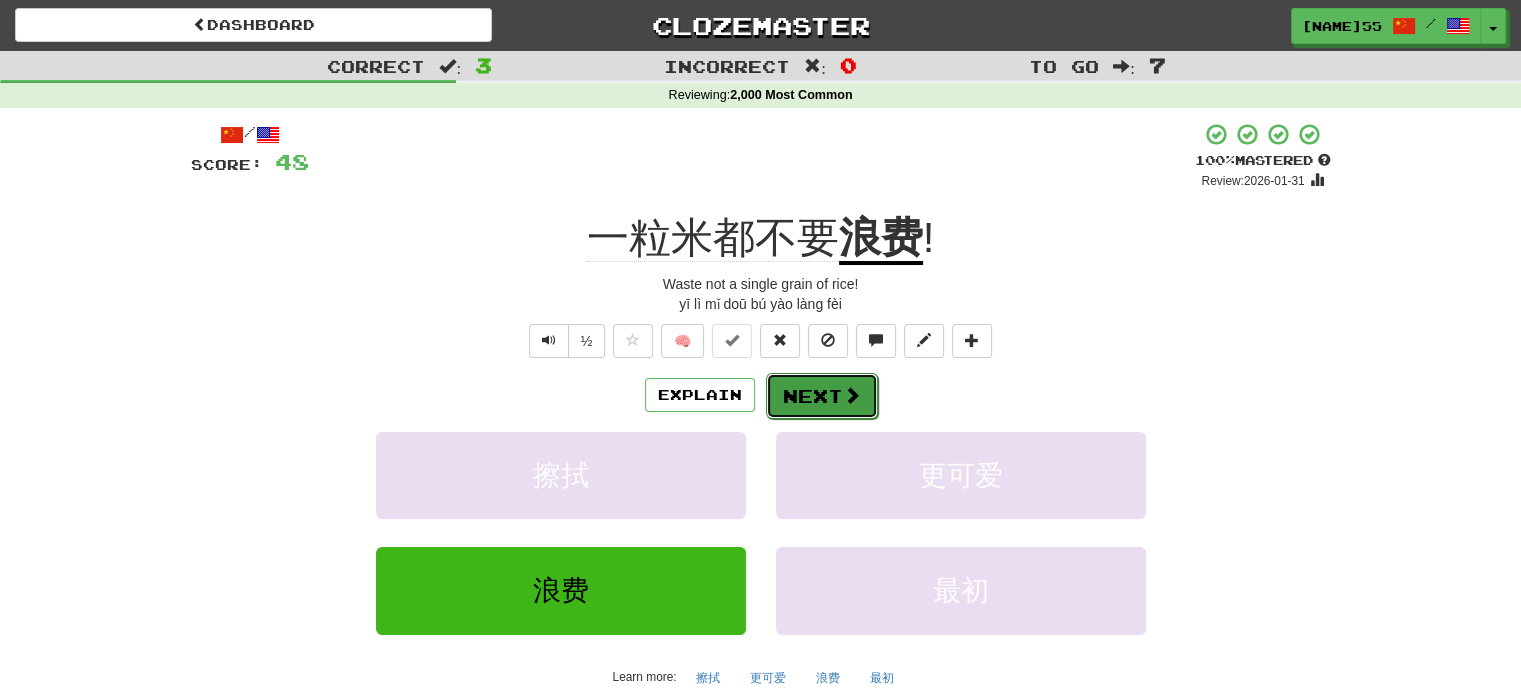 click on "Next" at bounding box center (822, 396) 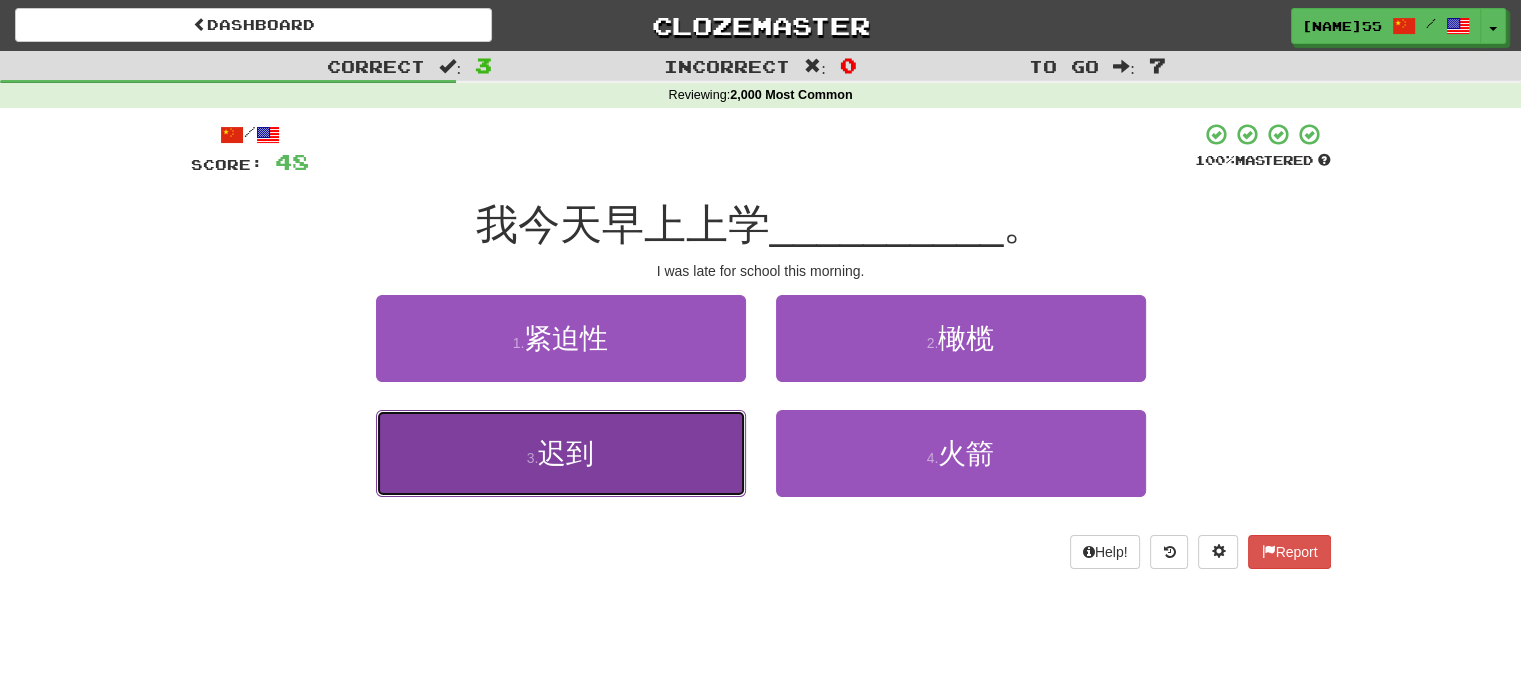 click on "3 .  迟到" at bounding box center (561, 453) 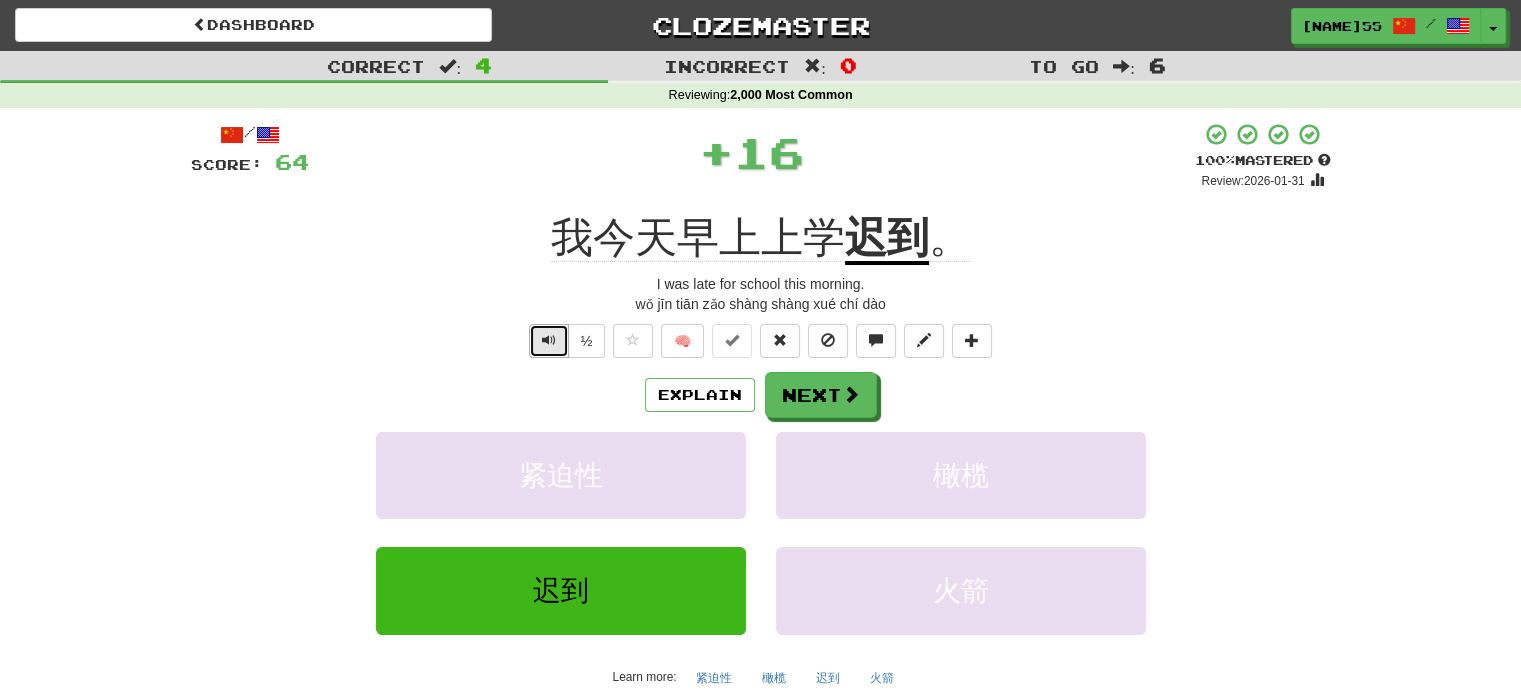 click at bounding box center [549, 340] 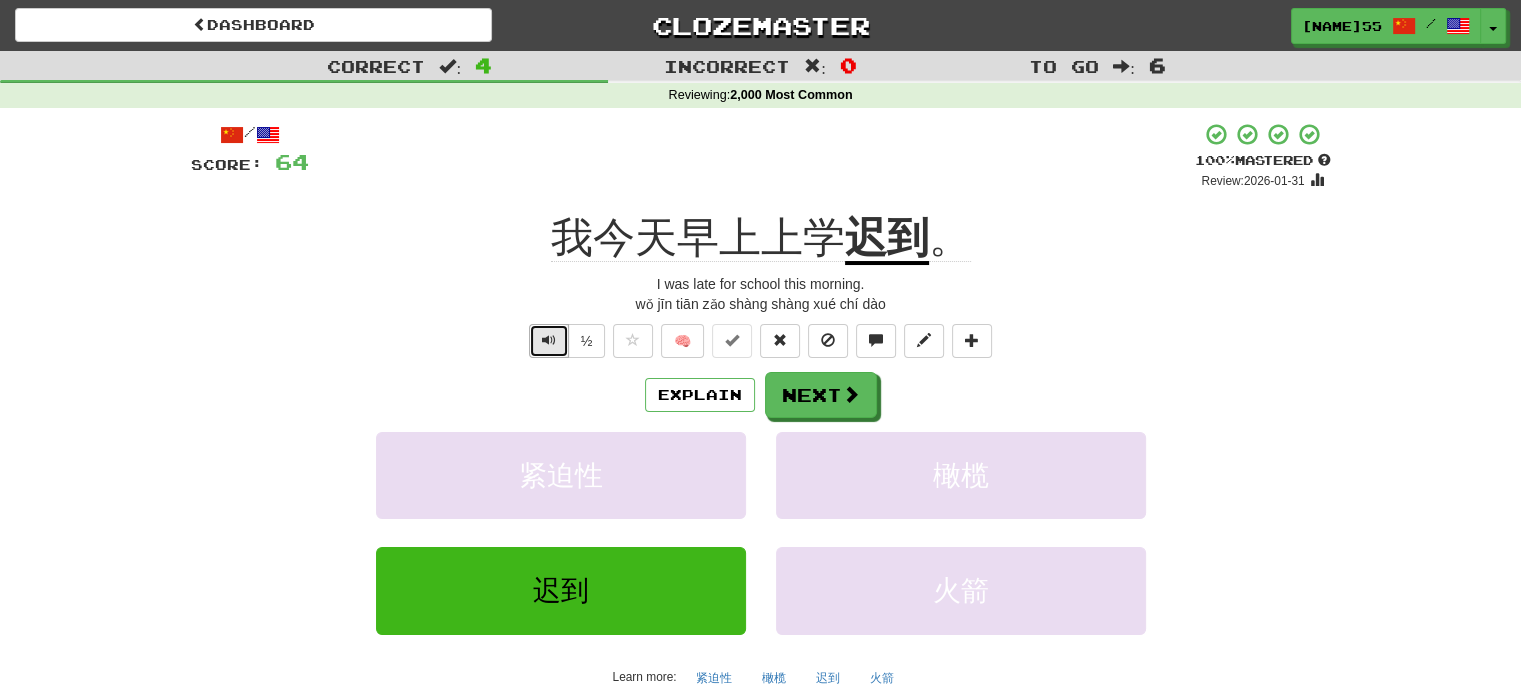 click at bounding box center (549, 340) 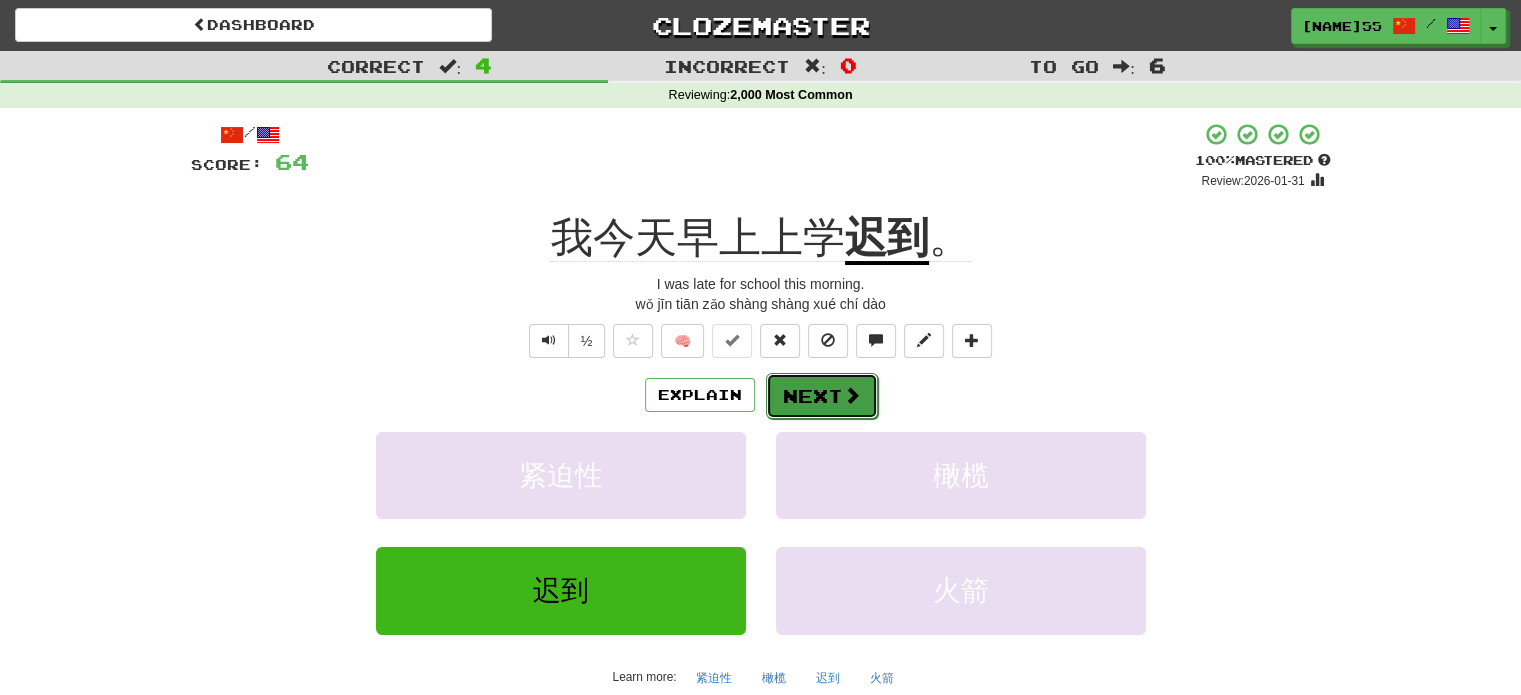 click on "Next" at bounding box center [822, 396] 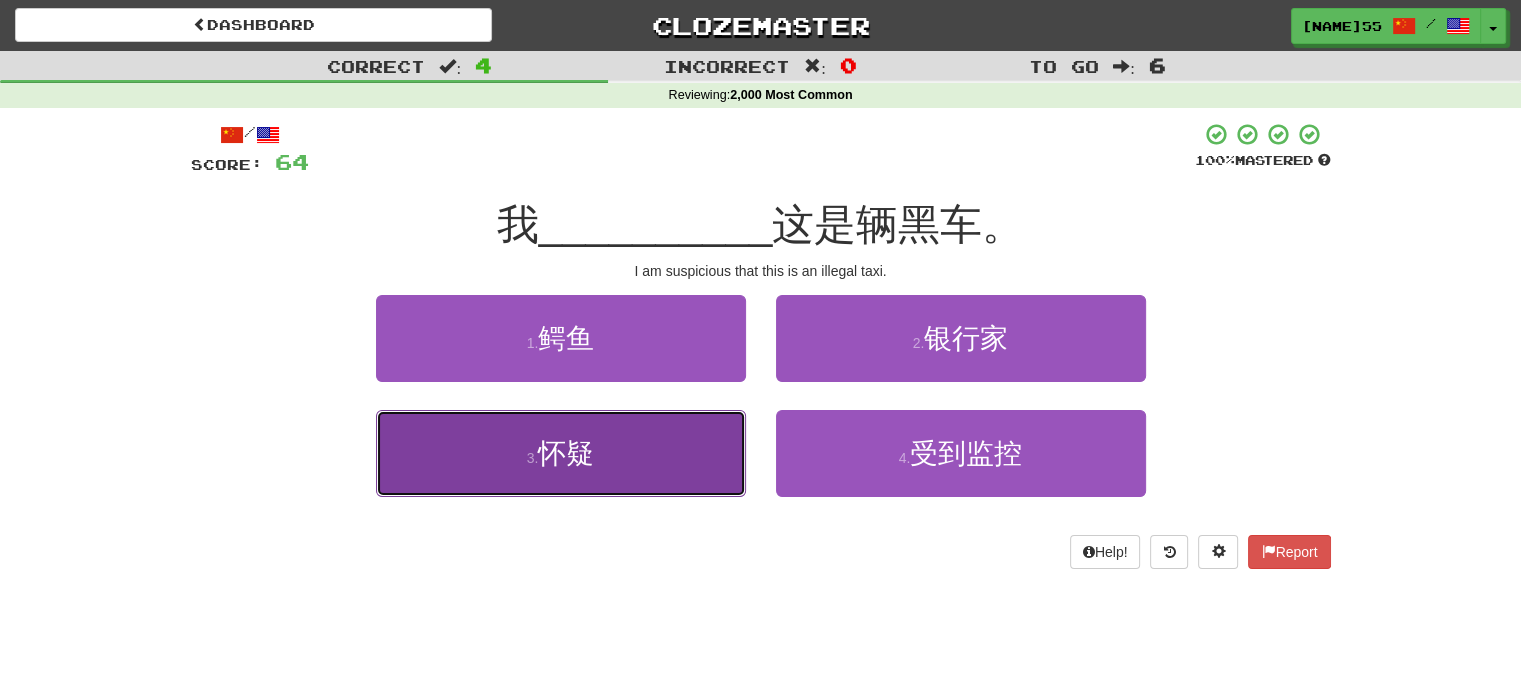 click on "3 .  怀疑" at bounding box center (561, 453) 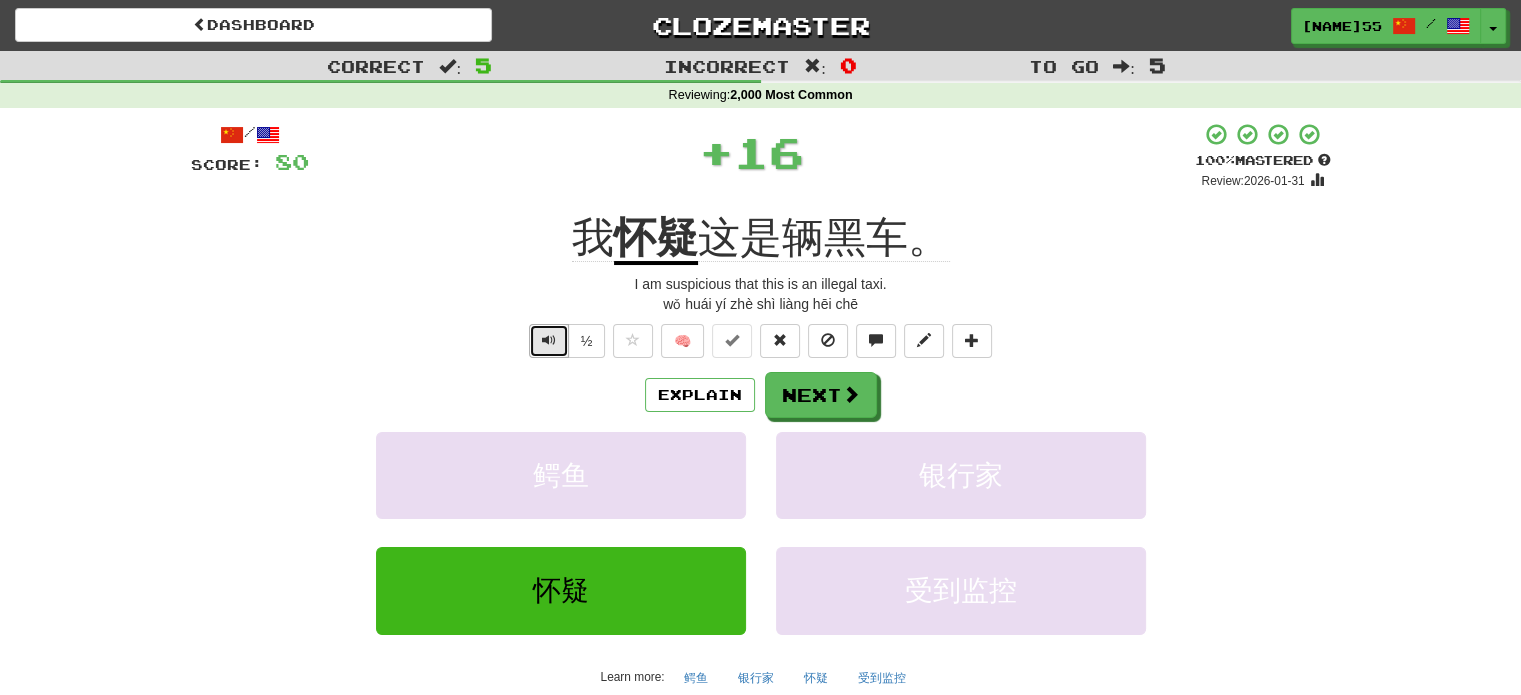 click at bounding box center [549, 340] 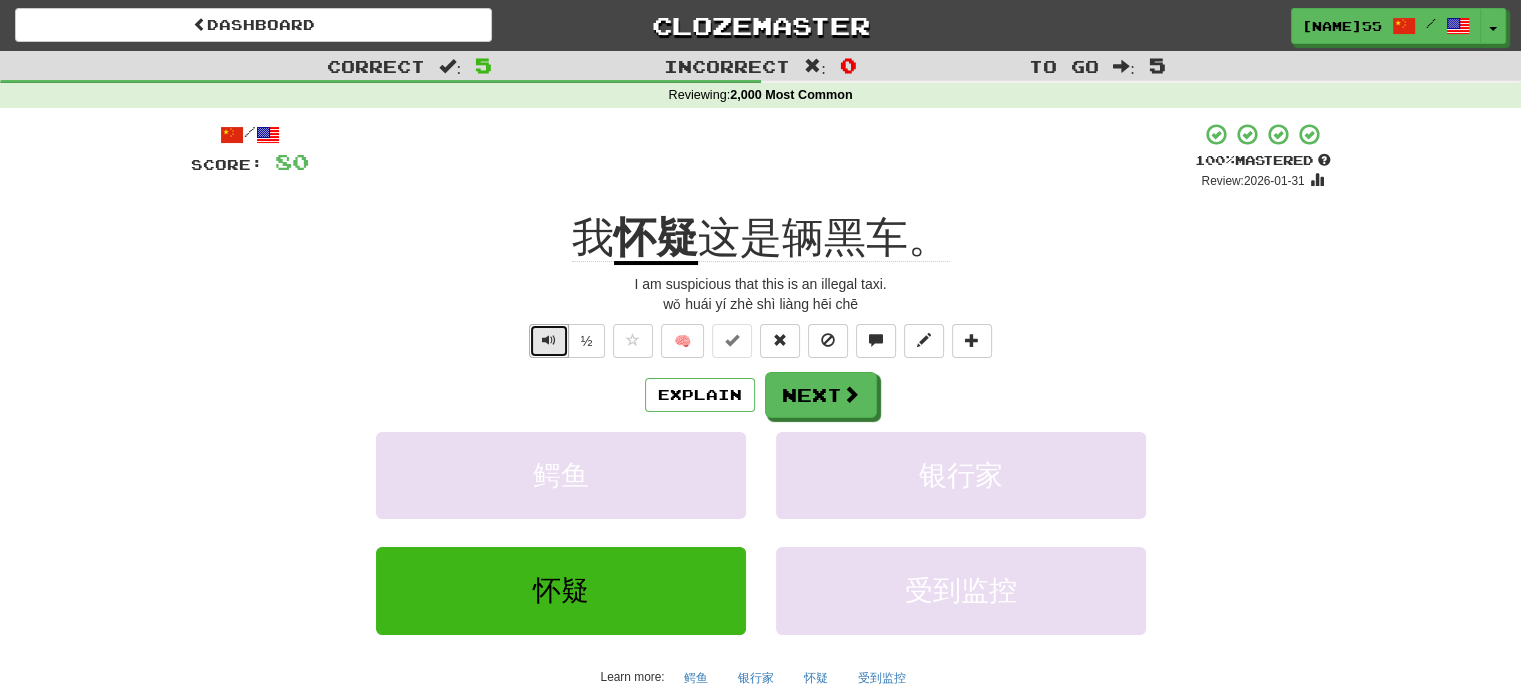 click at bounding box center [549, 340] 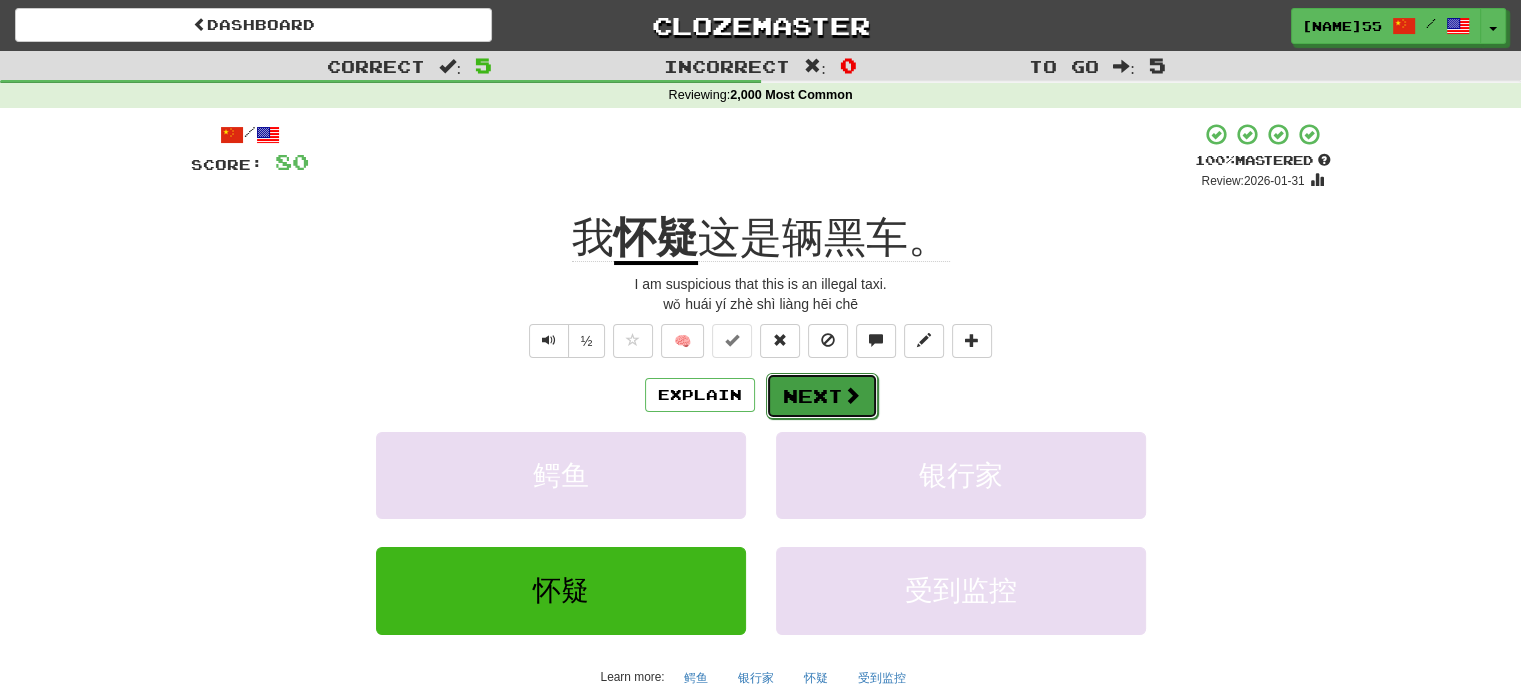 click on "Next" at bounding box center (822, 396) 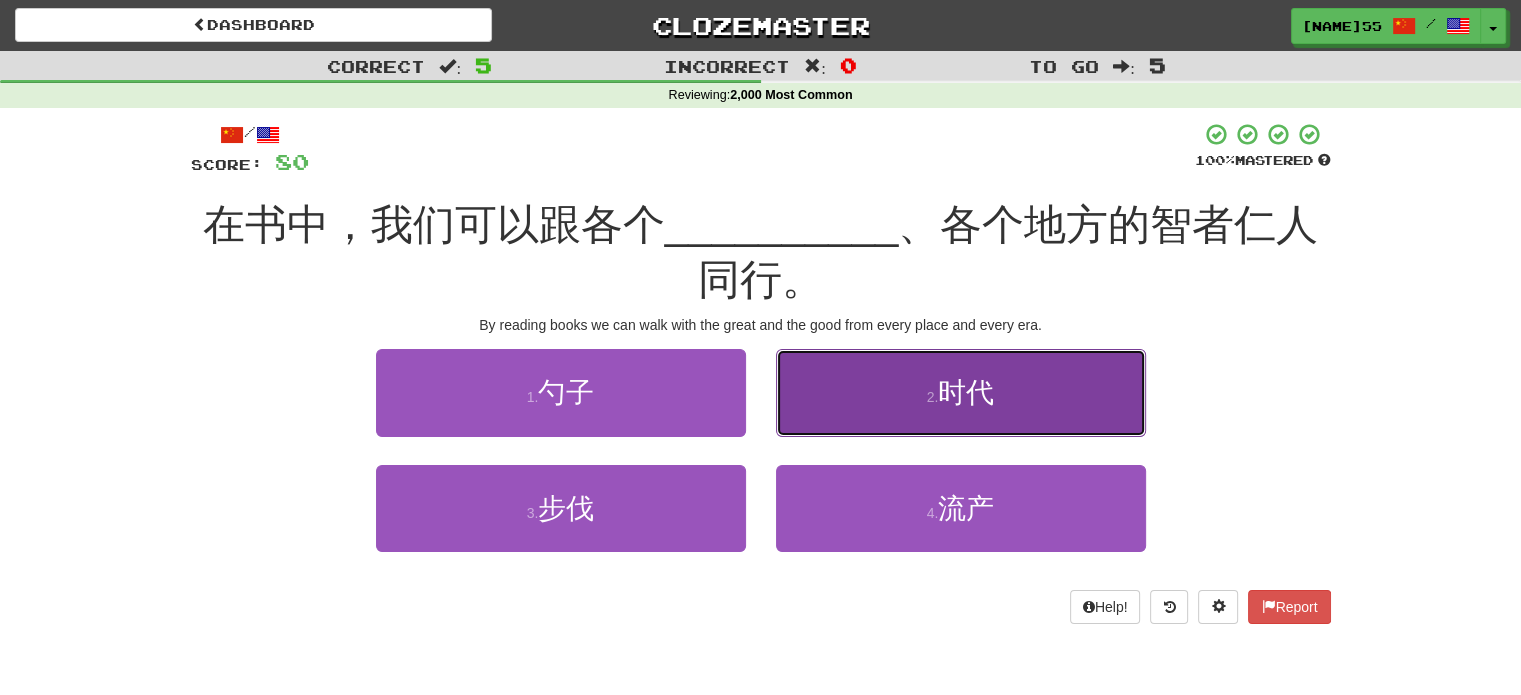 click on "2 ." at bounding box center (933, 397) 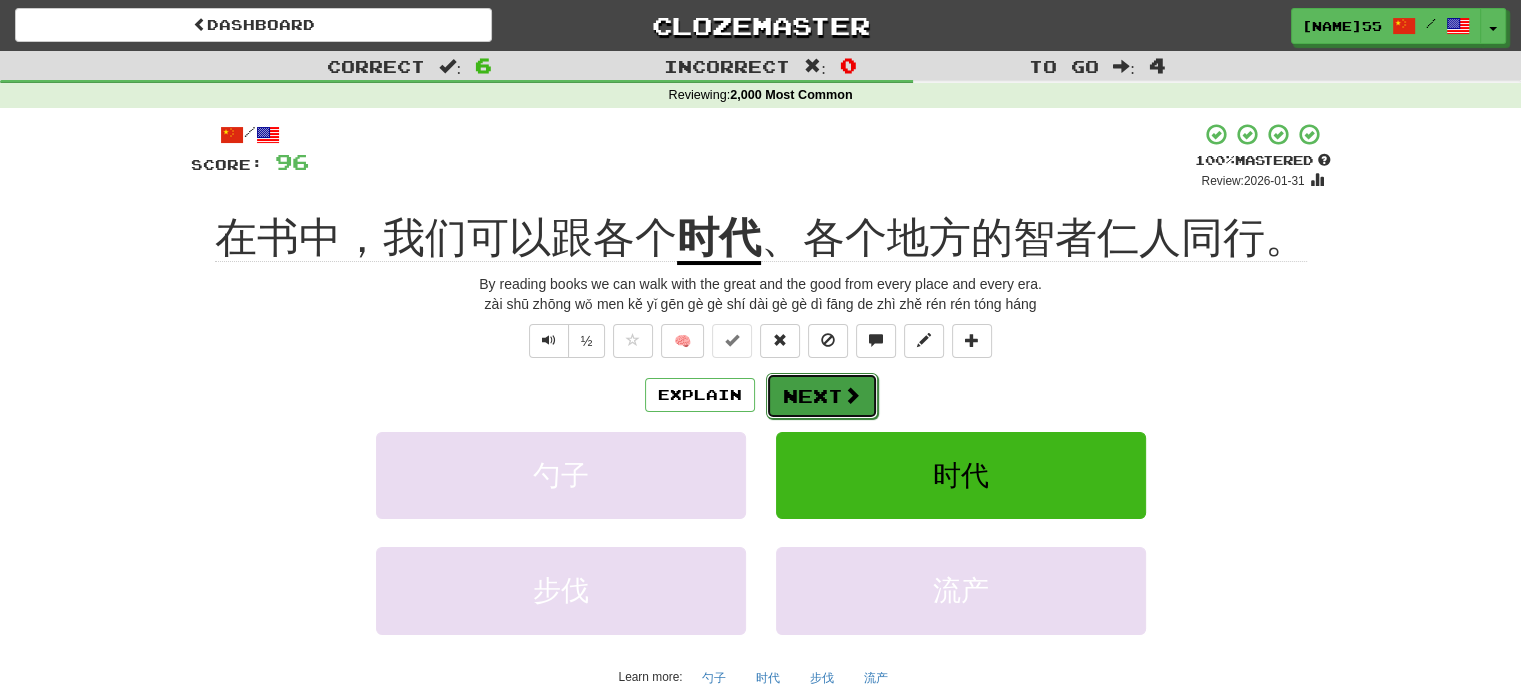 click on "Next" at bounding box center (822, 396) 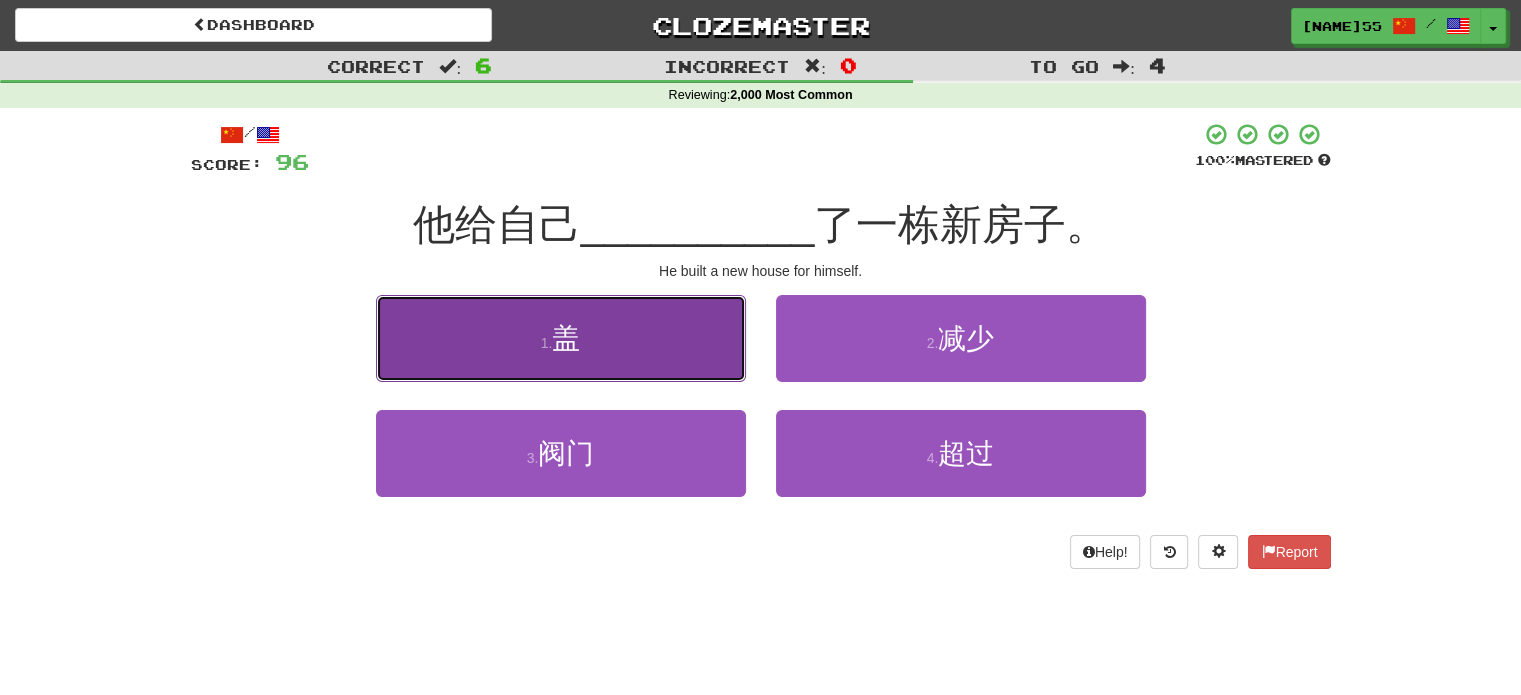 click on "1 .  盖" at bounding box center (561, 338) 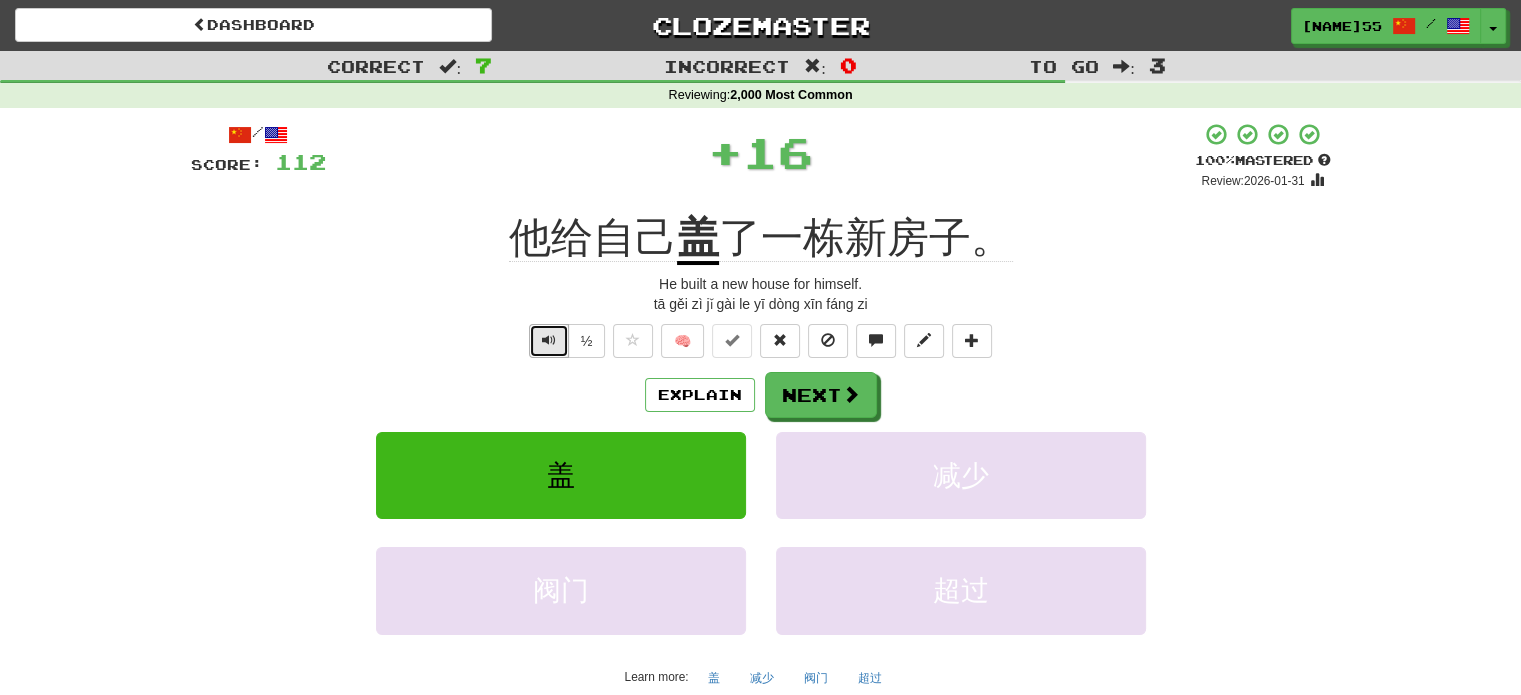 click at bounding box center [549, 340] 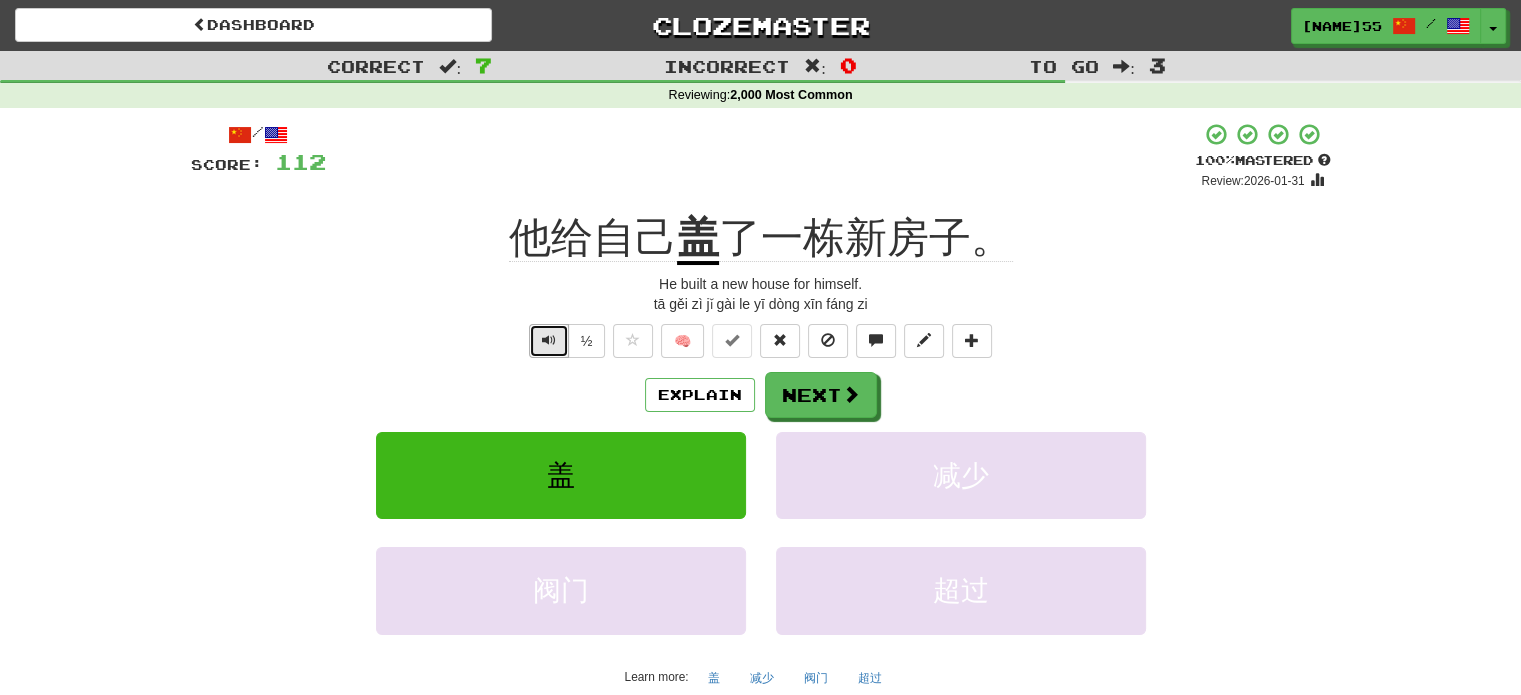 click at bounding box center [549, 340] 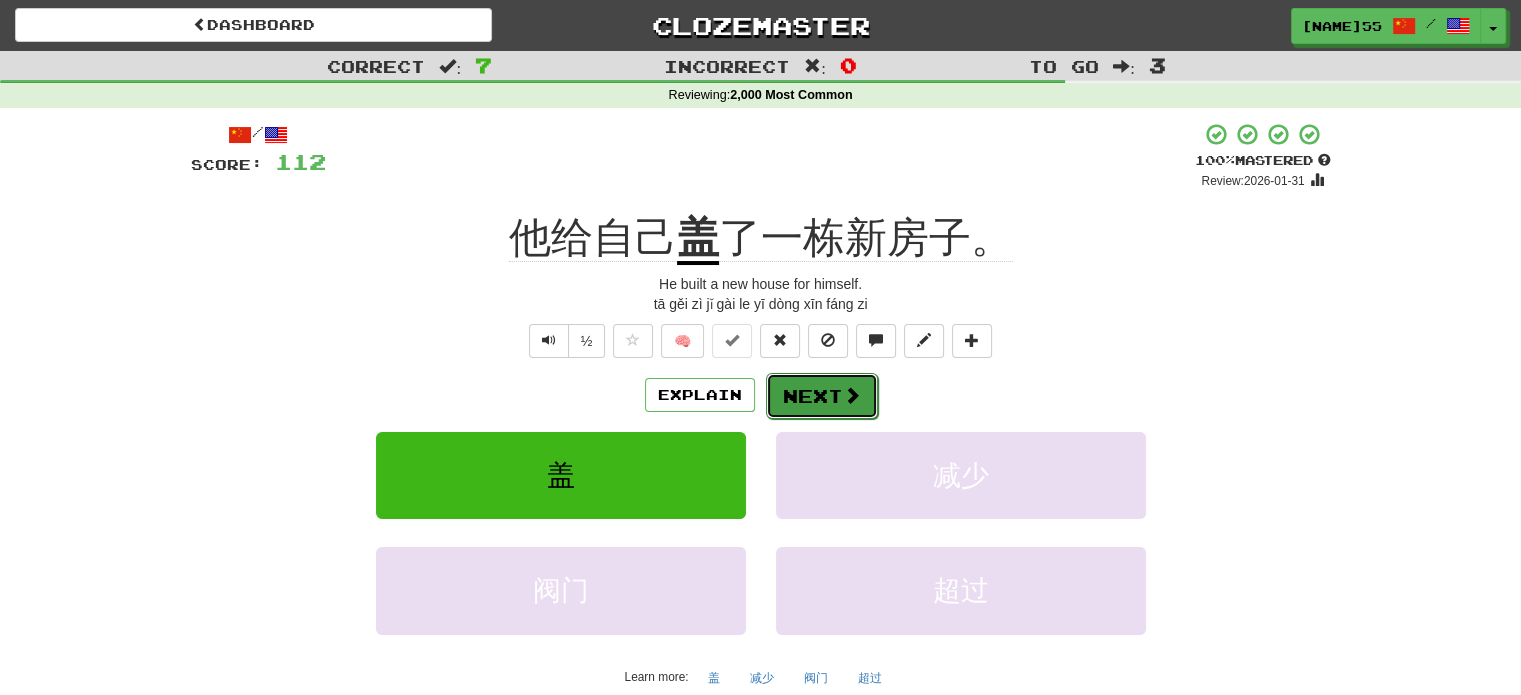 click on "Next" at bounding box center [822, 396] 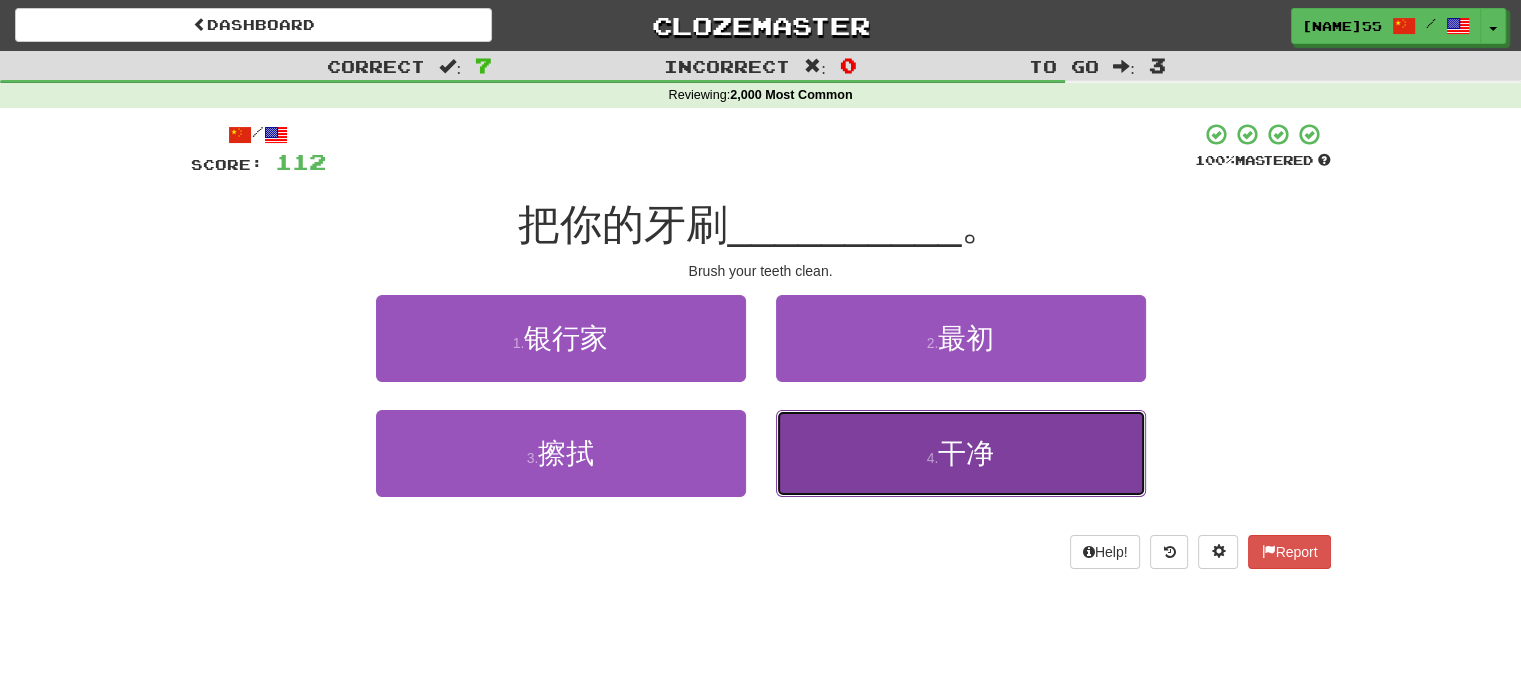 click on "4 .  干净" at bounding box center (961, 453) 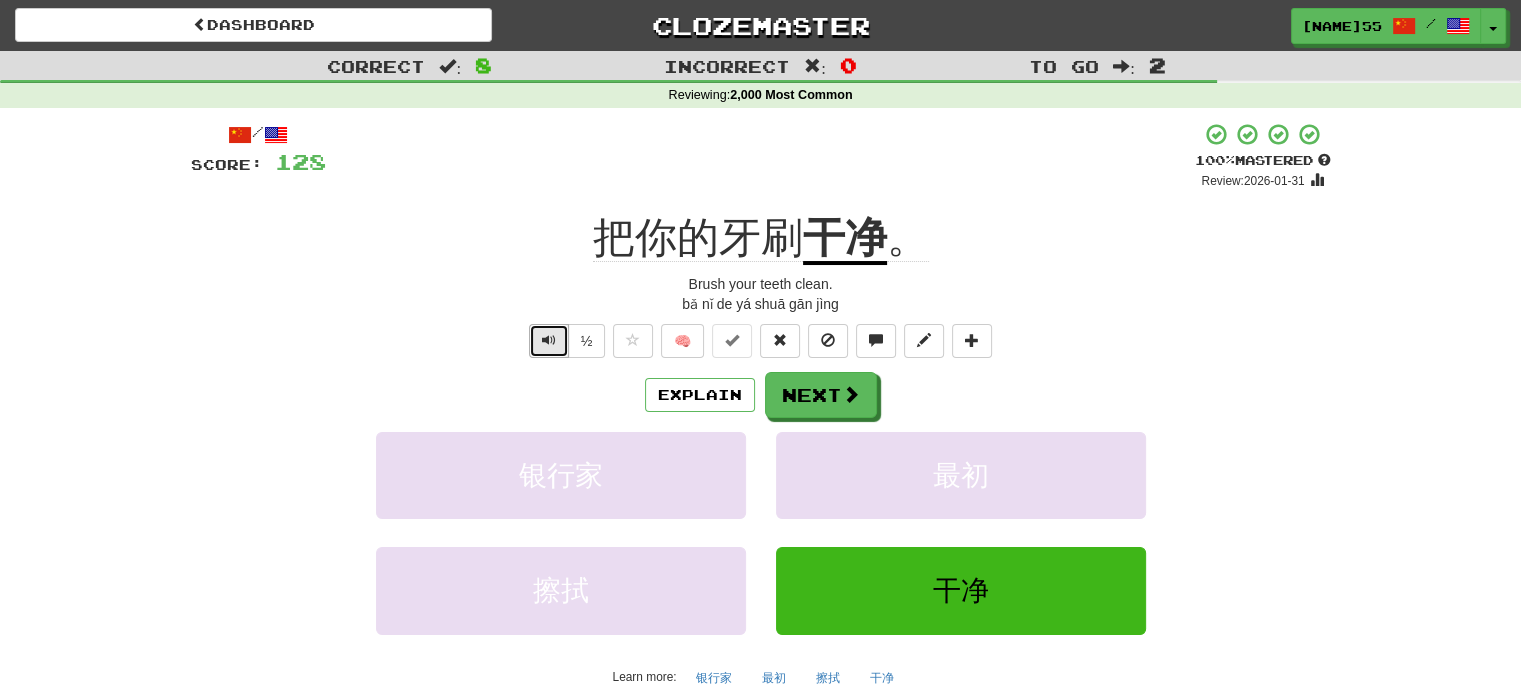 click at bounding box center (549, 341) 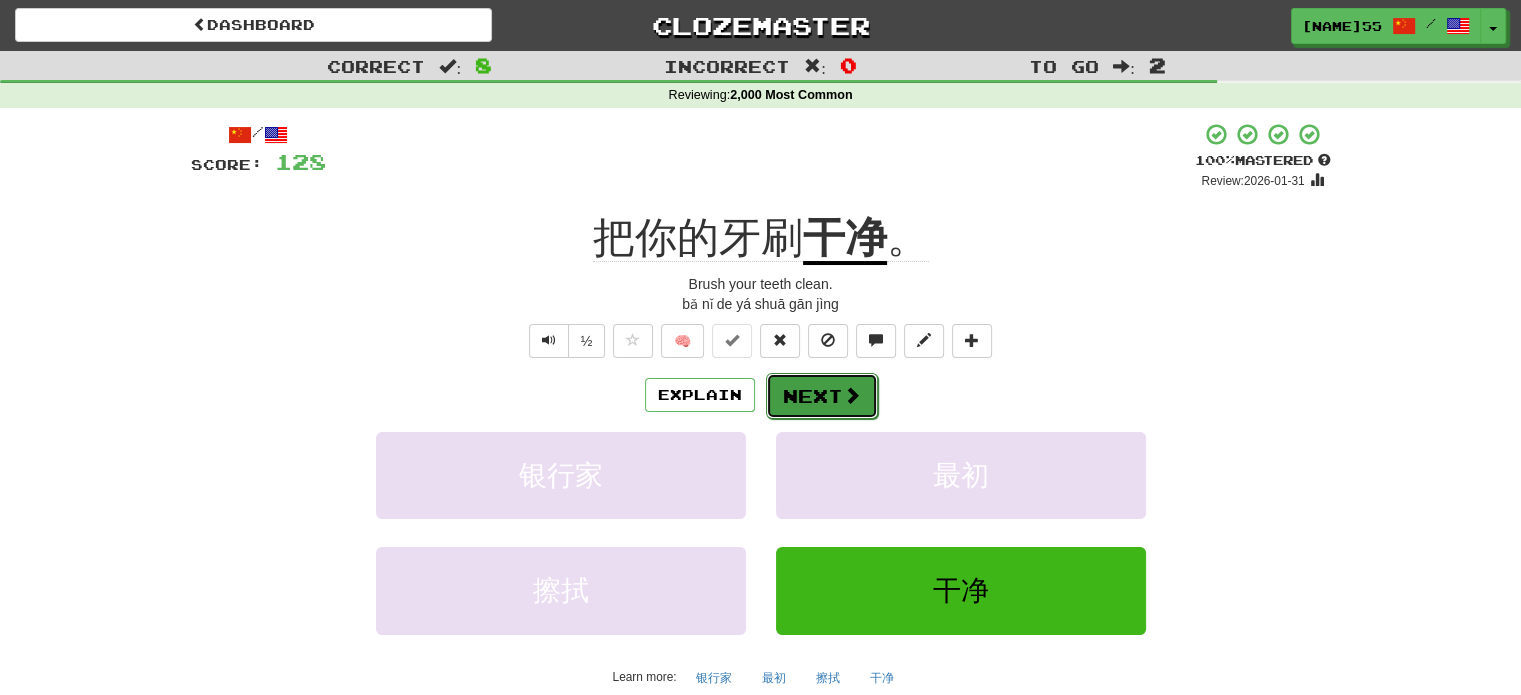 click on "Next" at bounding box center [822, 396] 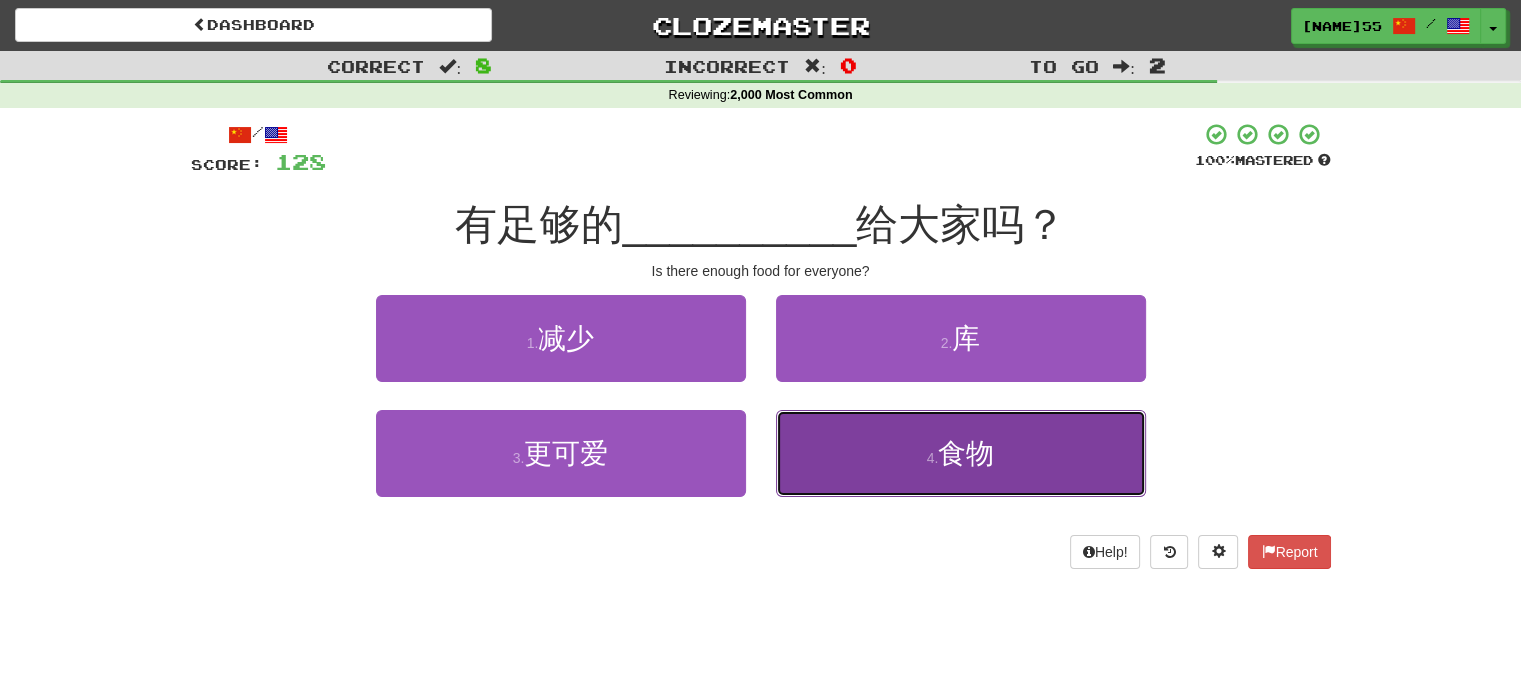 click on "4 .  食物" at bounding box center [961, 453] 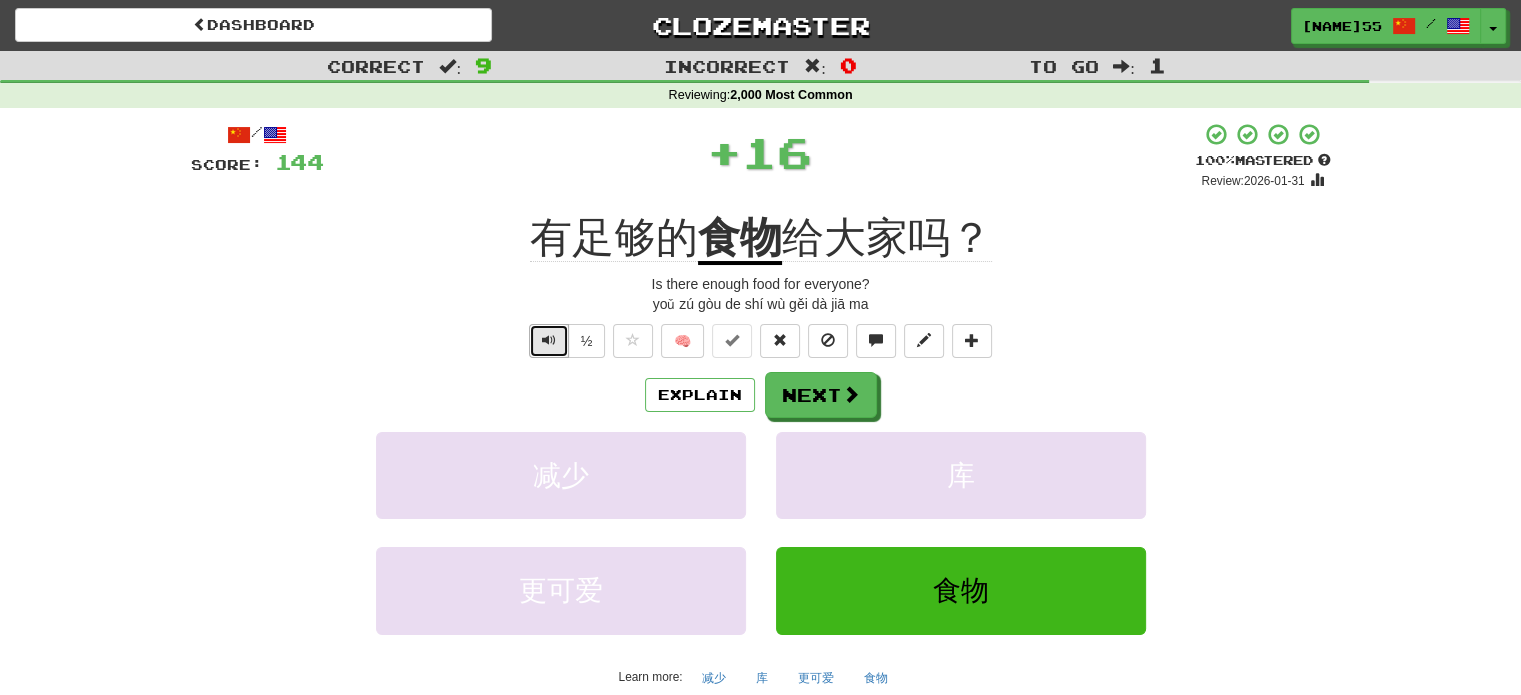 click at bounding box center [549, 340] 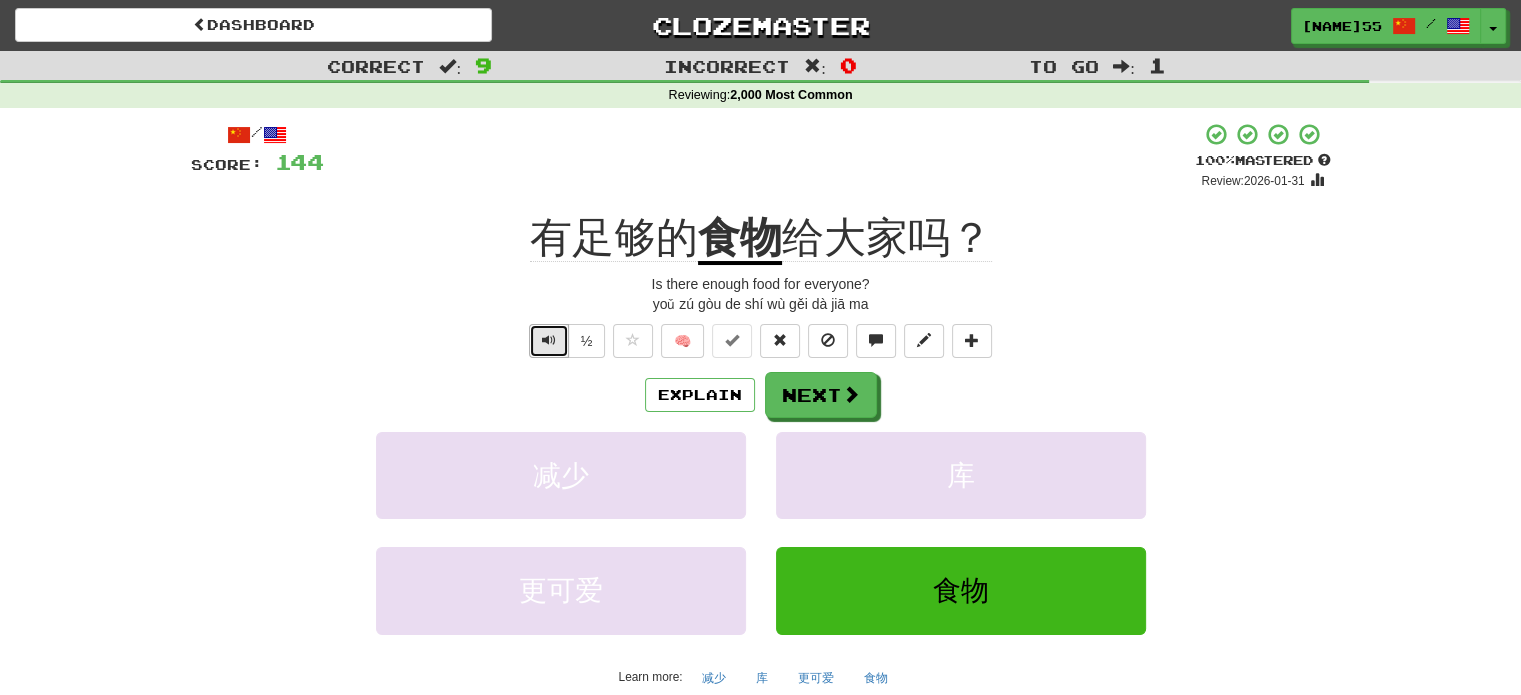 click at bounding box center (549, 340) 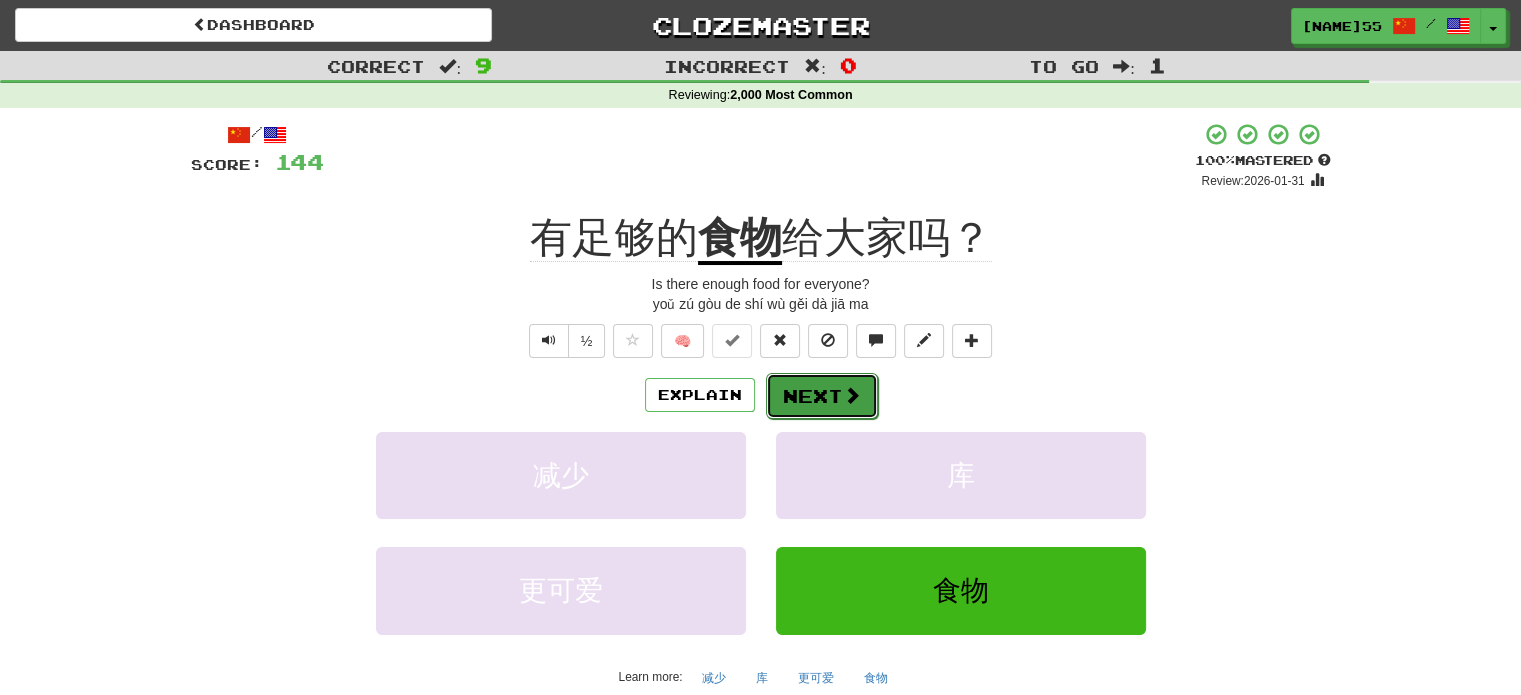 click on "Next" at bounding box center [822, 396] 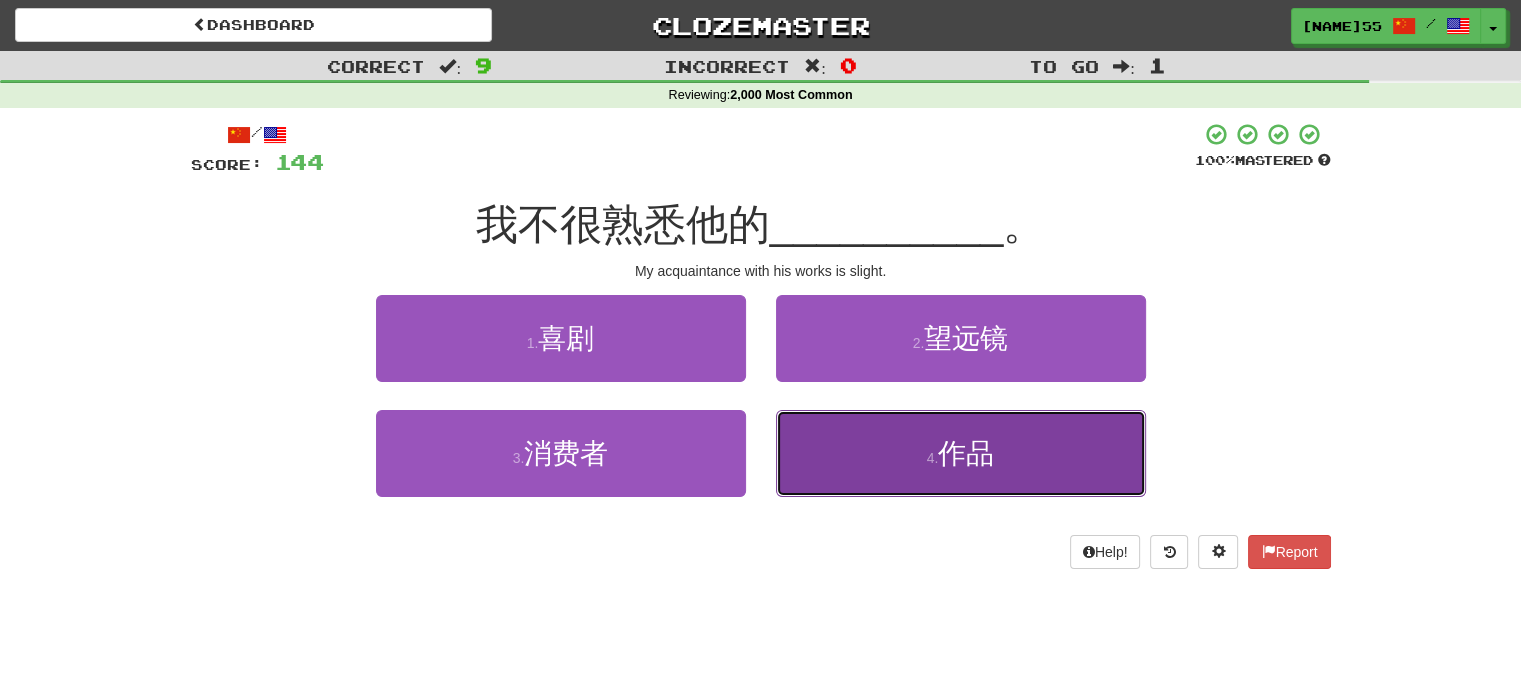 click on "4 .  作品" at bounding box center (961, 453) 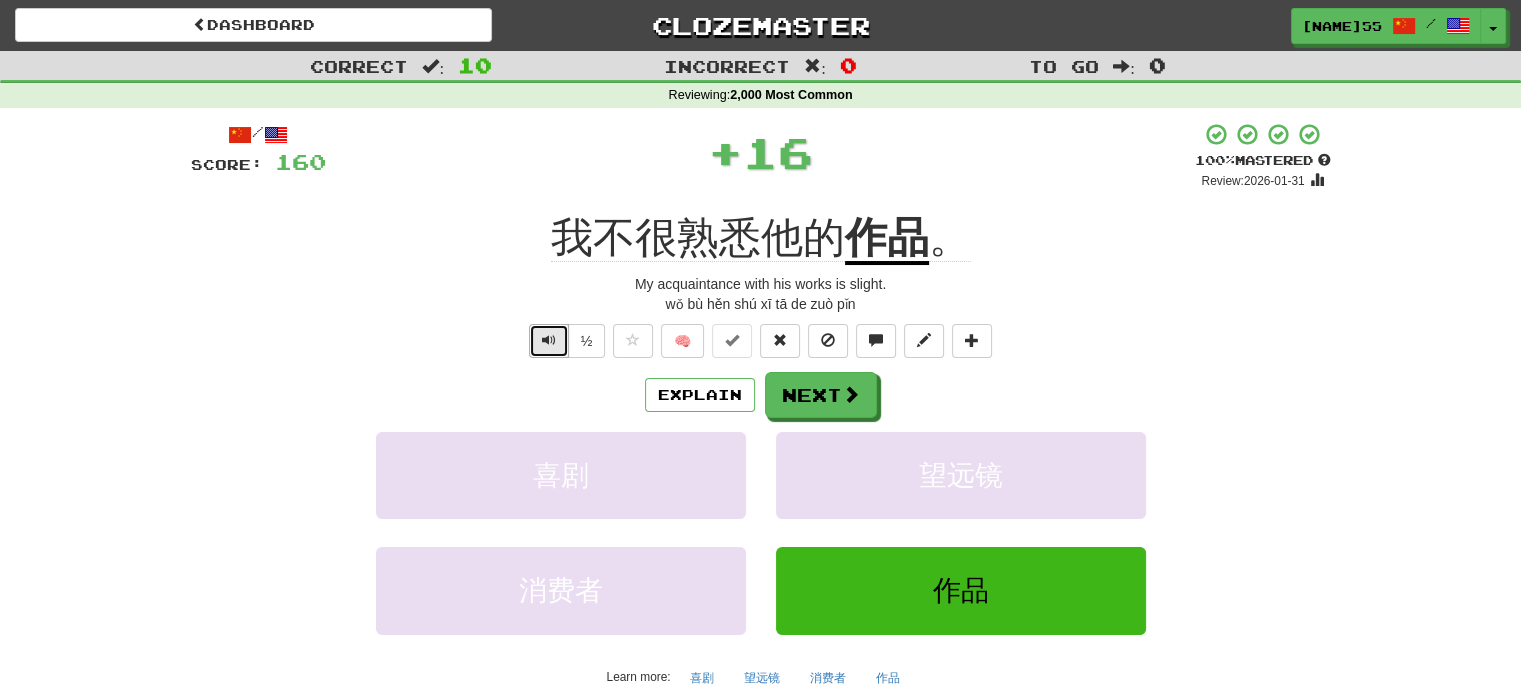 click at bounding box center (549, 340) 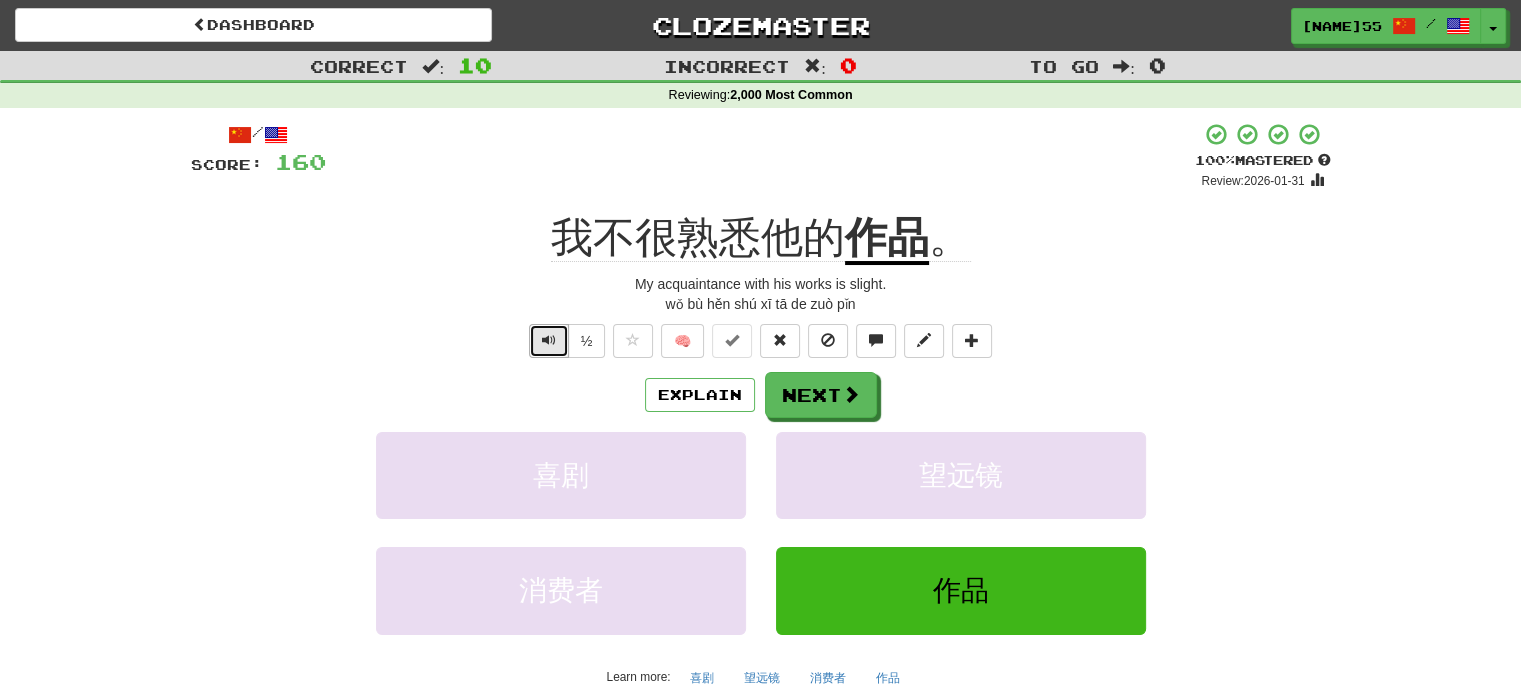 click at bounding box center [549, 340] 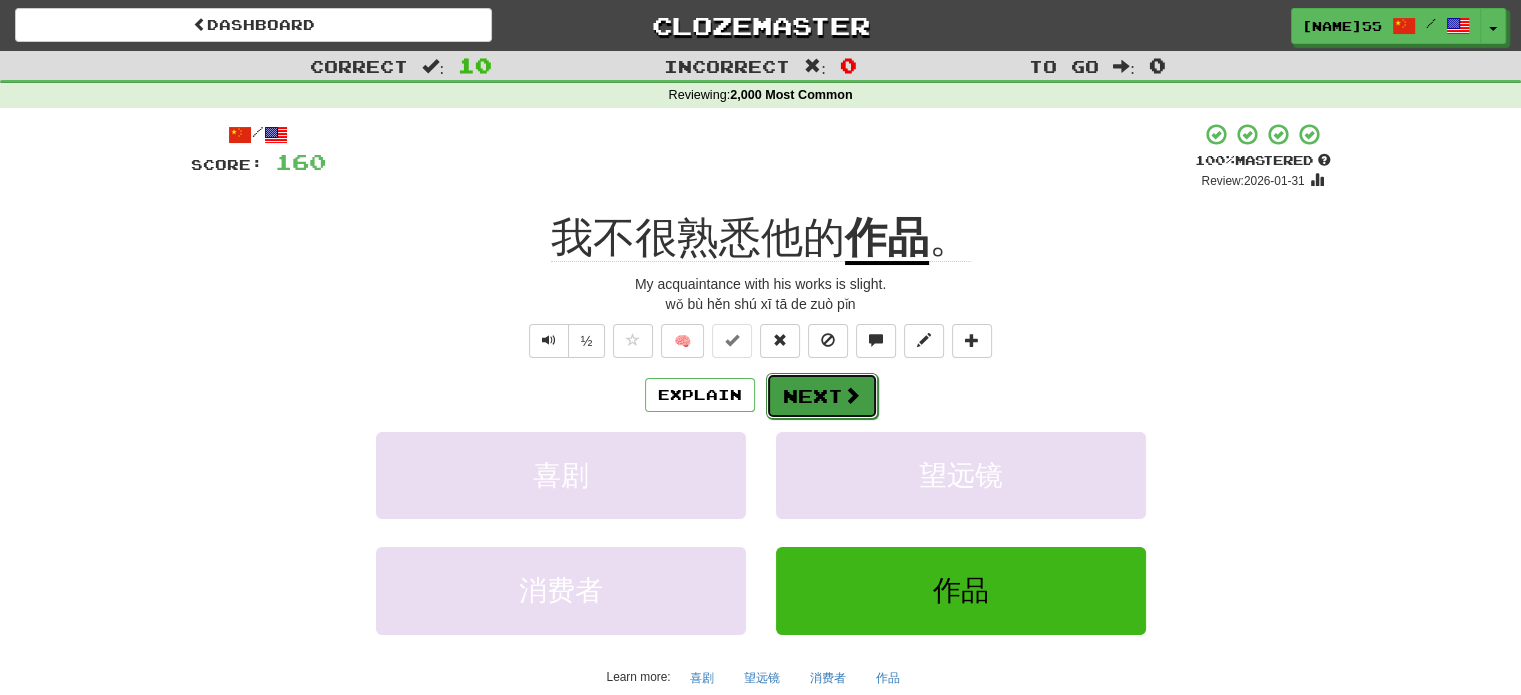 click at bounding box center [852, 395] 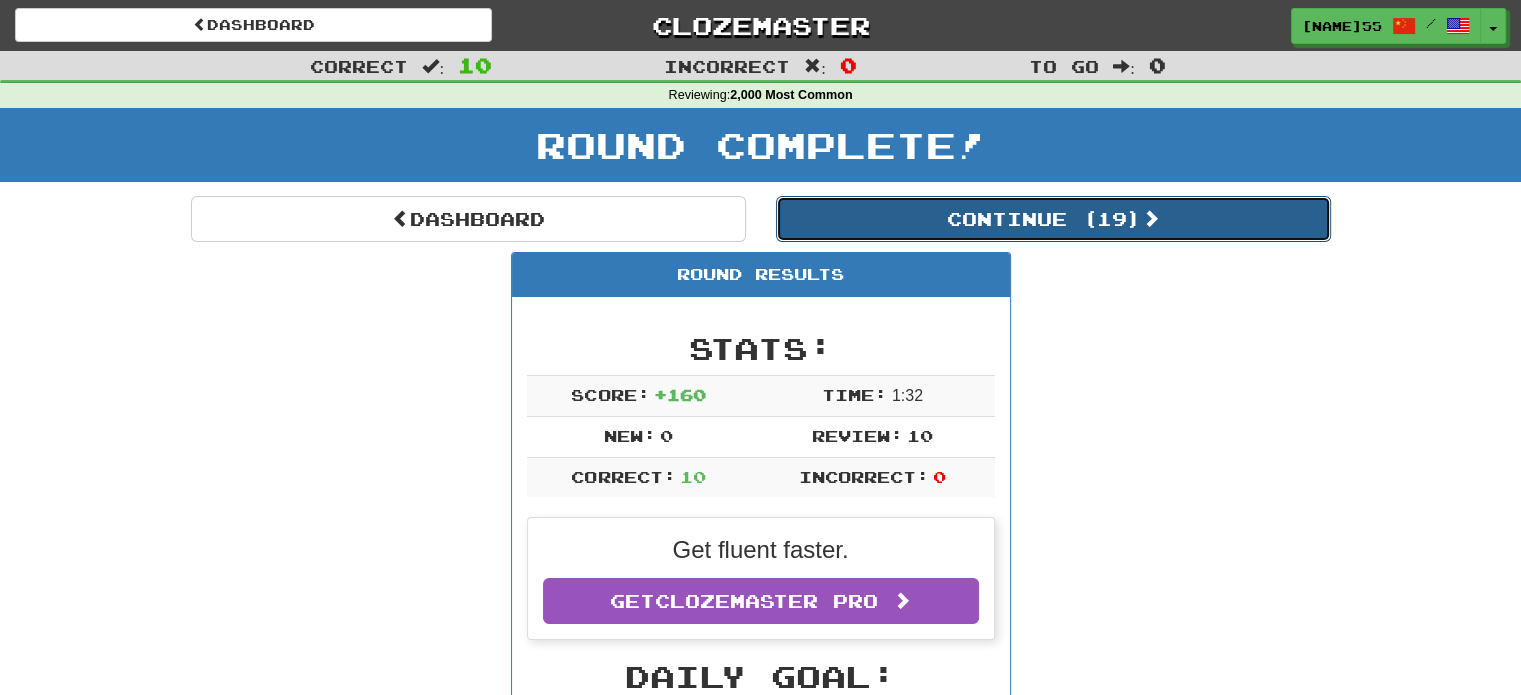 click on "Continue ( 19 )" at bounding box center [1053, 219] 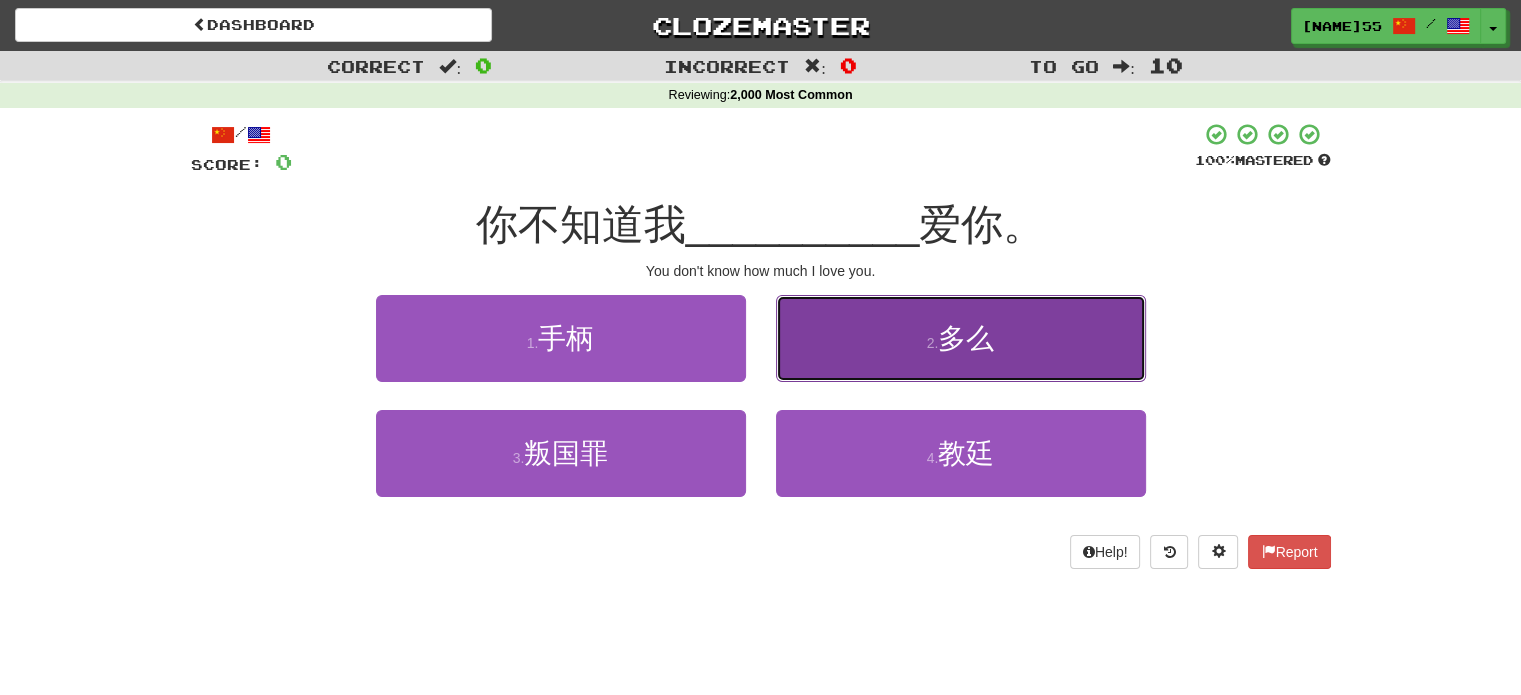 click on "多么" at bounding box center (966, 338) 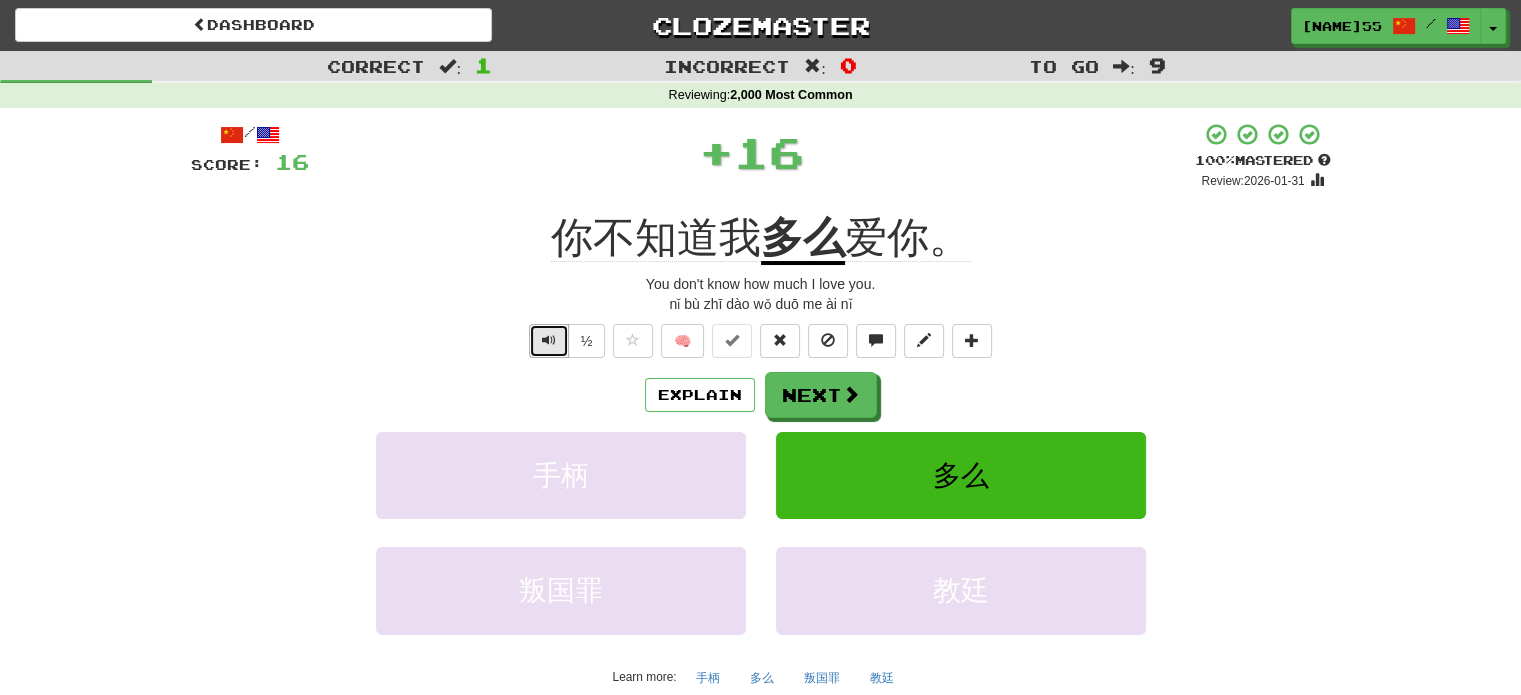 click at bounding box center [549, 340] 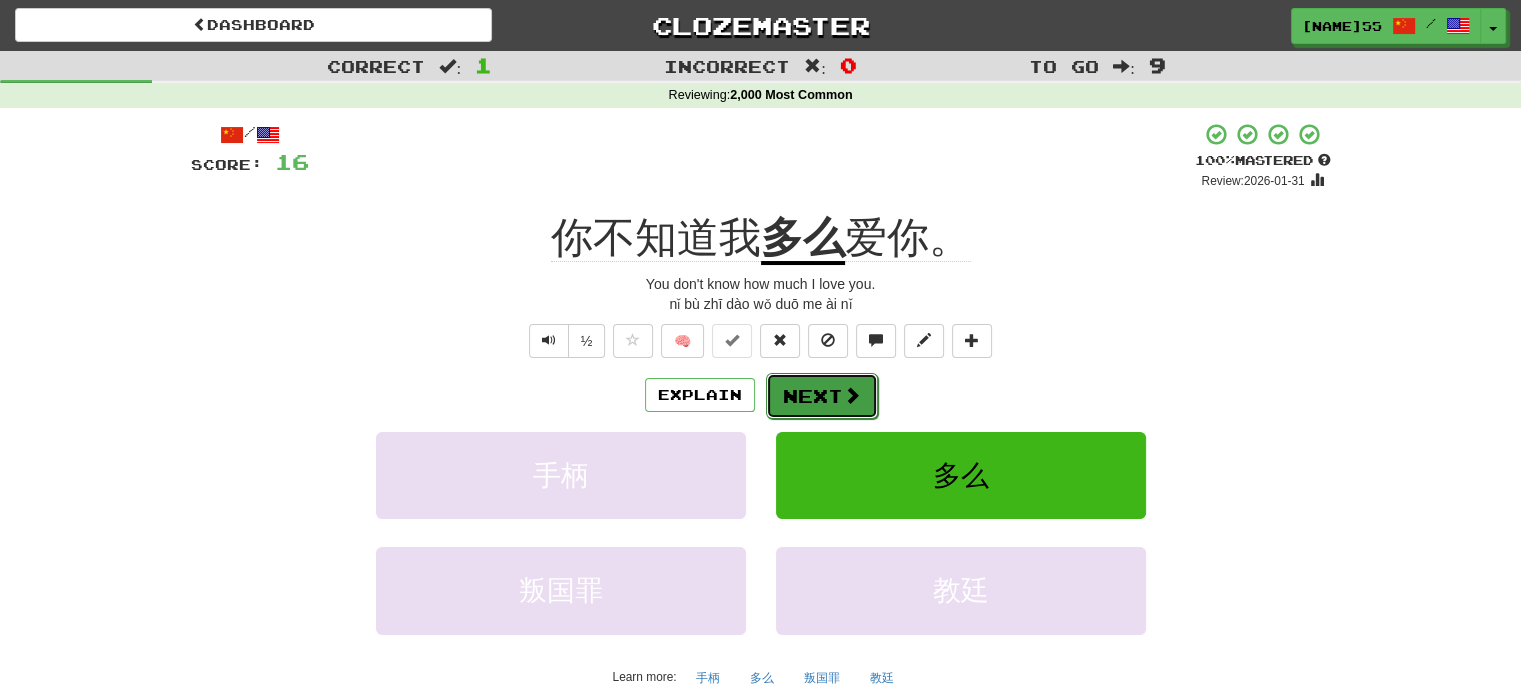 click on "Next" at bounding box center [822, 396] 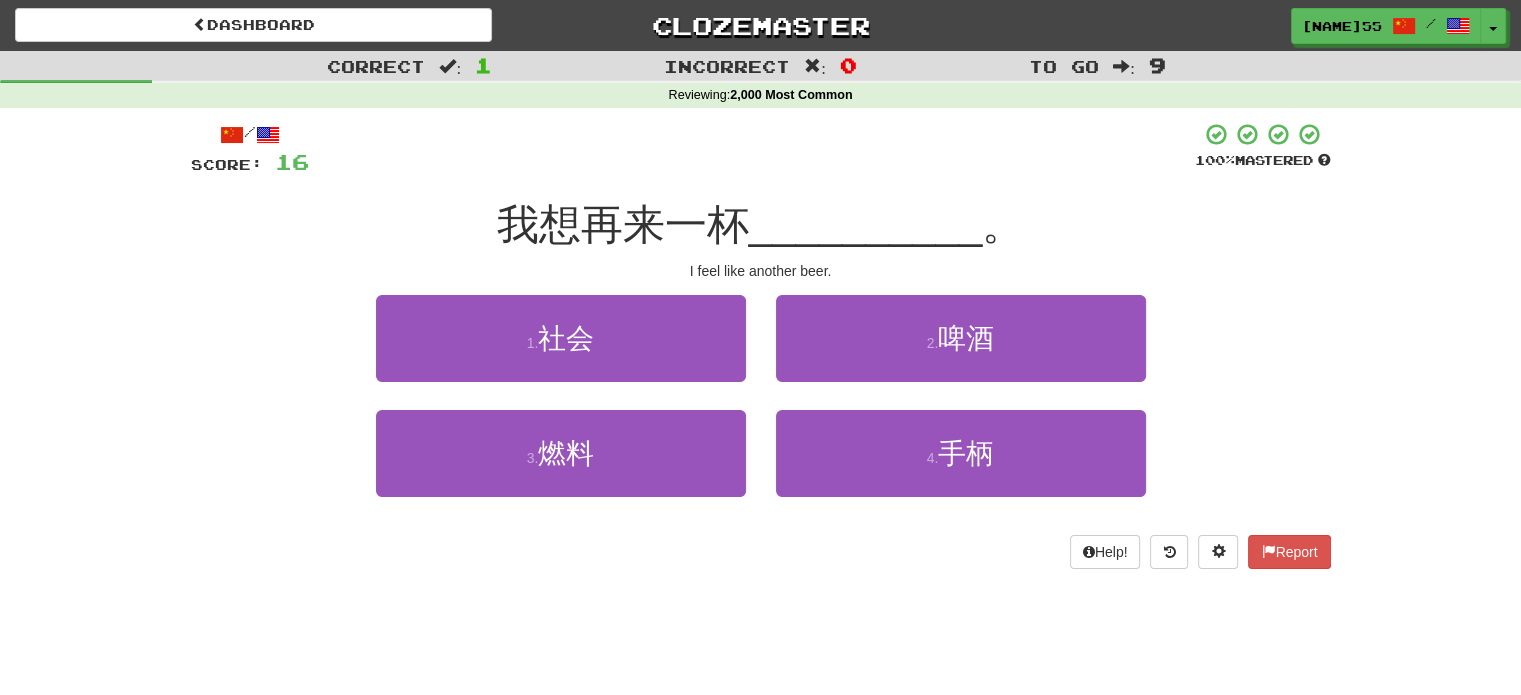 click on "2 .  啤酒" at bounding box center [961, 352] 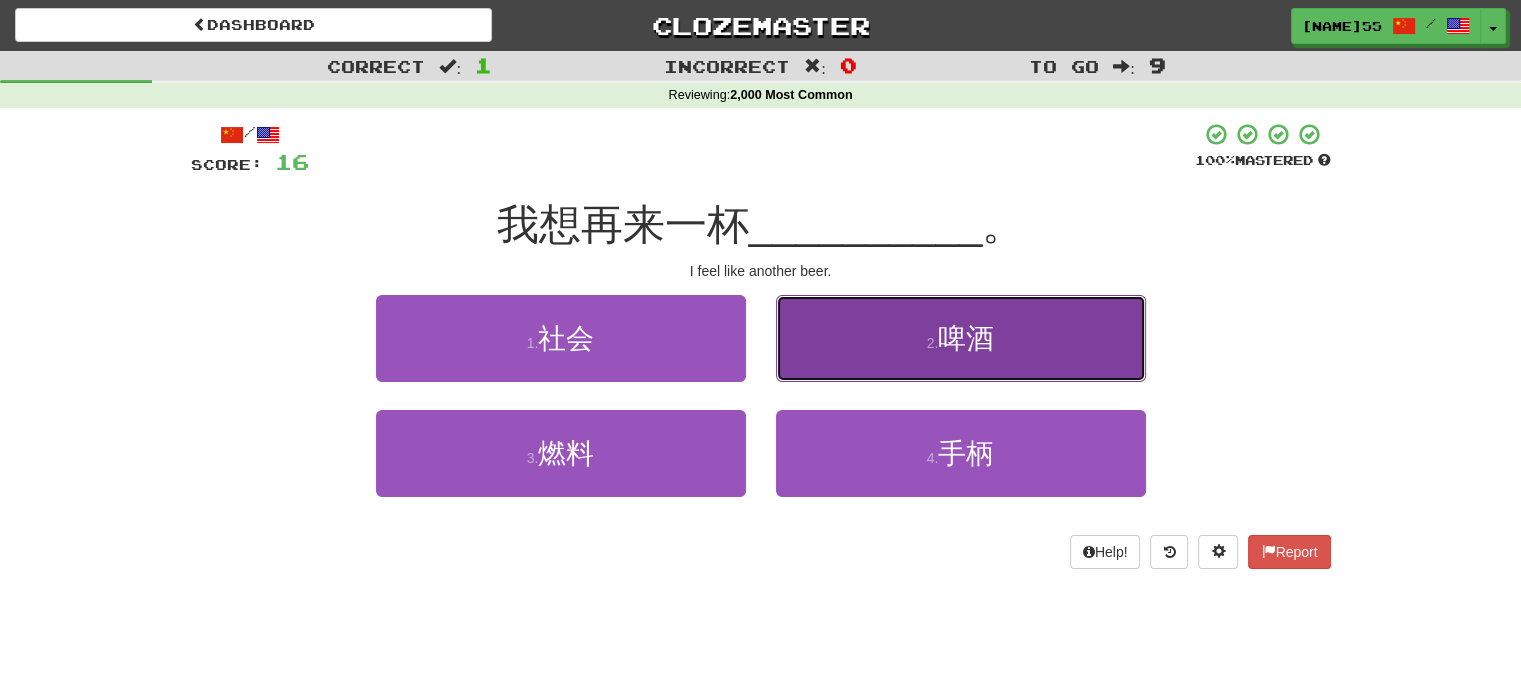 click on "2 .  啤酒" at bounding box center (961, 338) 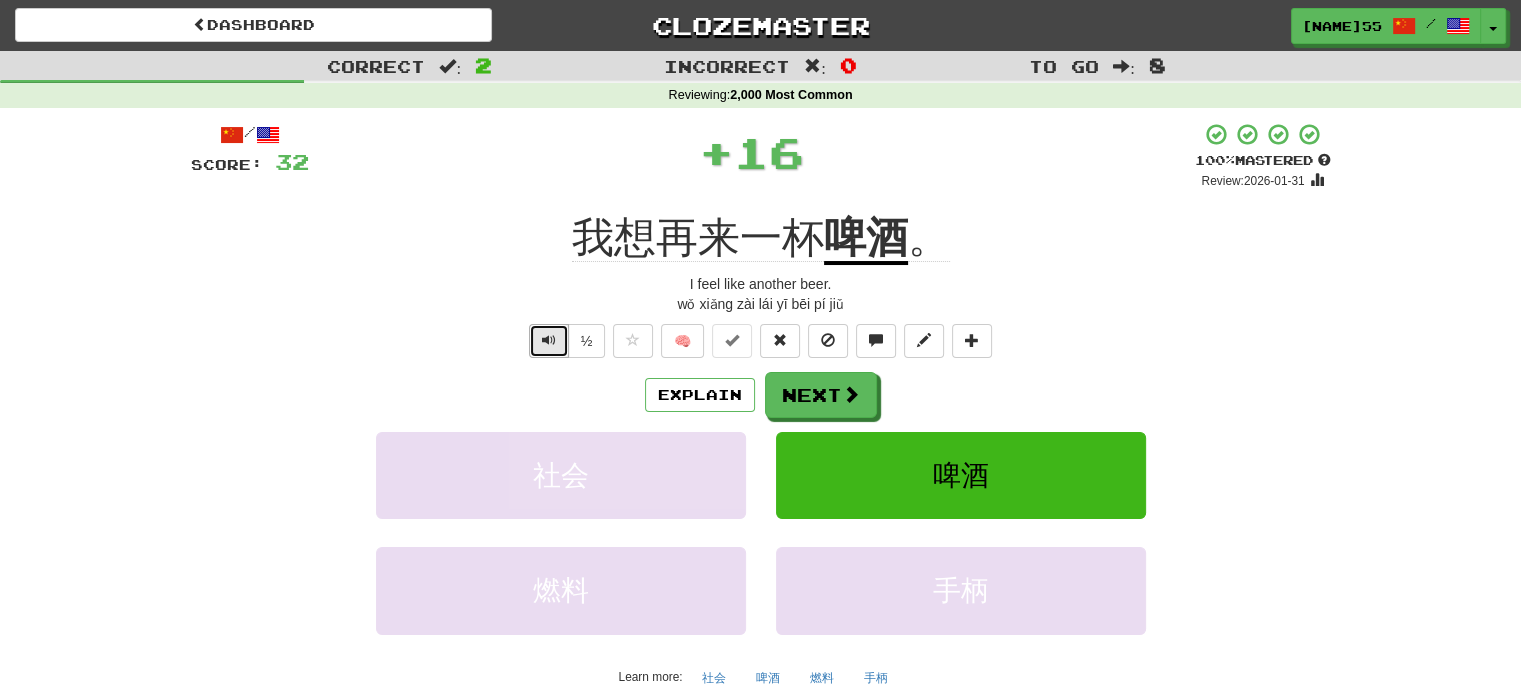 click at bounding box center (549, 340) 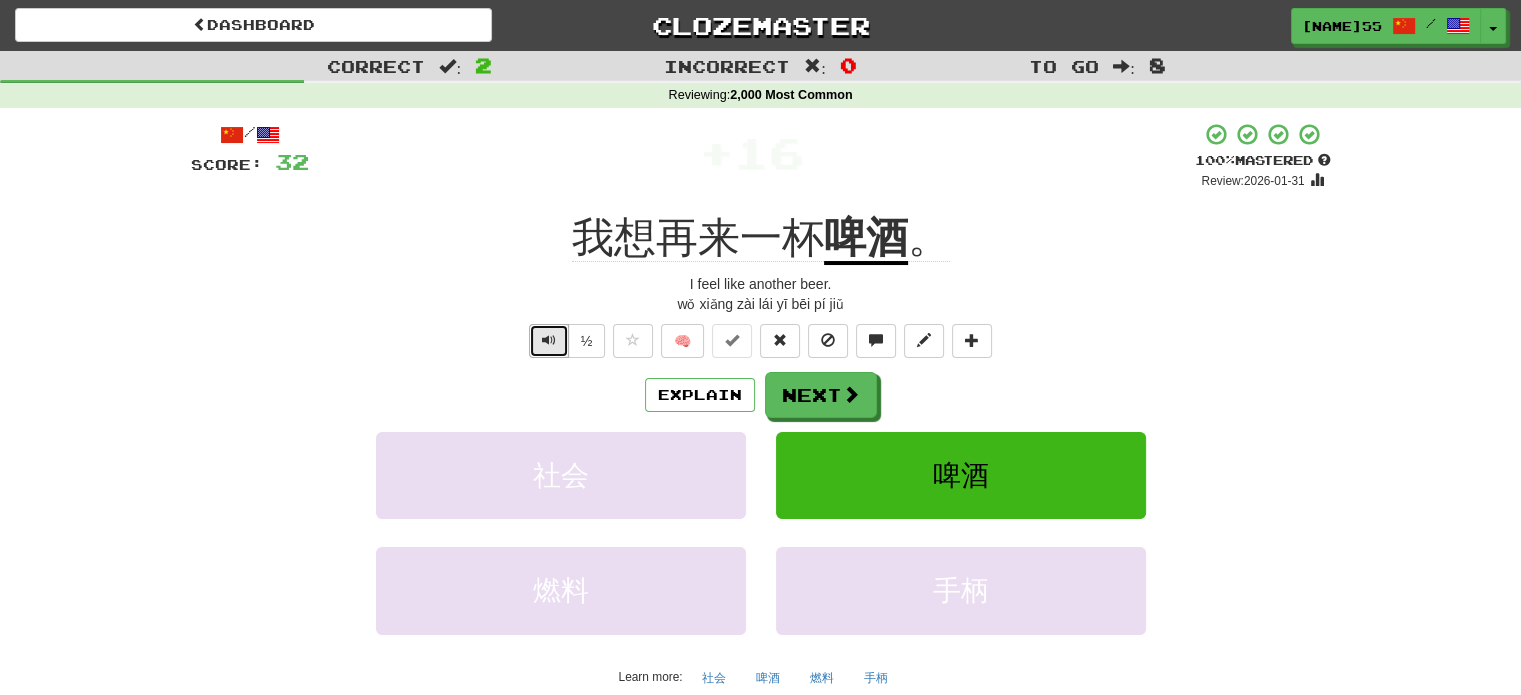 click at bounding box center [549, 340] 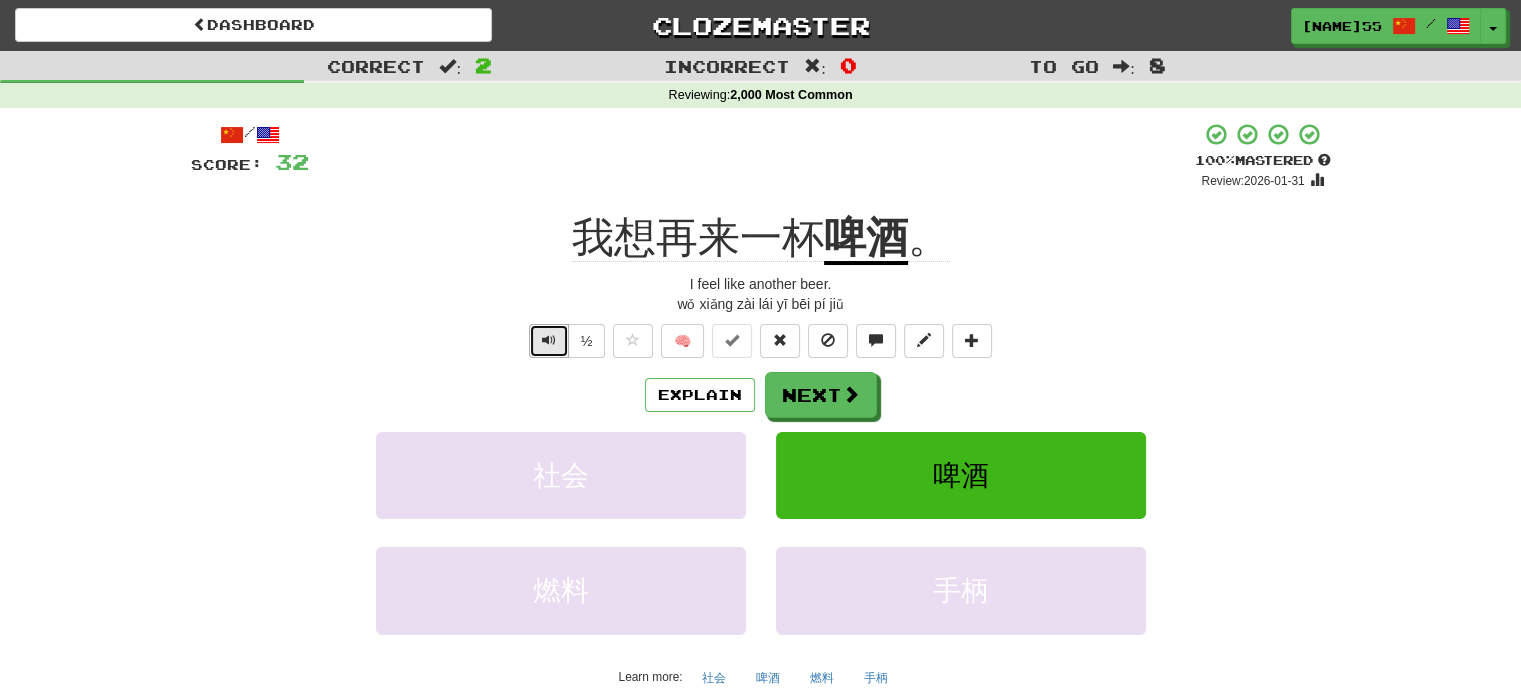 click at bounding box center (549, 341) 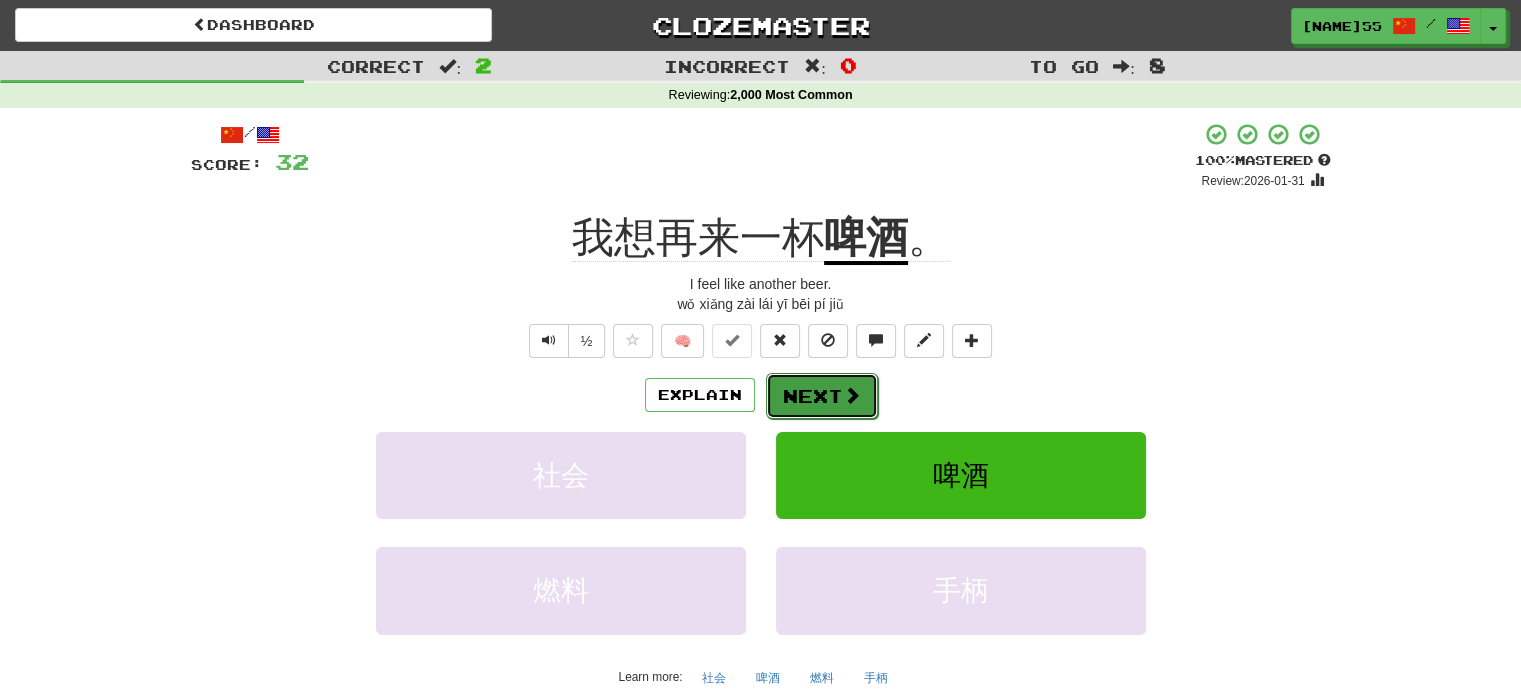 click on "Next" at bounding box center (822, 396) 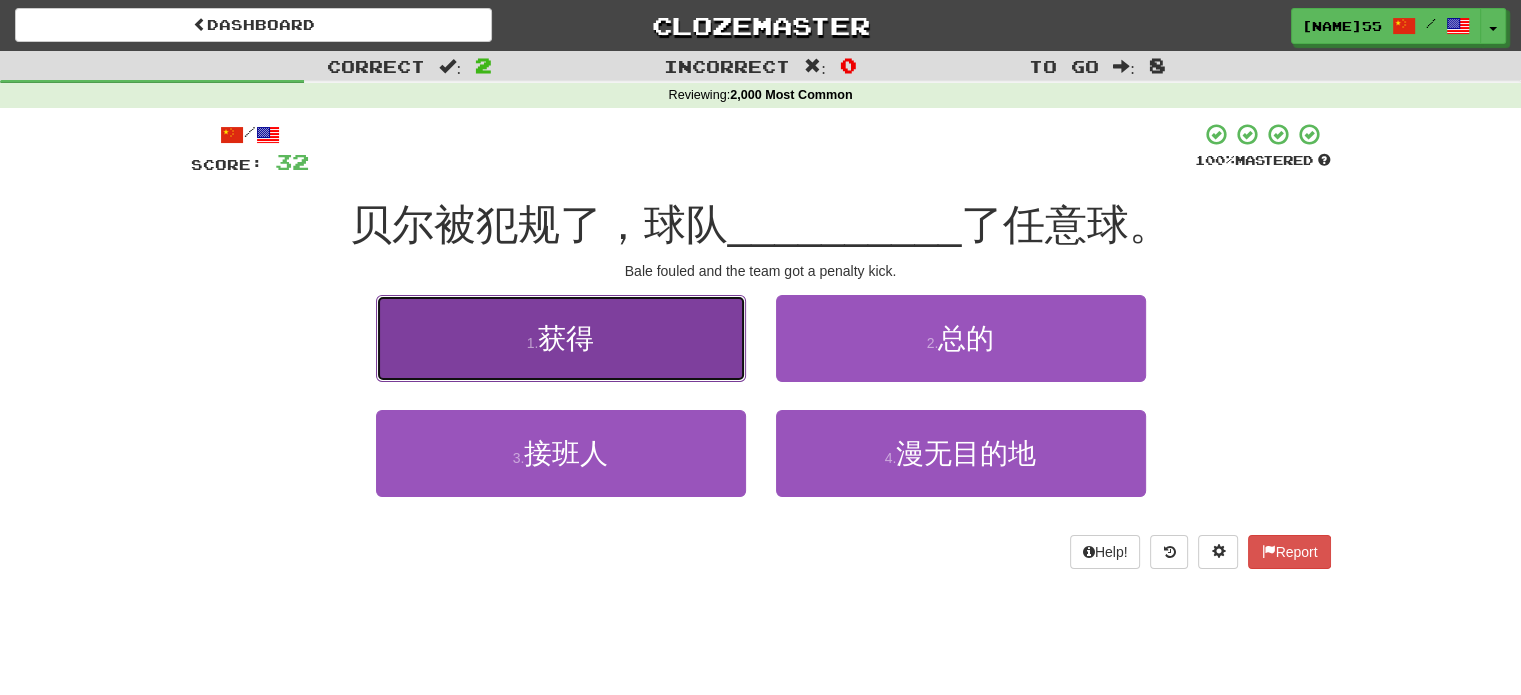 click on "获得" at bounding box center [566, 338] 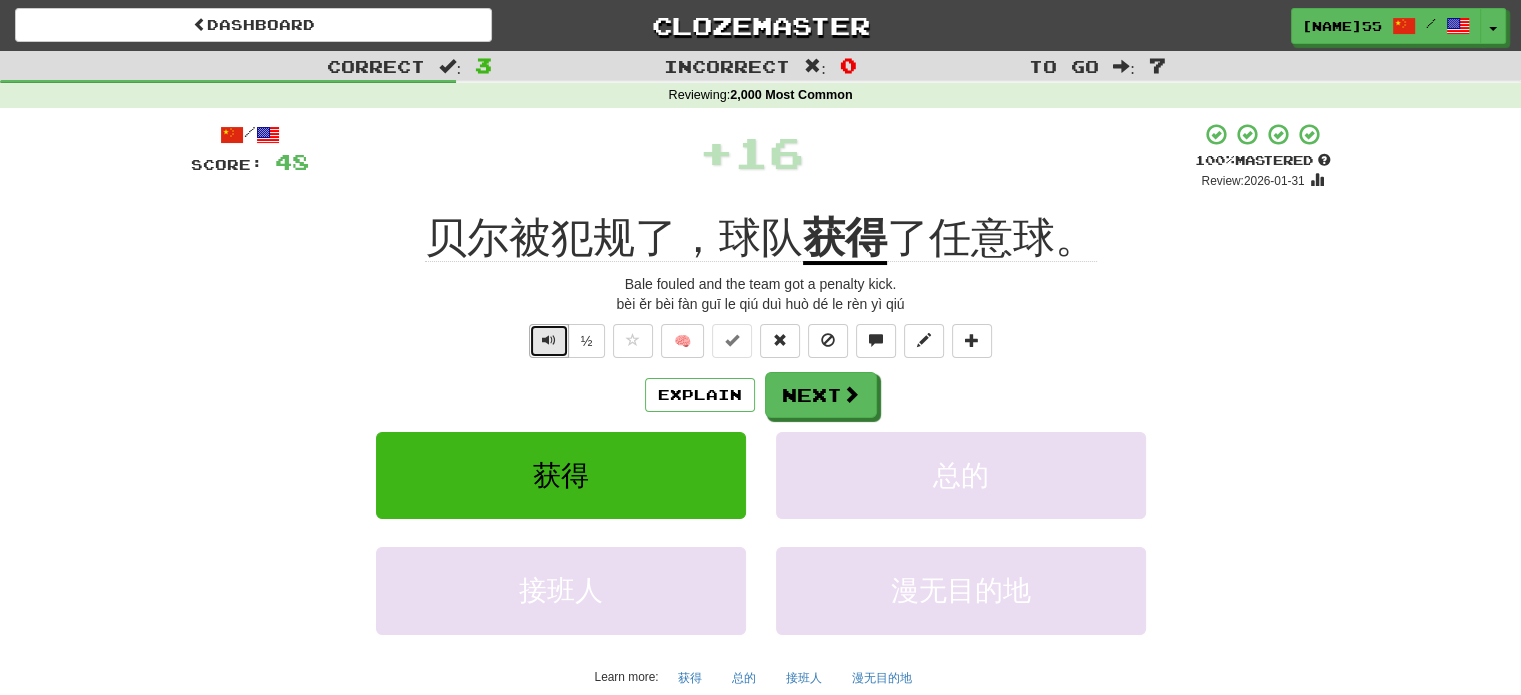 click at bounding box center (549, 340) 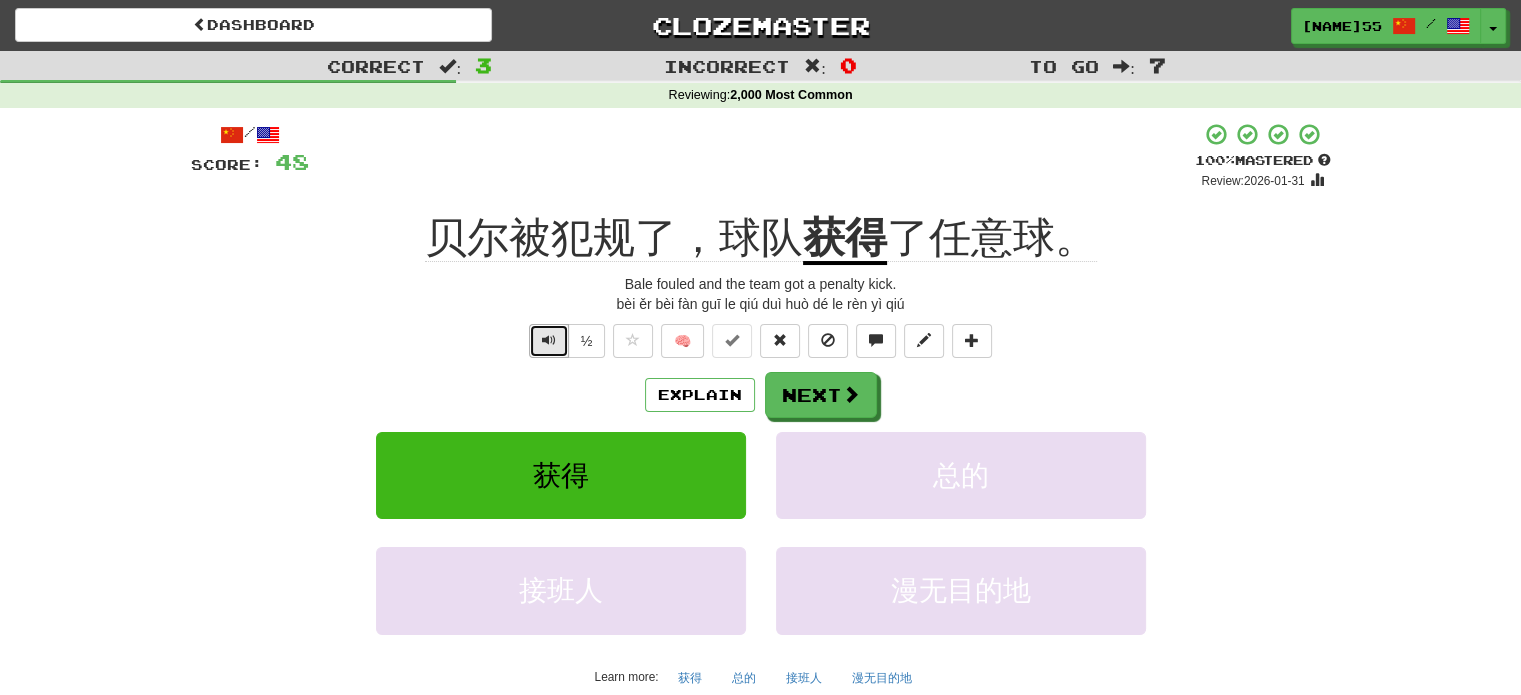 click at bounding box center [549, 340] 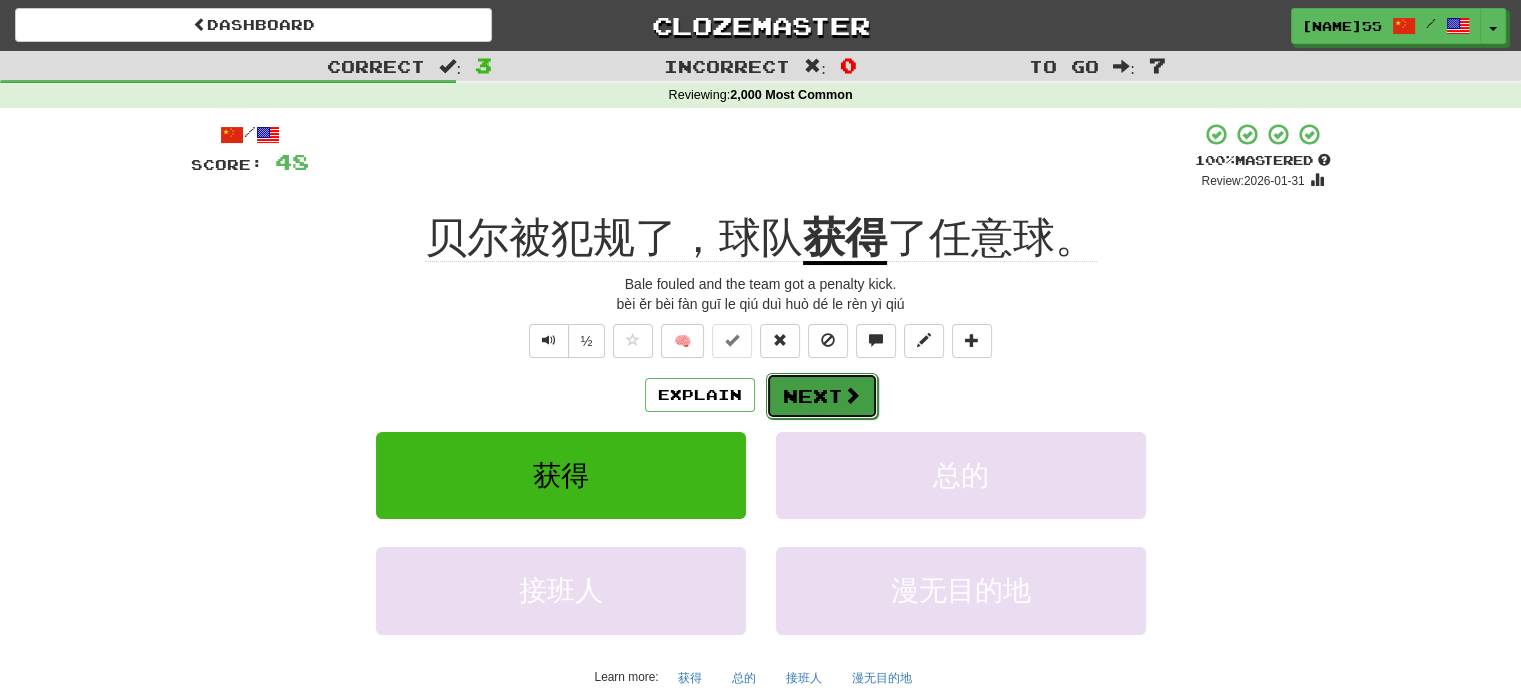 click on "Next" at bounding box center [822, 396] 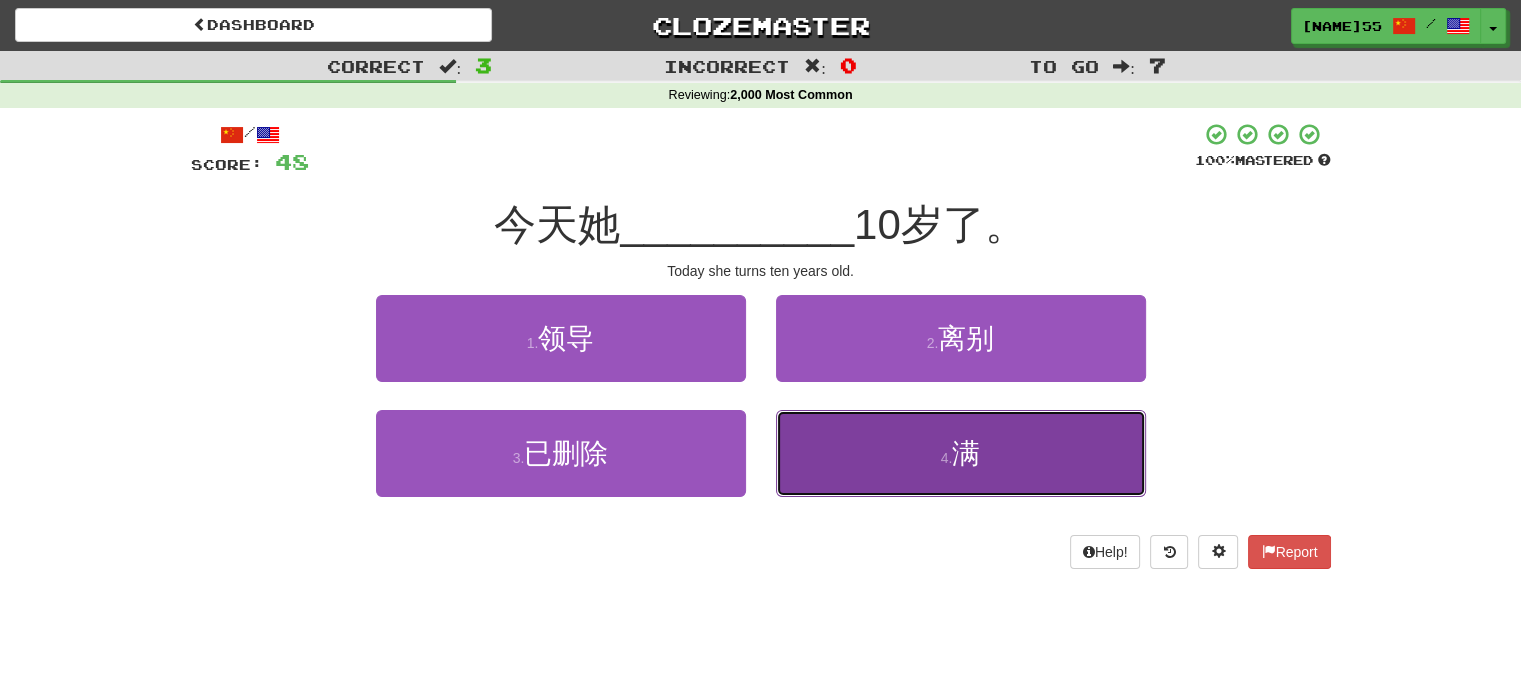 click on "4 .  满" at bounding box center [961, 453] 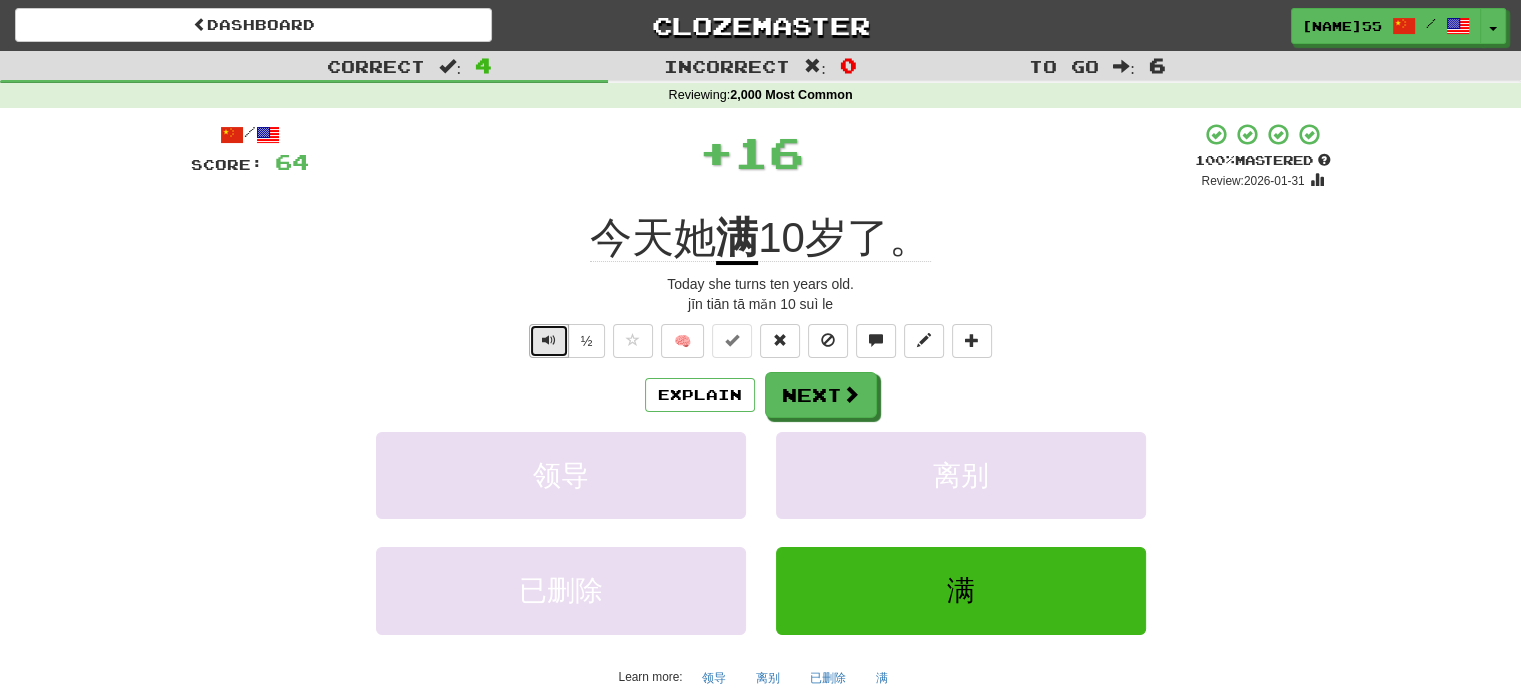 click at bounding box center (549, 340) 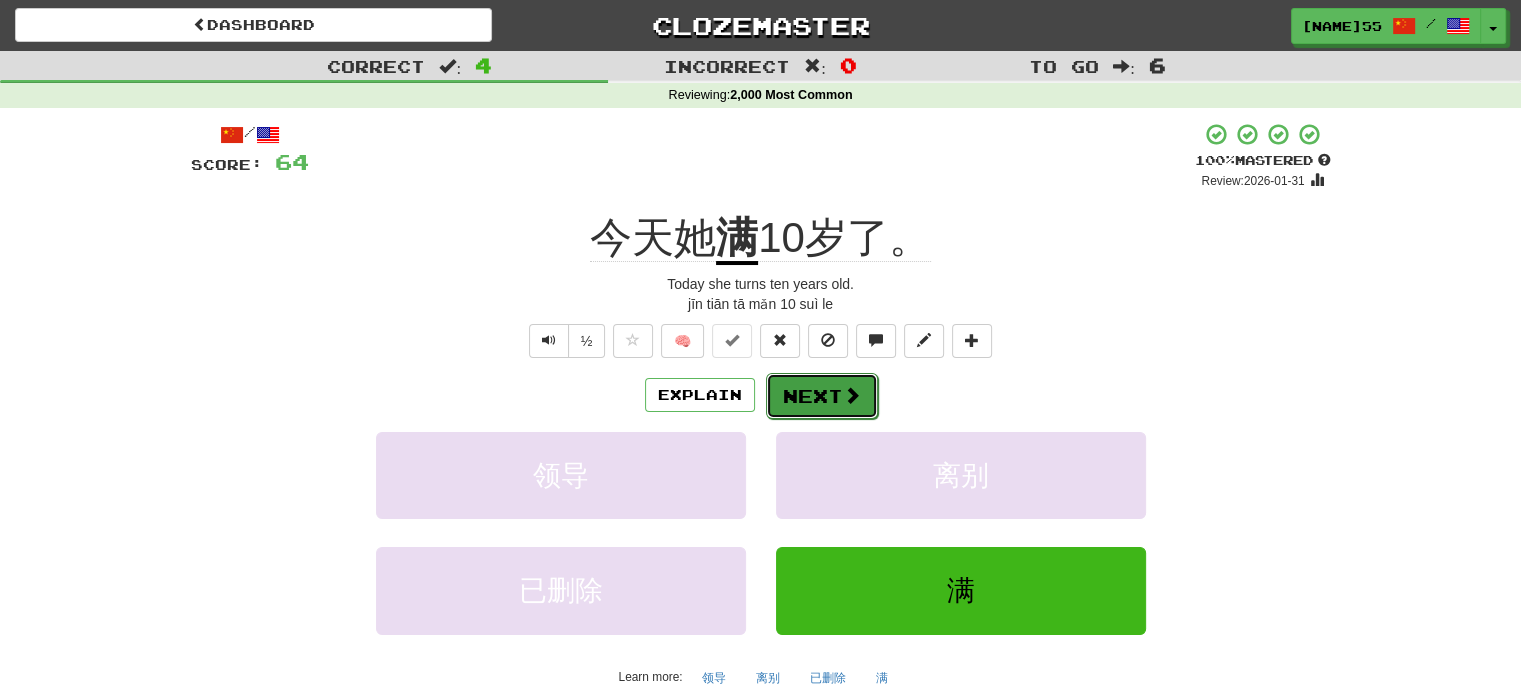 click on "Next" at bounding box center [822, 396] 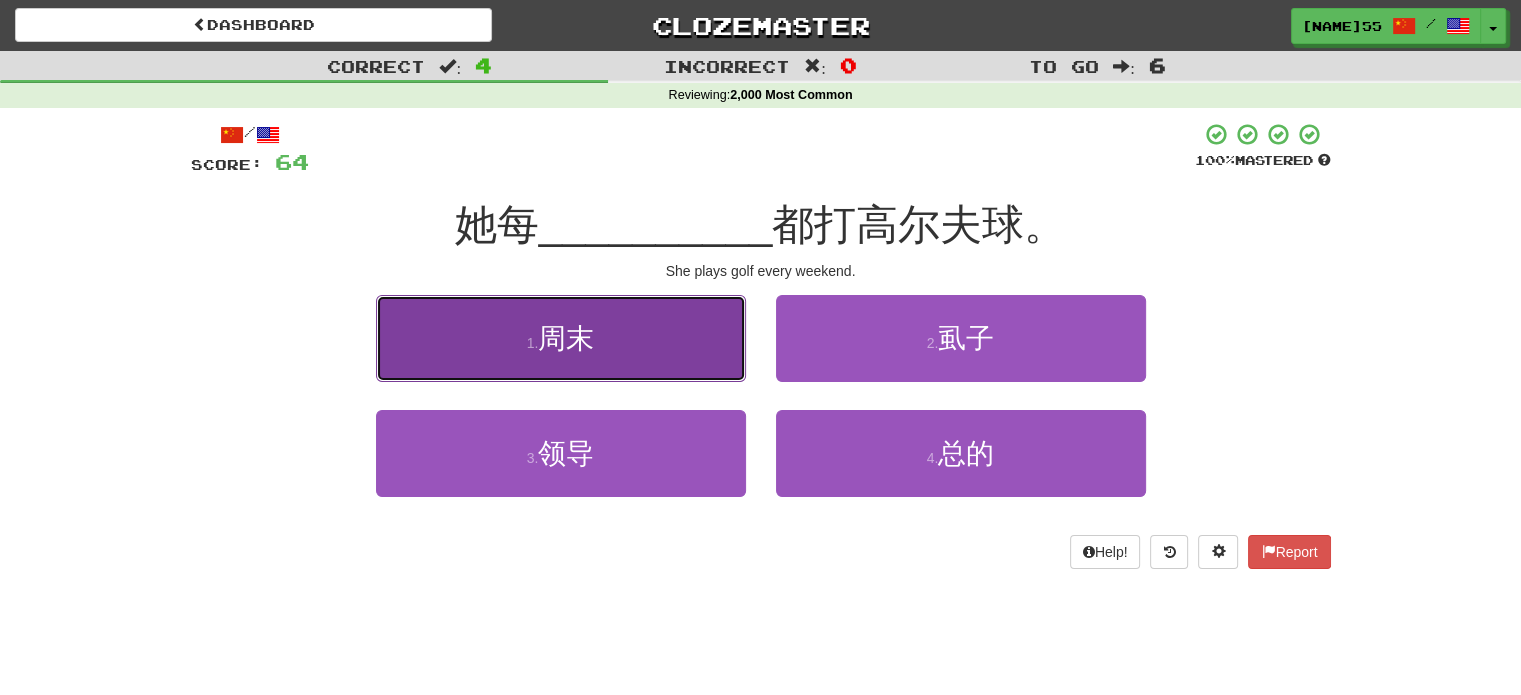 click on "1 ." at bounding box center [533, 343] 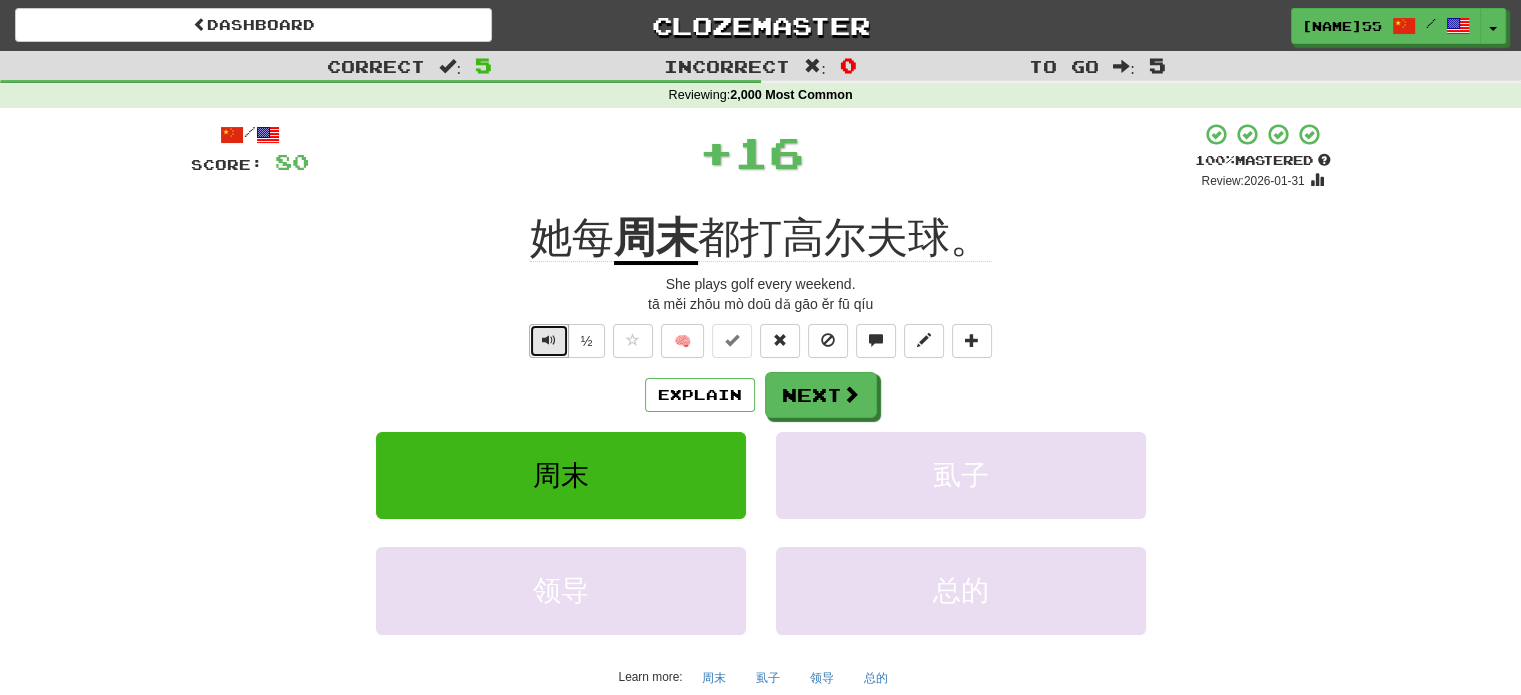 click at bounding box center (549, 340) 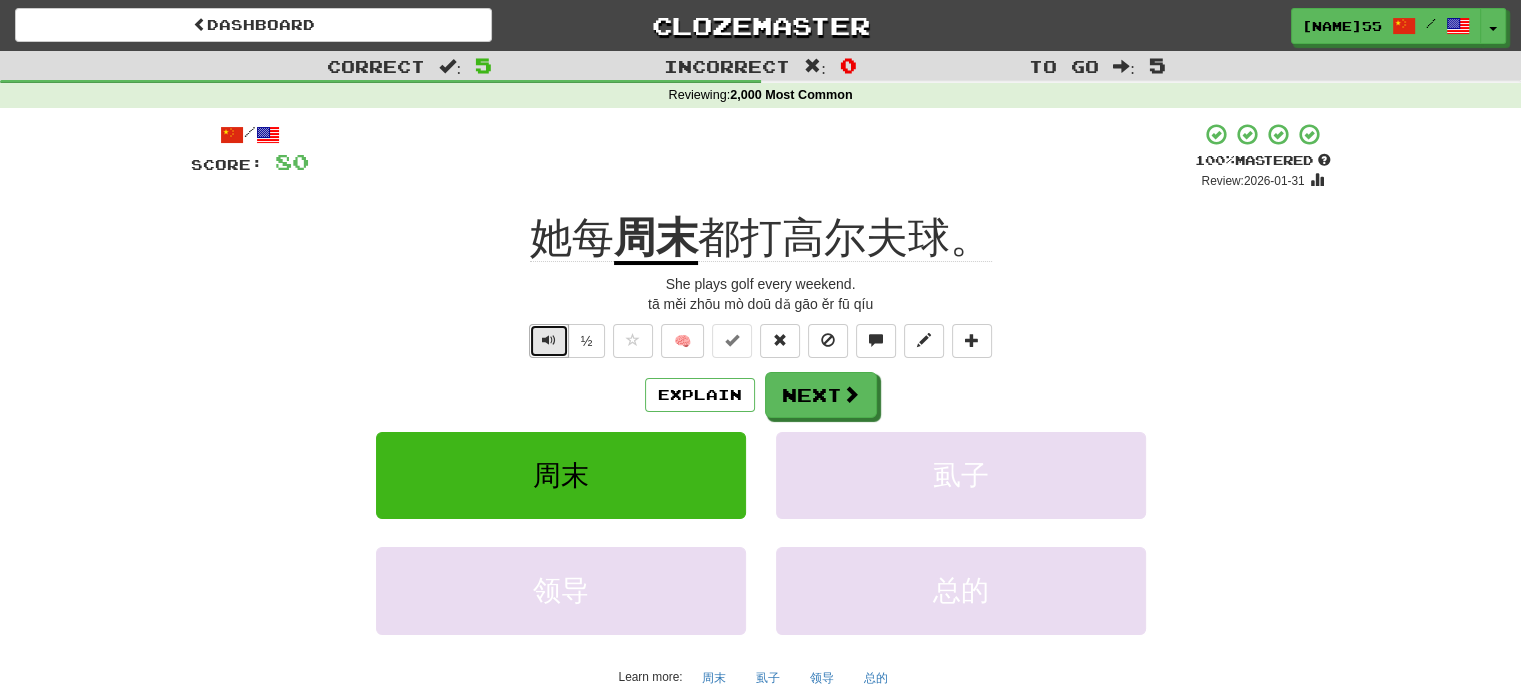 click at bounding box center [549, 340] 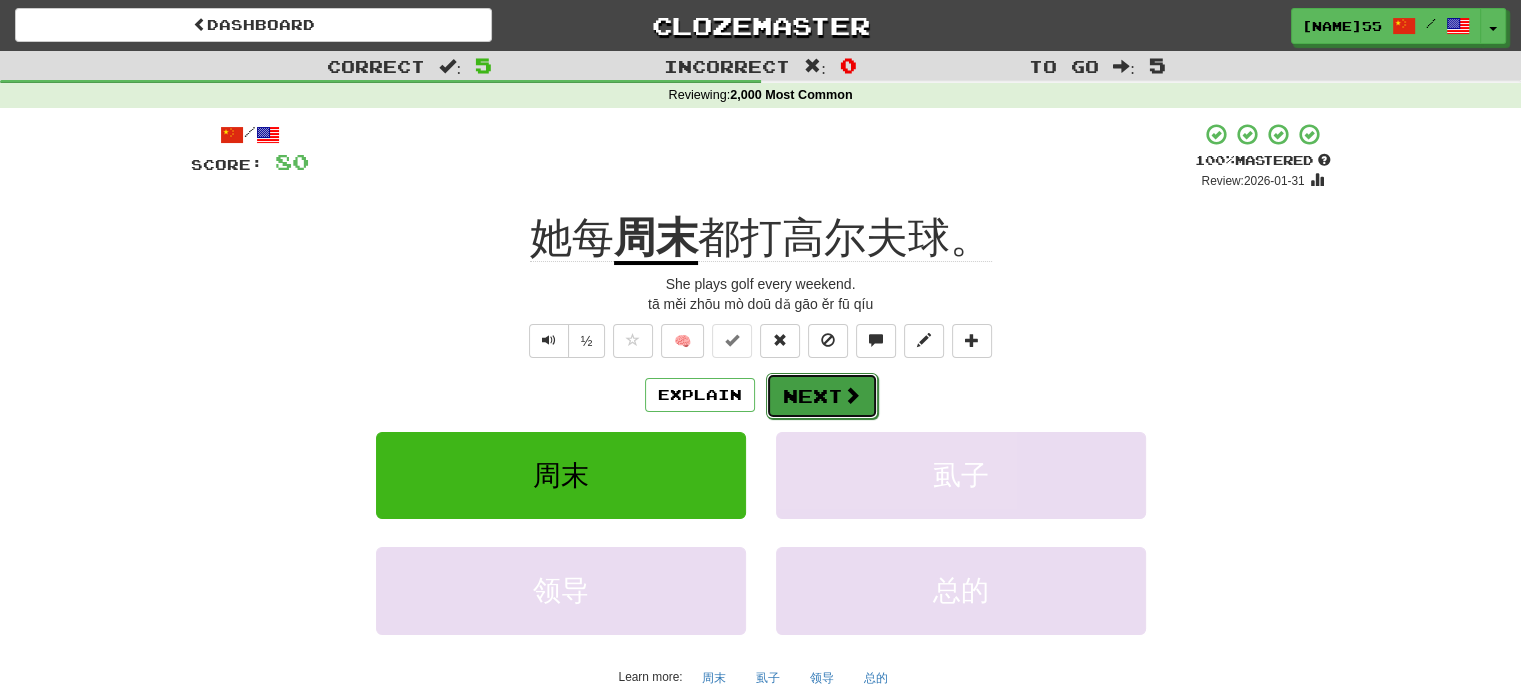 click on "Next" at bounding box center [822, 396] 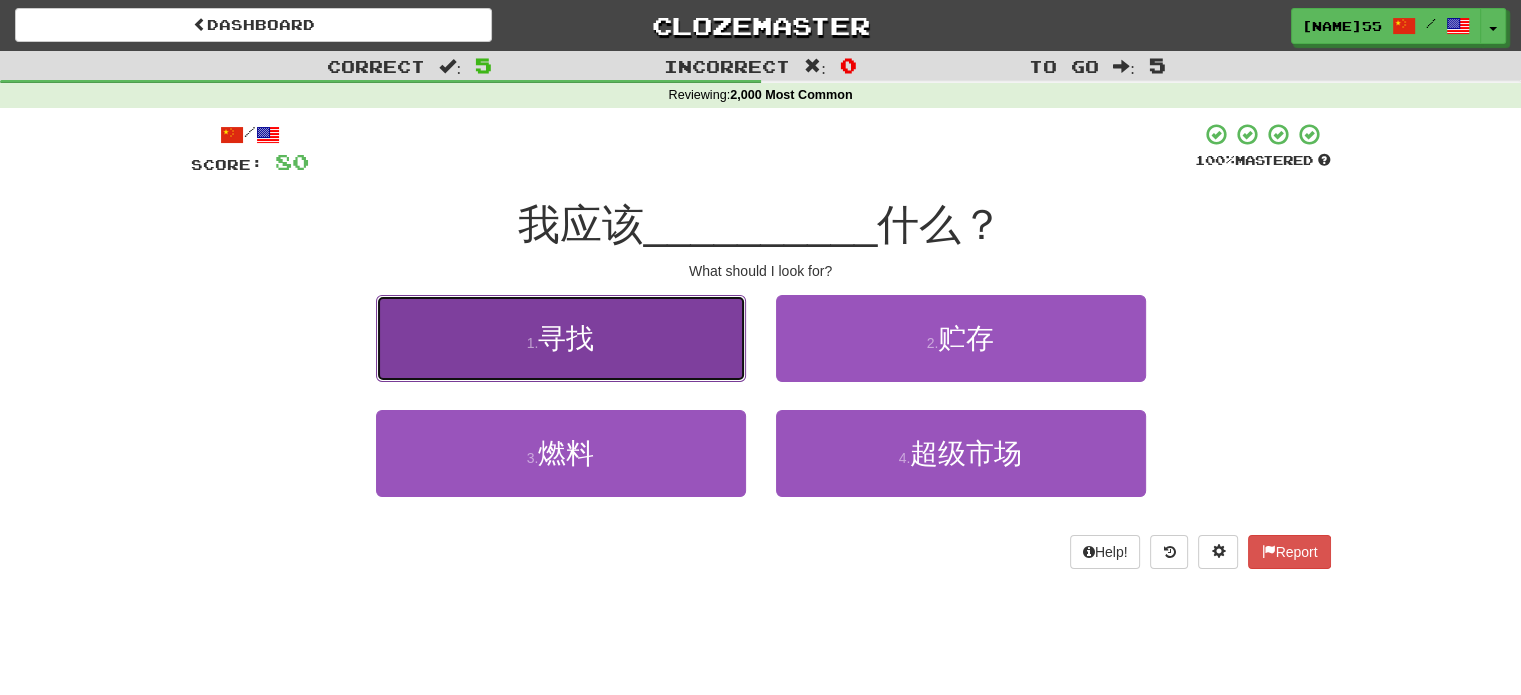 click on "1 .  寻找" at bounding box center [561, 338] 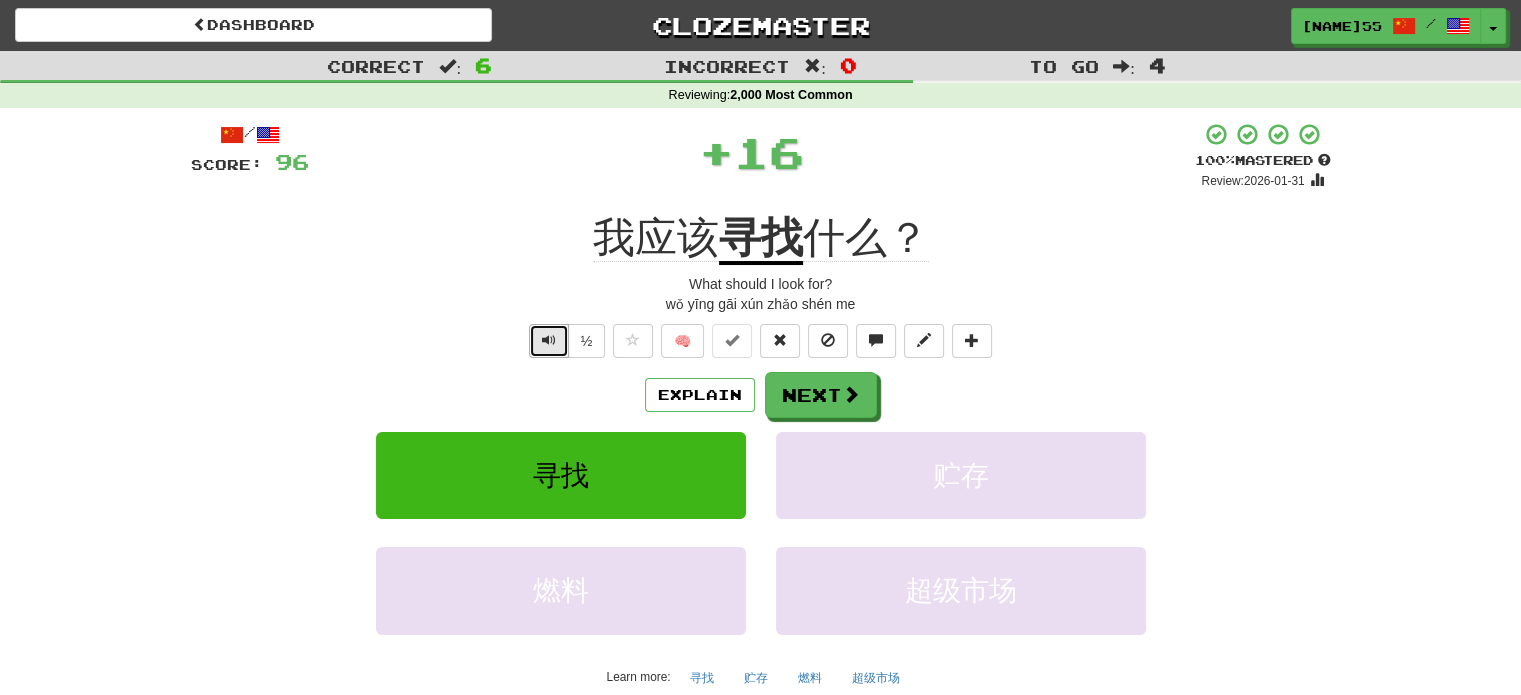 click at bounding box center (549, 341) 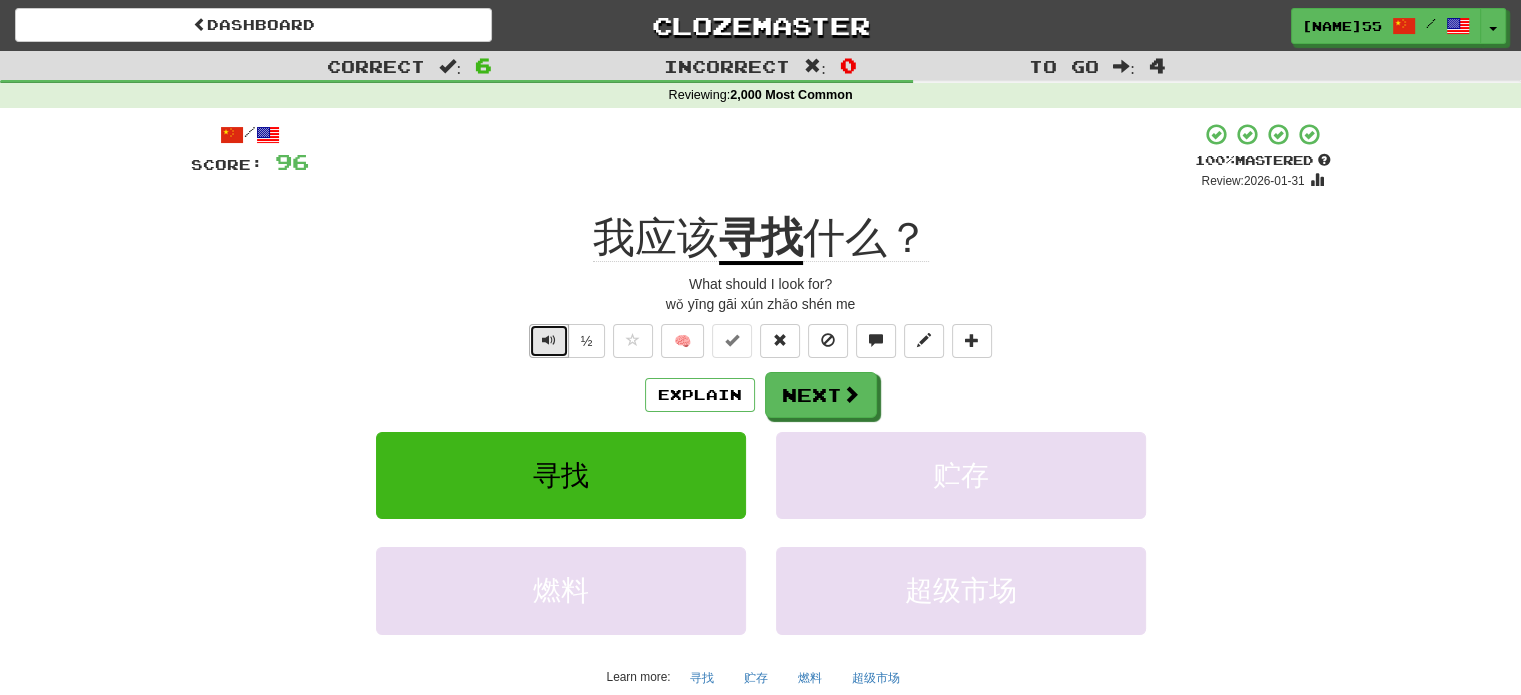click at bounding box center [549, 341] 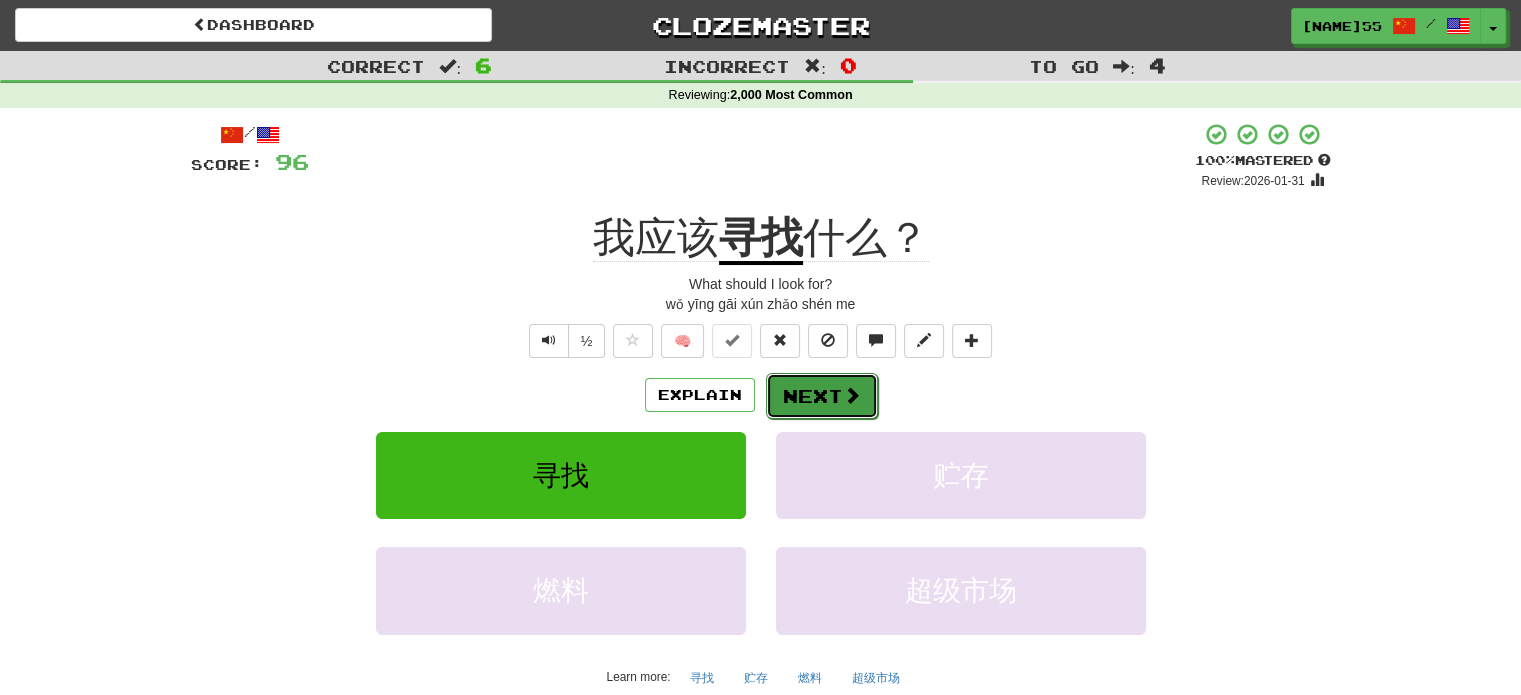 click on "Next" at bounding box center (822, 396) 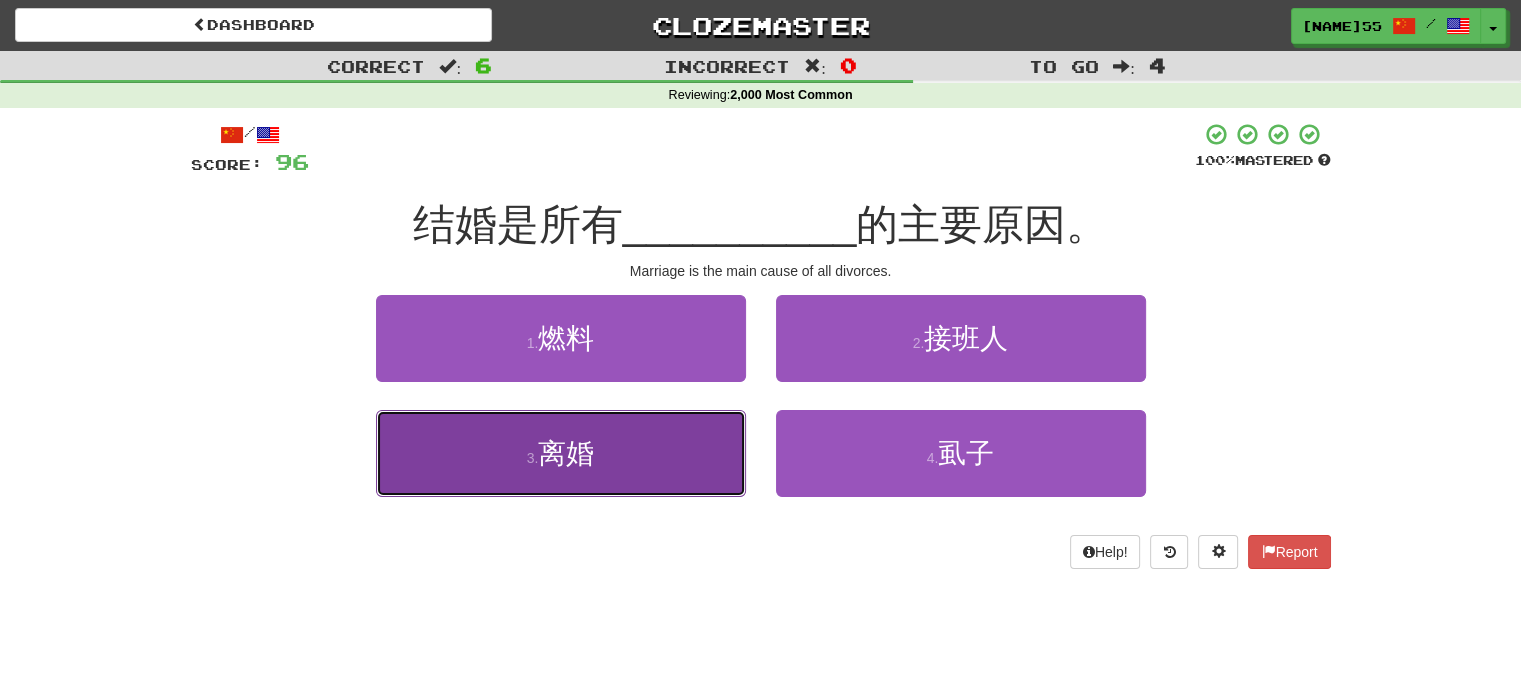 click on "3 .  离婚" at bounding box center [561, 453] 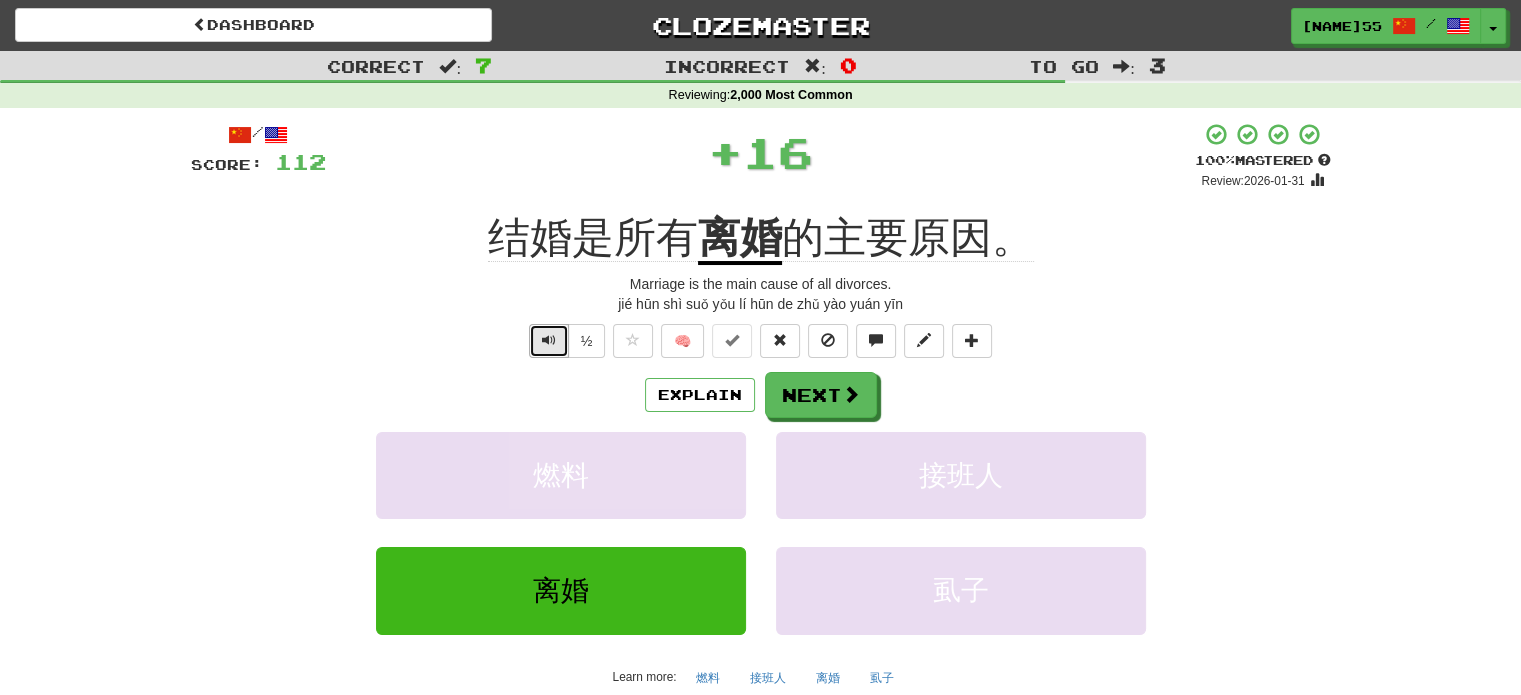 click at bounding box center (549, 340) 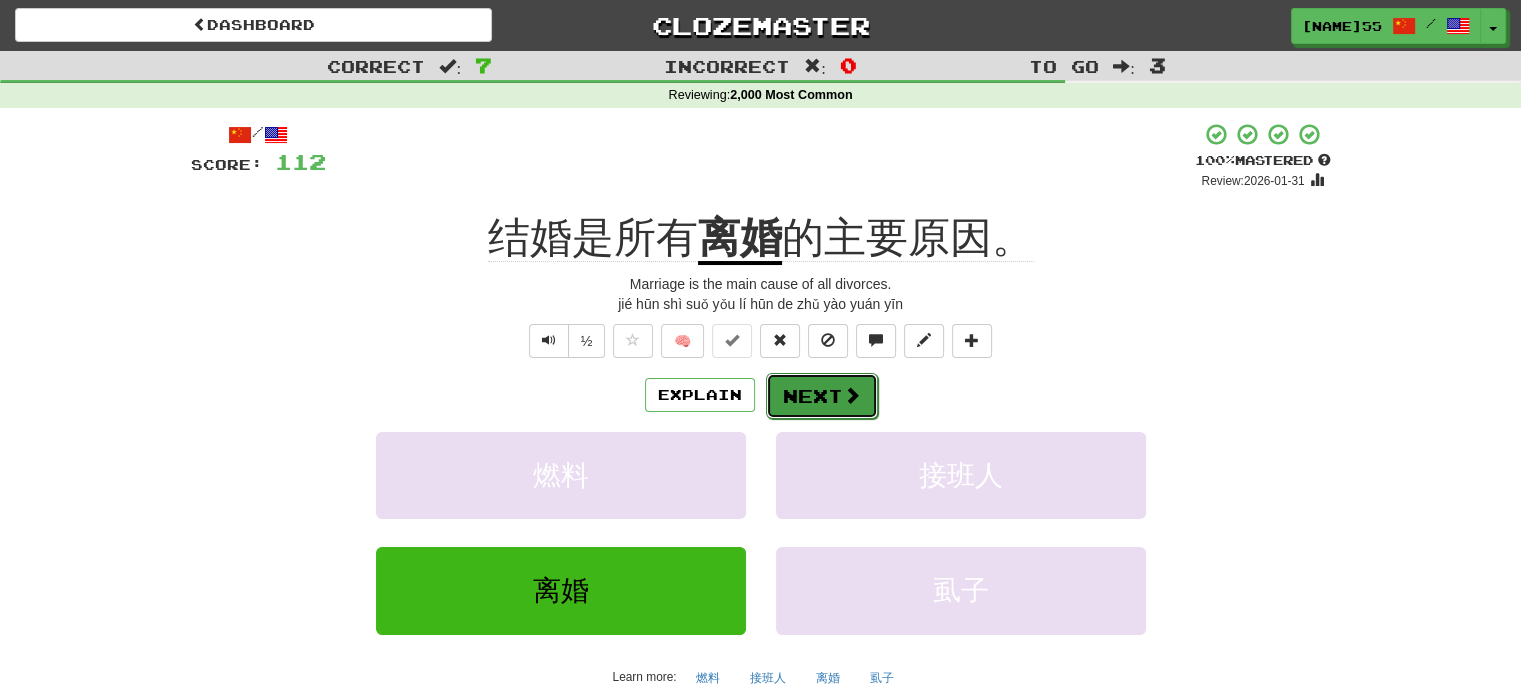 click on "Next" at bounding box center [822, 396] 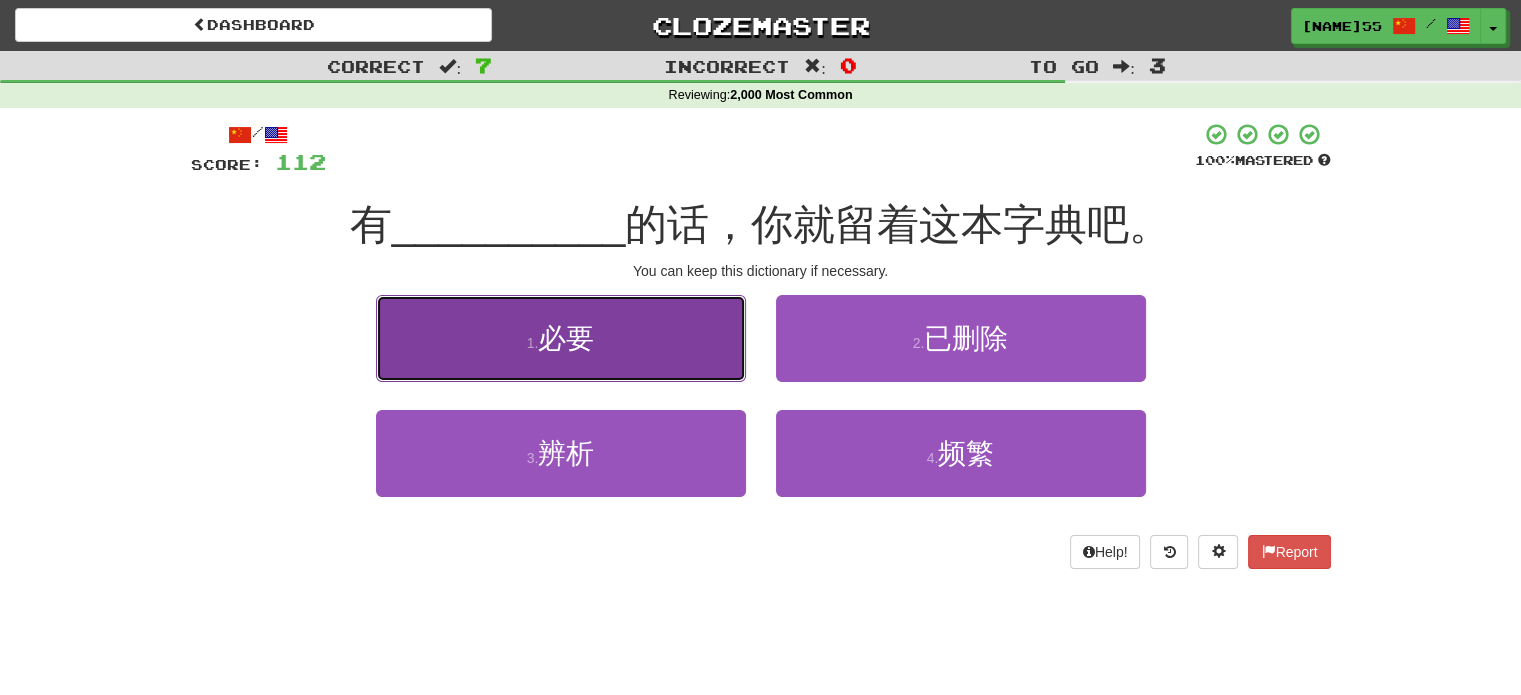 click on "1 .  必要" at bounding box center (561, 338) 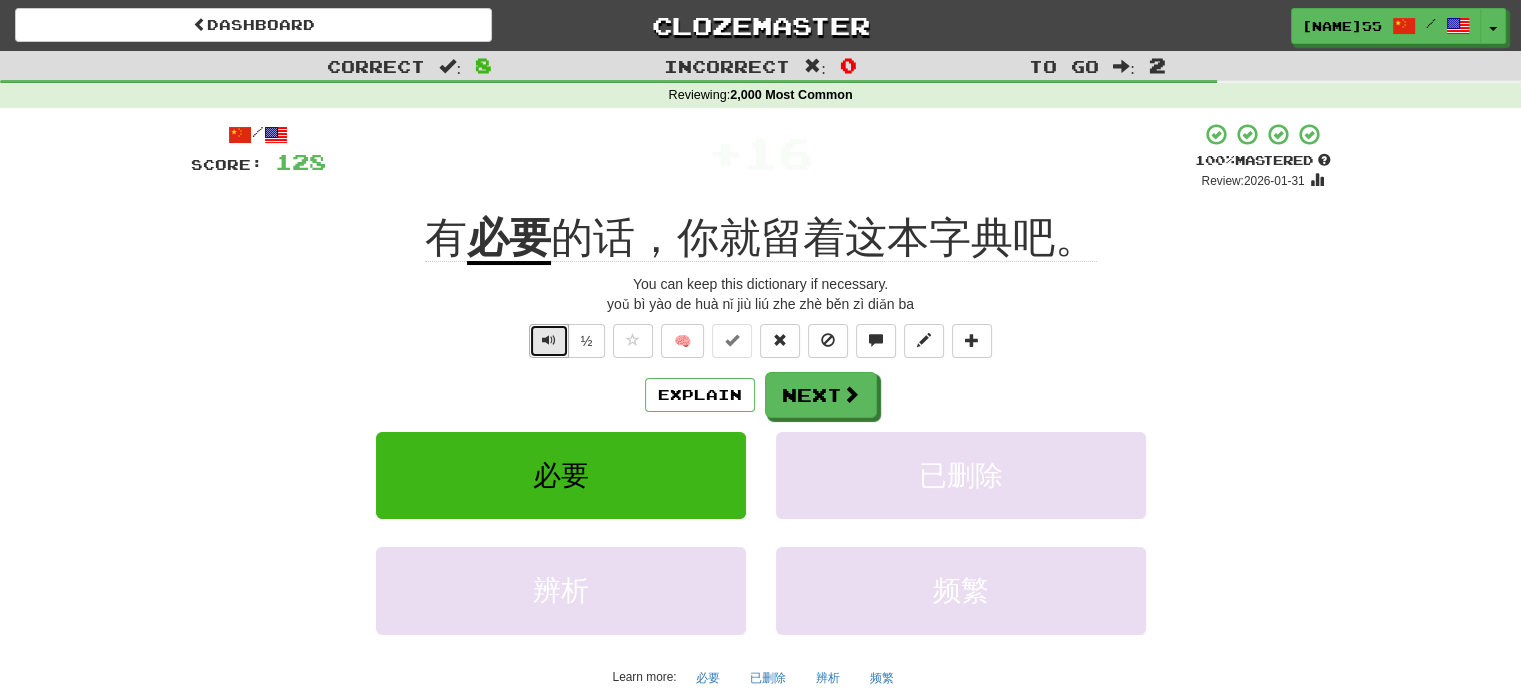 click at bounding box center (549, 340) 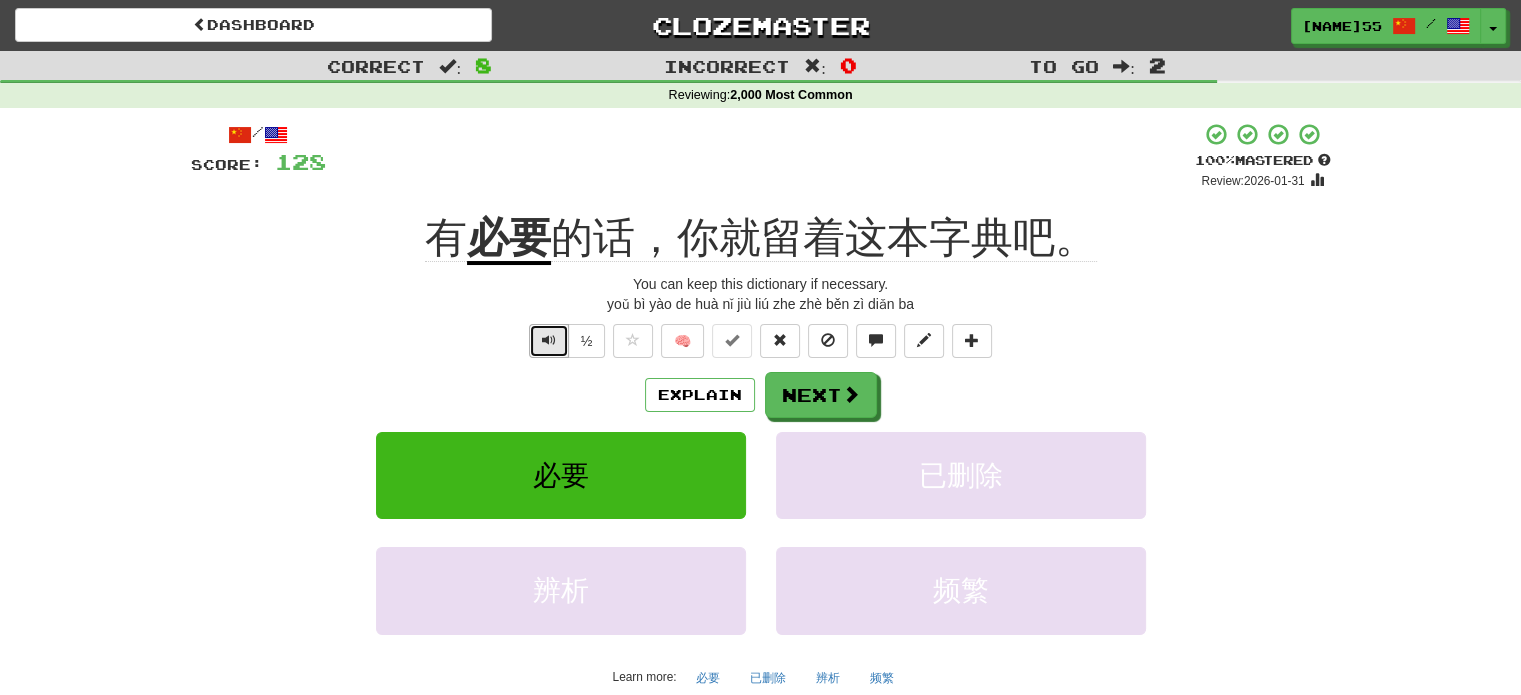 click at bounding box center [549, 340] 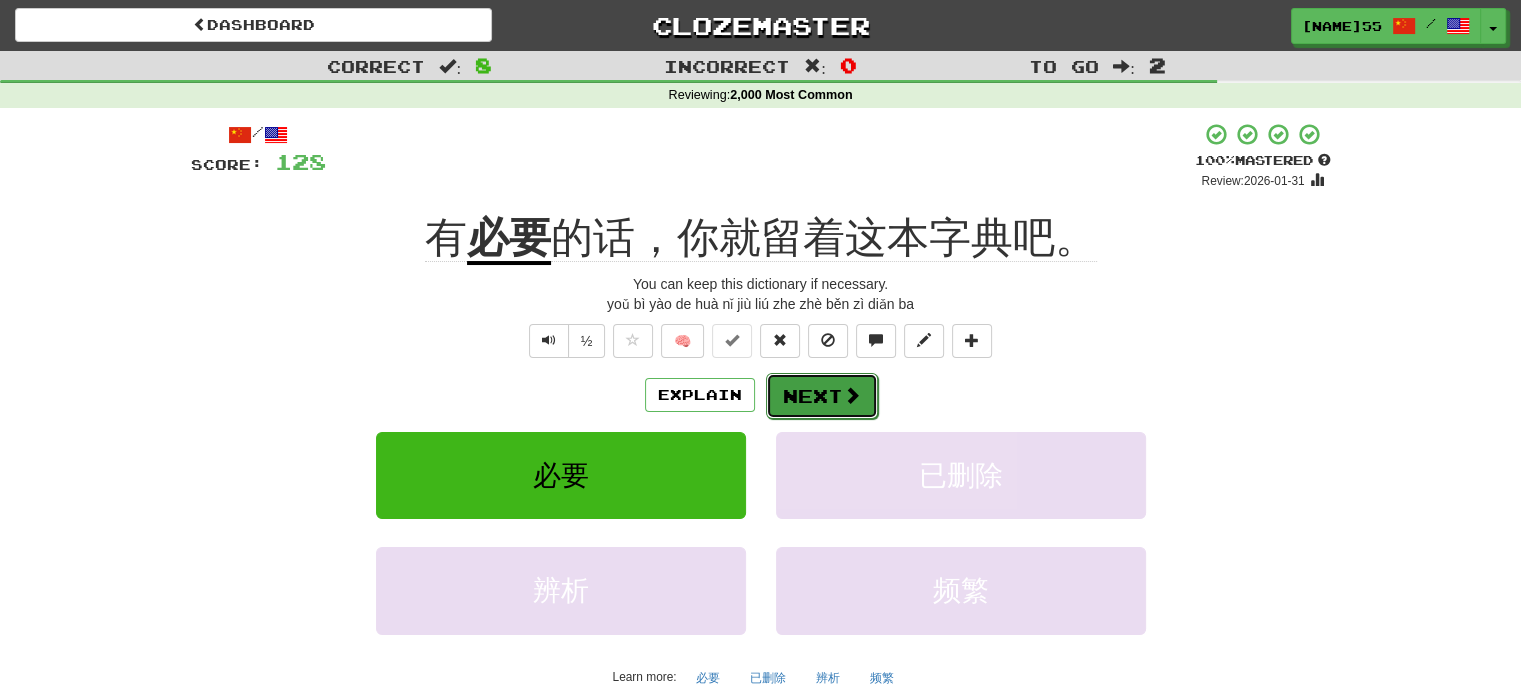 click on "Next" at bounding box center [822, 396] 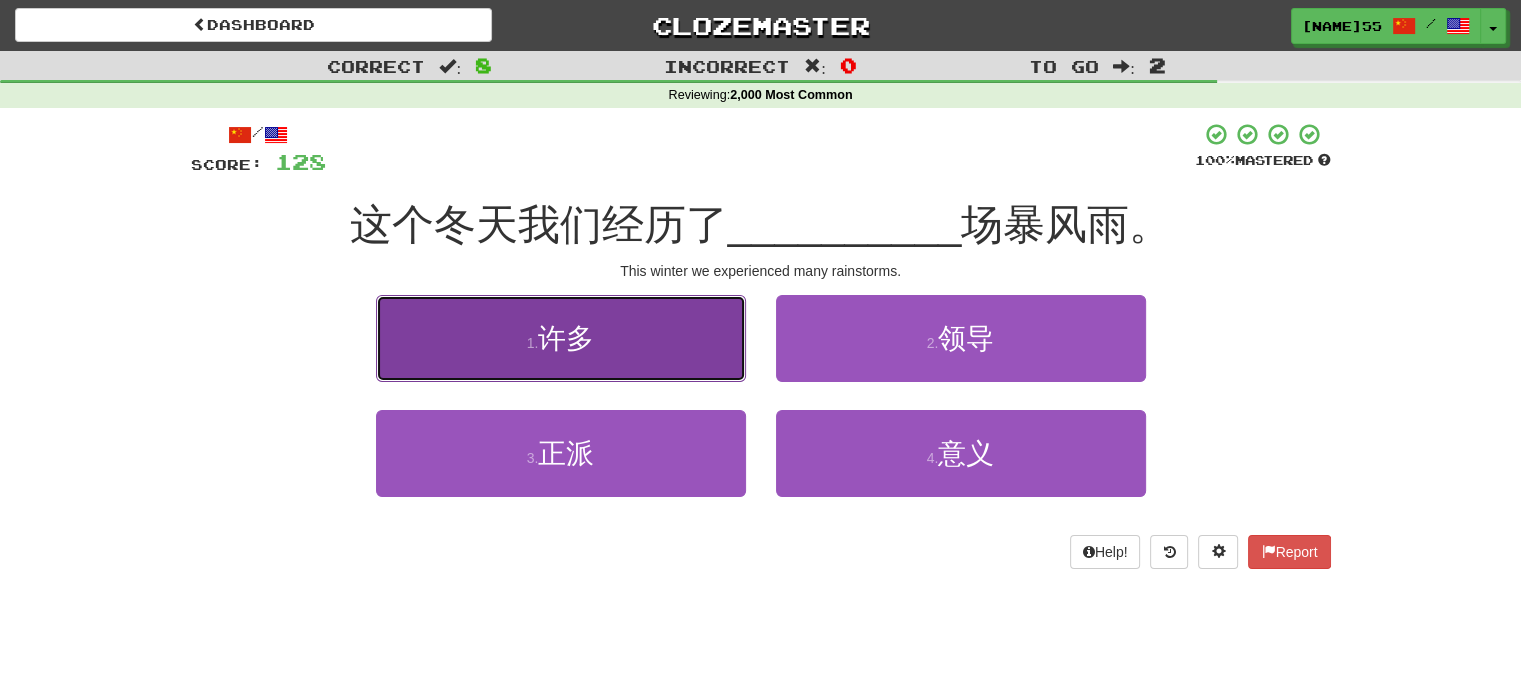 click on "许多" at bounding box center (566, 338) 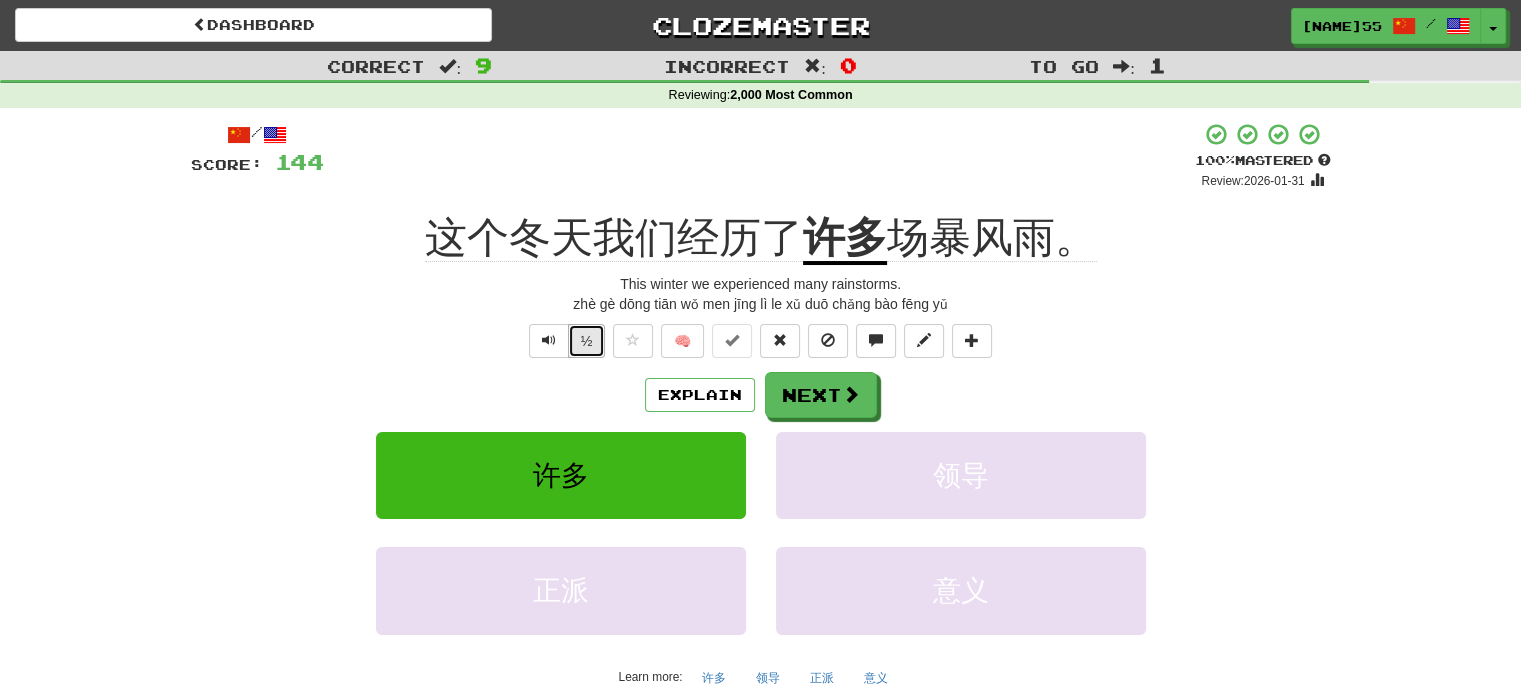 click on "½" at bounding box center [587, 341] 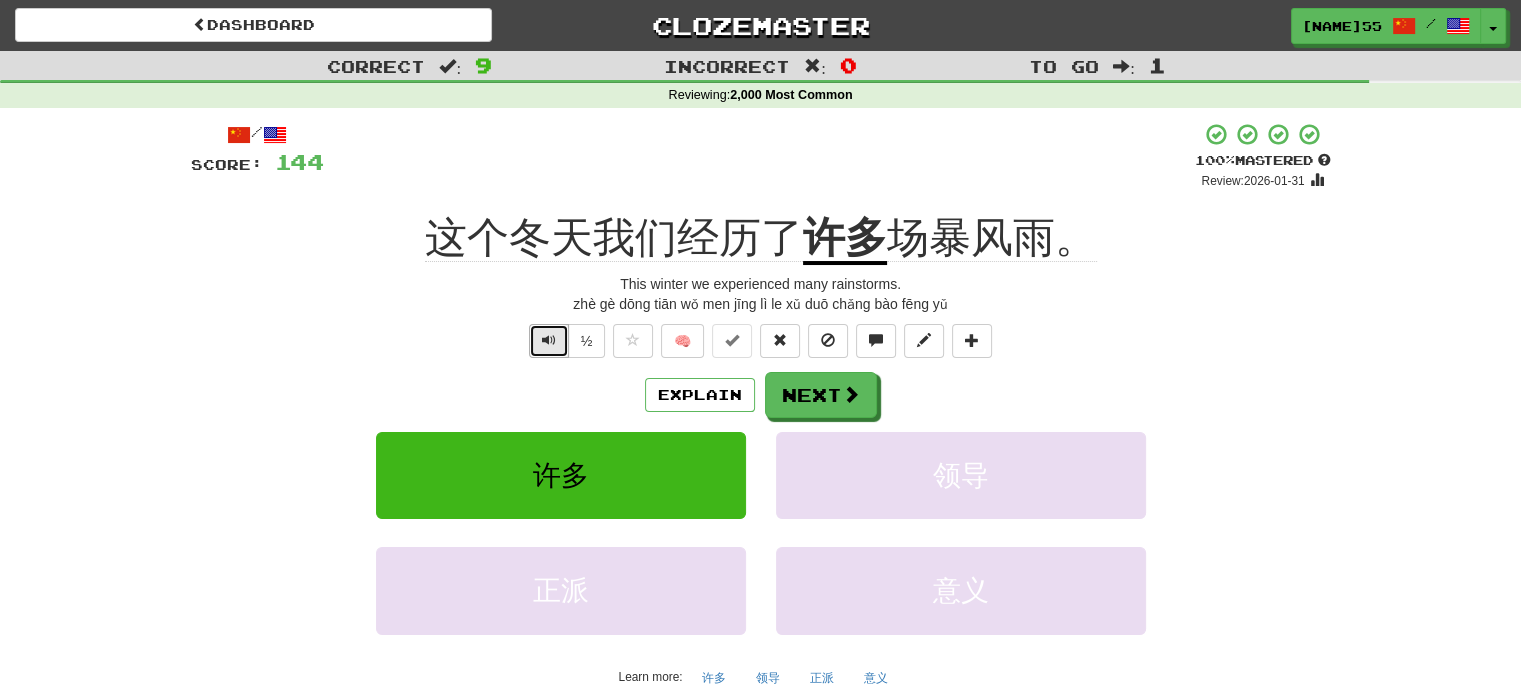 click at bounding box center [549, 341] 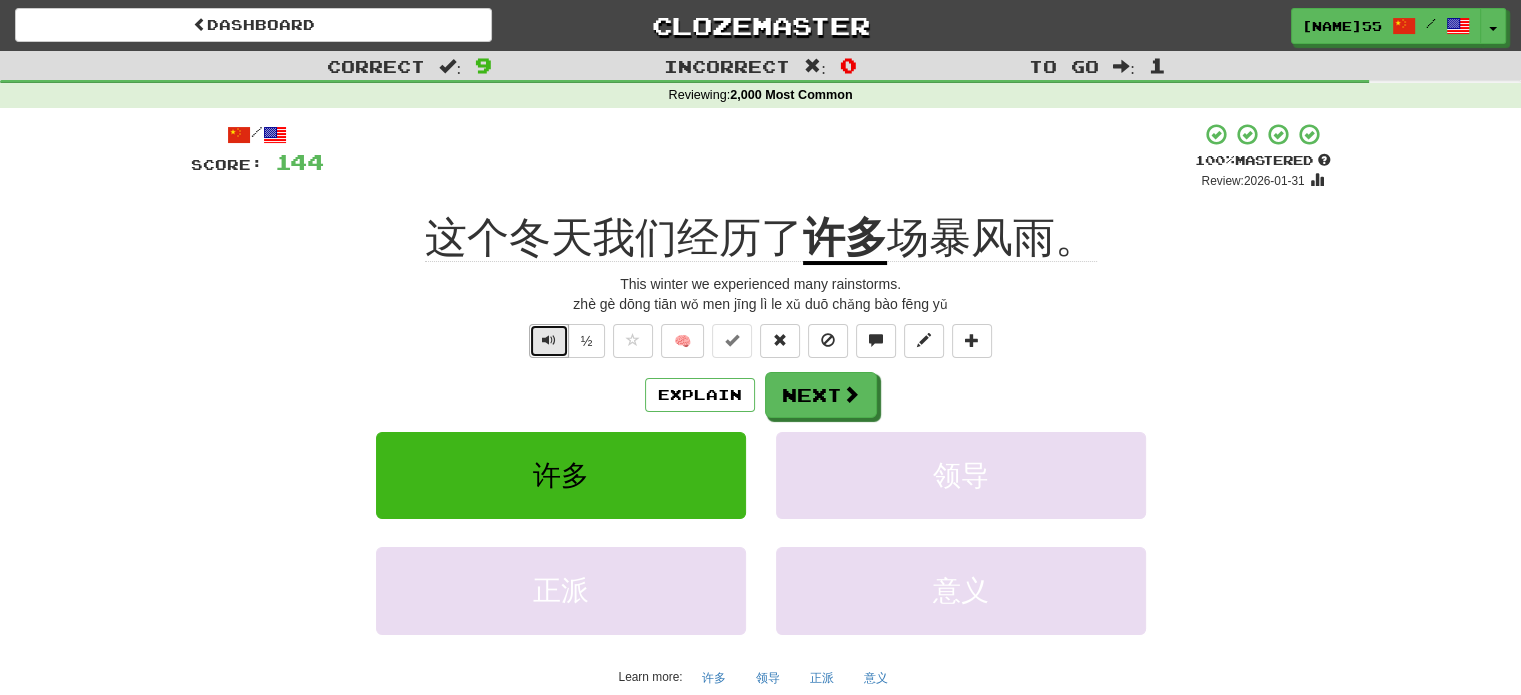 click at bounding box center [549, 341] 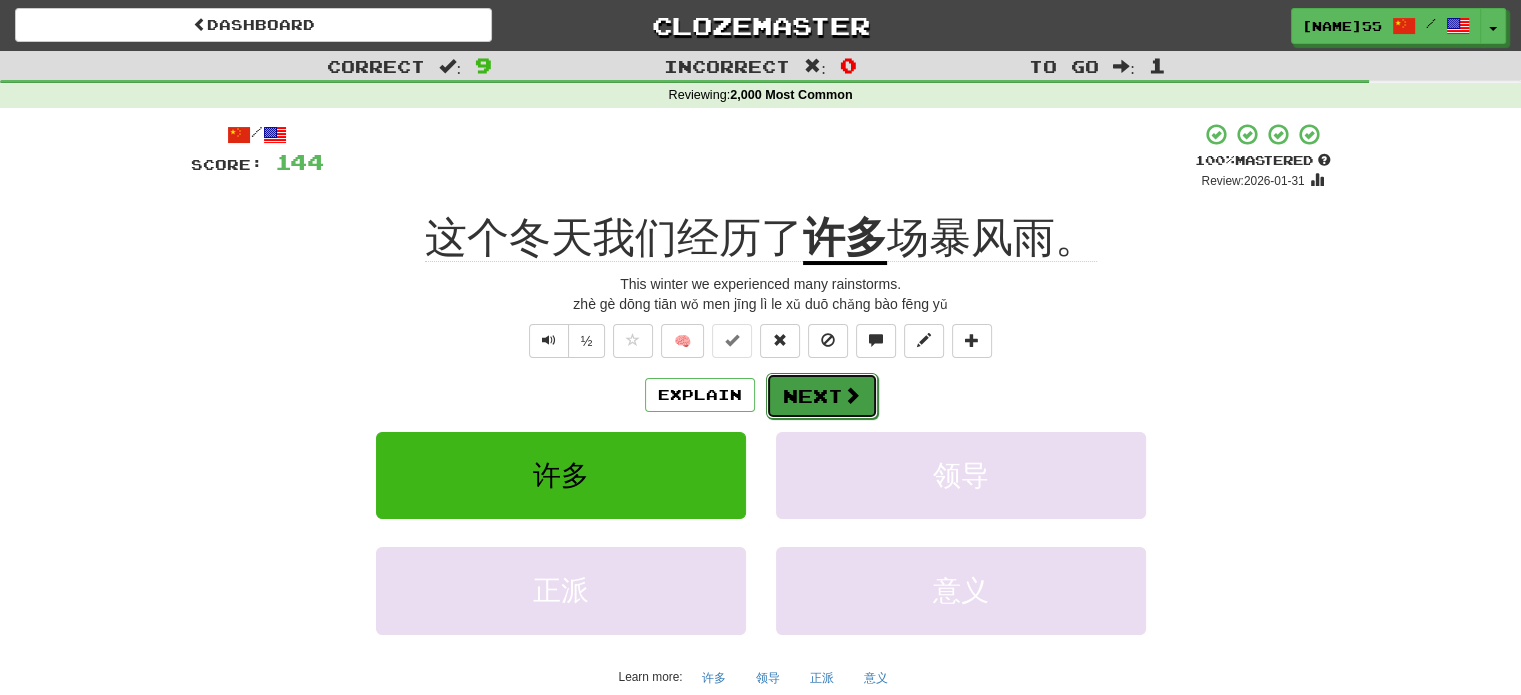 click on "Next" at bounding box center (822, 396) 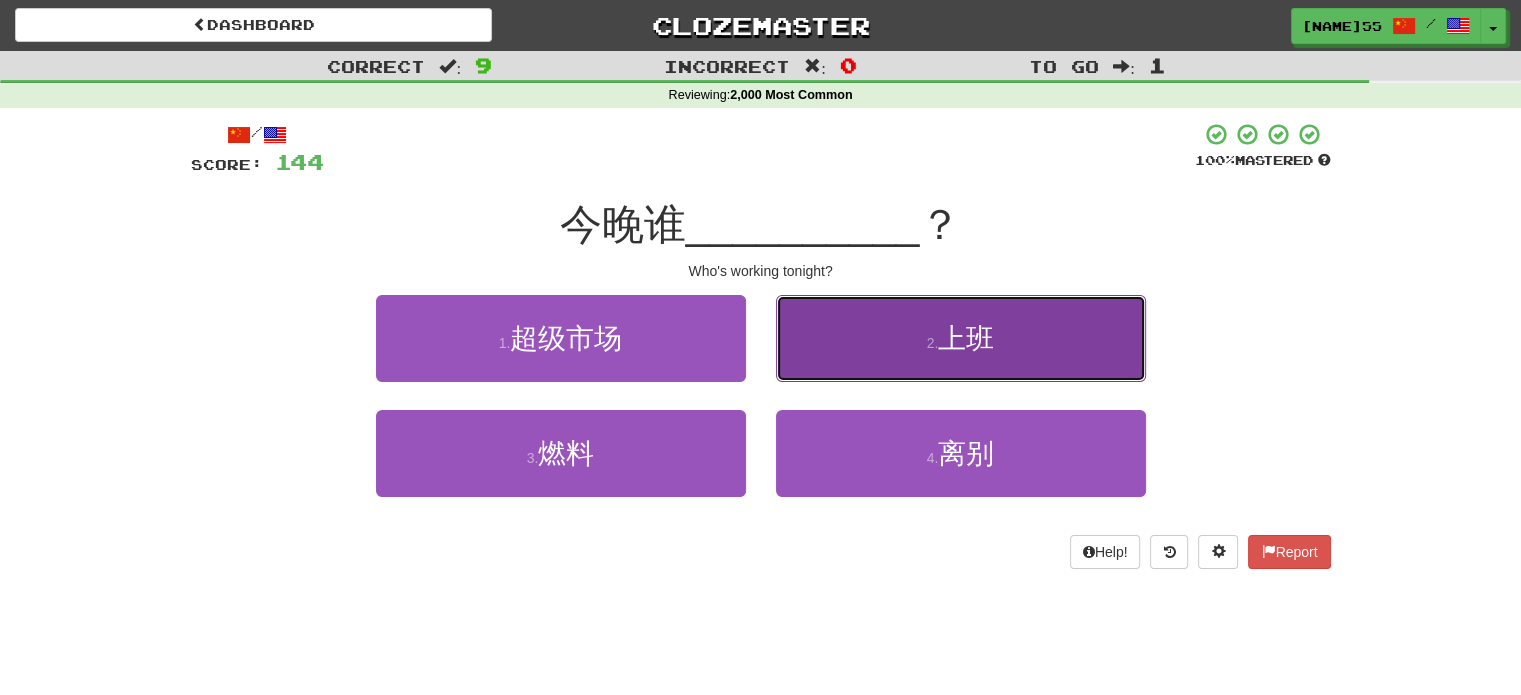 click on "2 .  上班" at bounding box center (961, 338) 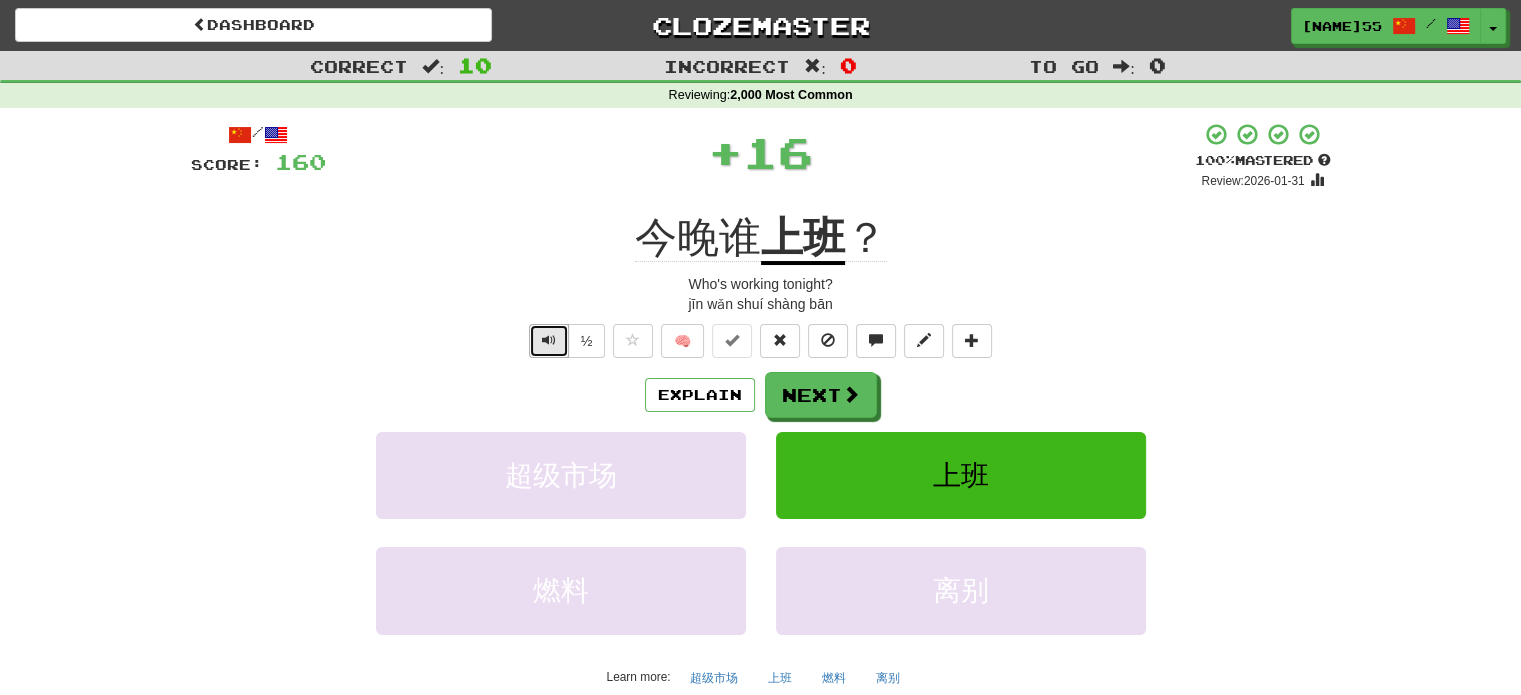 click at bounding box center (549, 341) 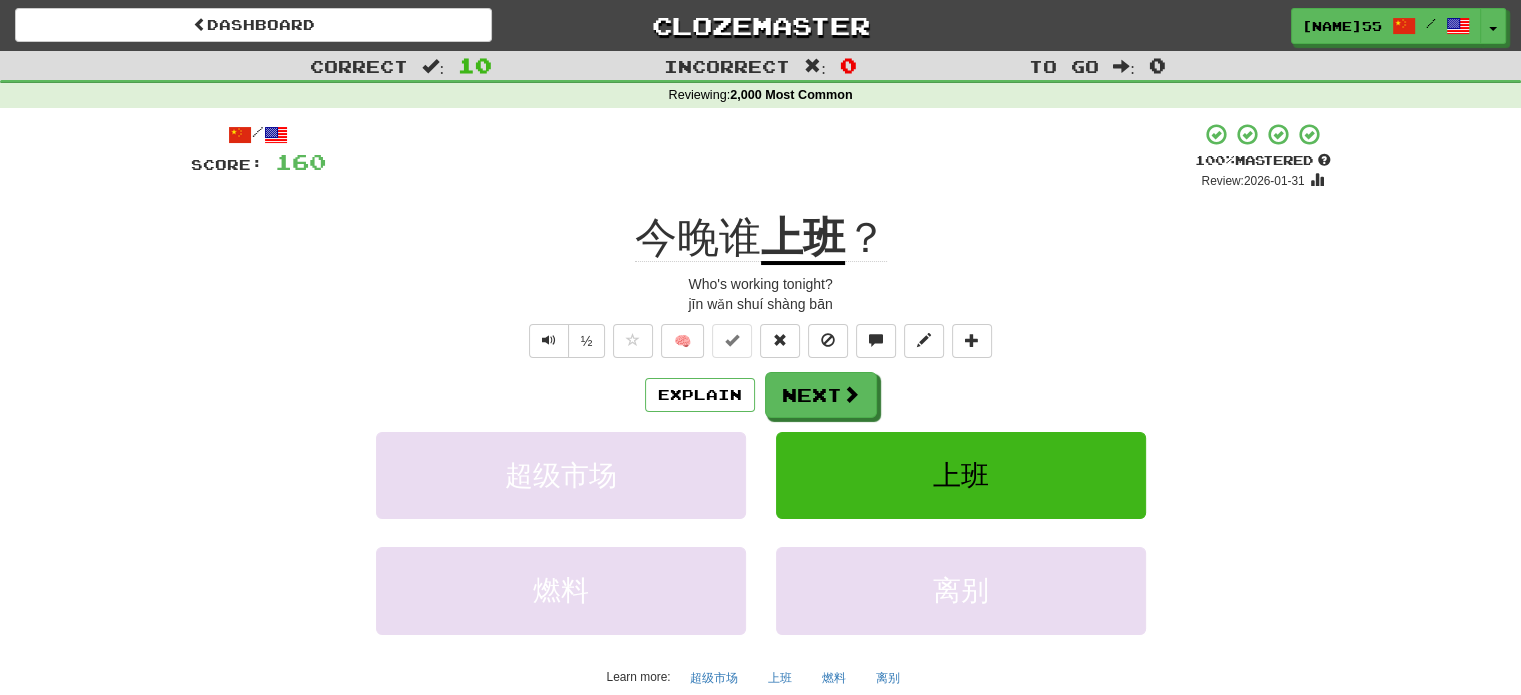 click on "/  Score:   160 + 16 100 %  Mastered Review:  2026-01-31 今晚谁 上班 ？ Who's working tonight? jīn wǎn shuí shàng bān ½ 🧠 Explain Next 超级市场 上班 燃料 离别 Learn more: 超级市场 上班 燃料 离别  Help!  Report Sentence Source" at bounding box center (761, 445) 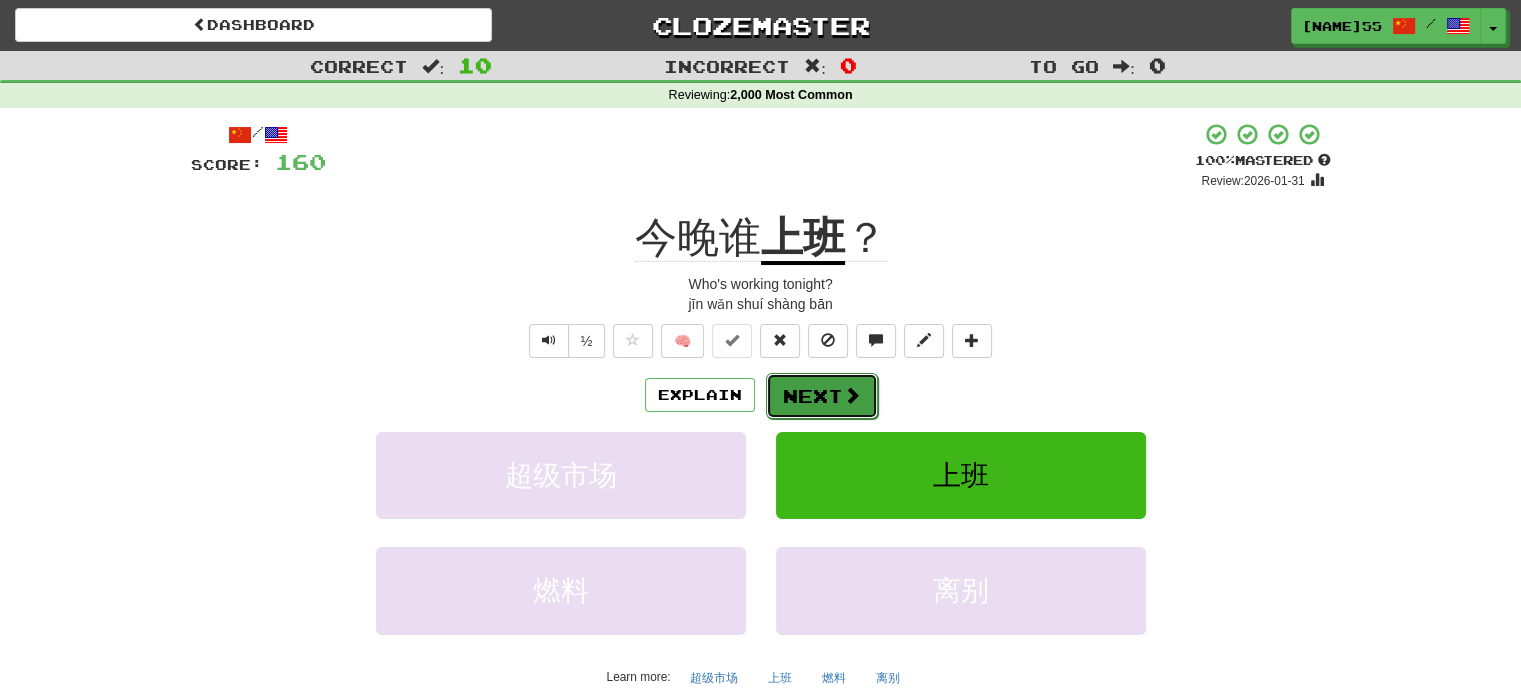 click on "Next" at bounding box center [822, 396] 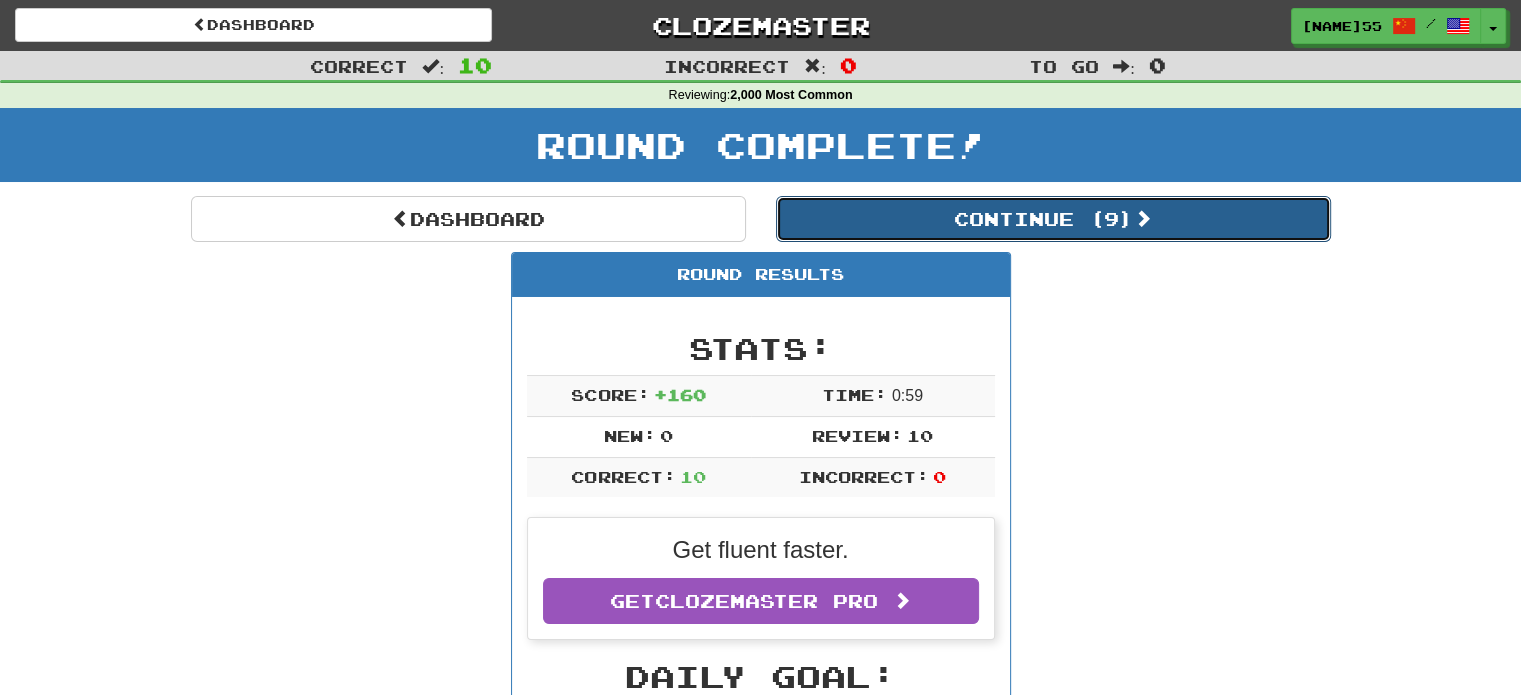 click on "Continue ( 9 )" at bounding box center [1053, 219] 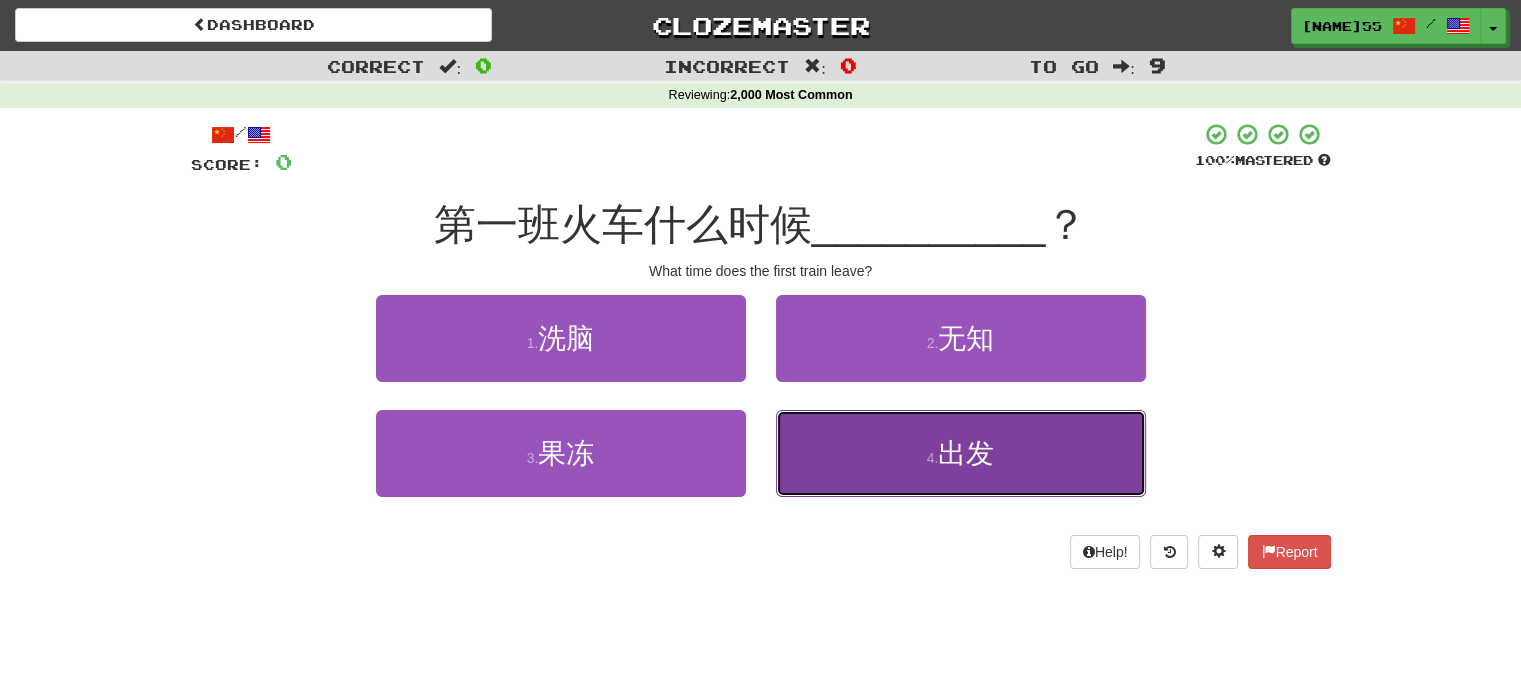 click on "4 .  出发" at bounding box center [961, 453] 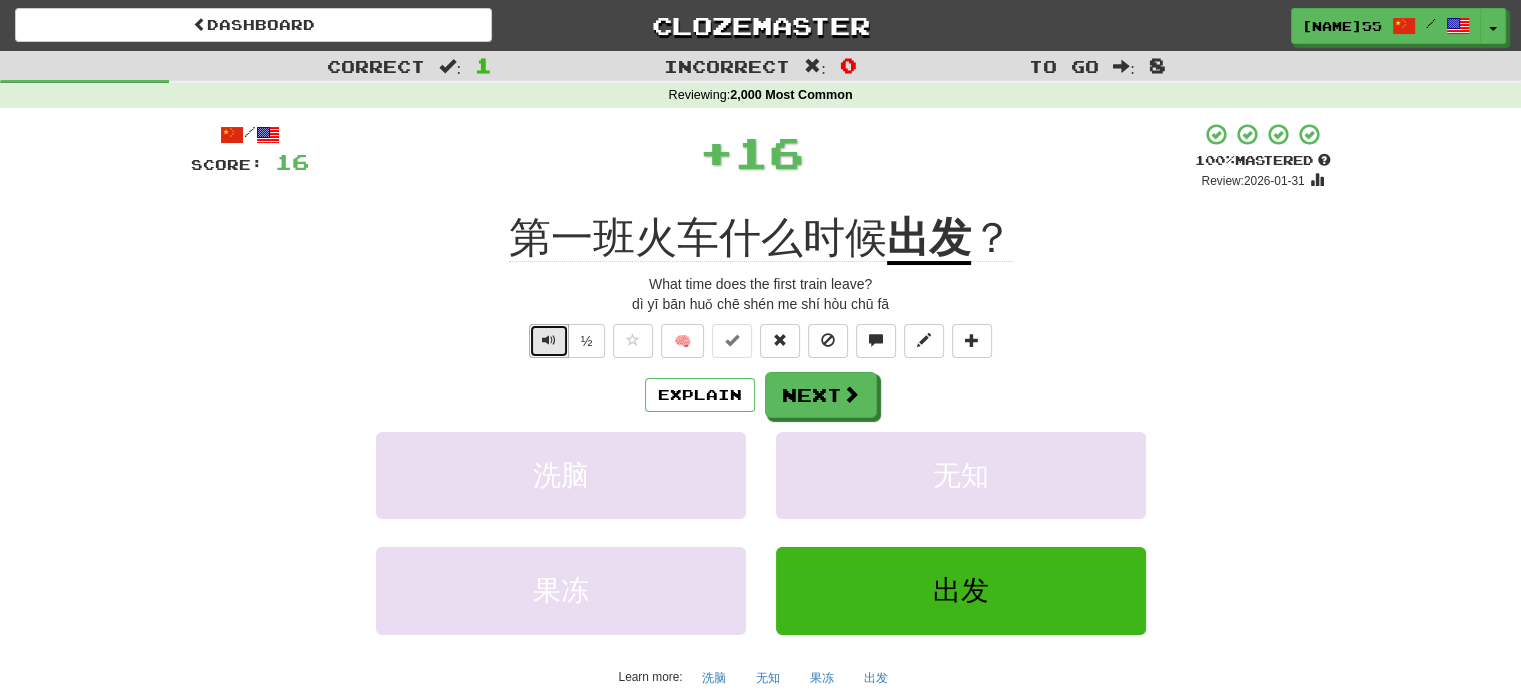 click at bounding box center [549, 340] 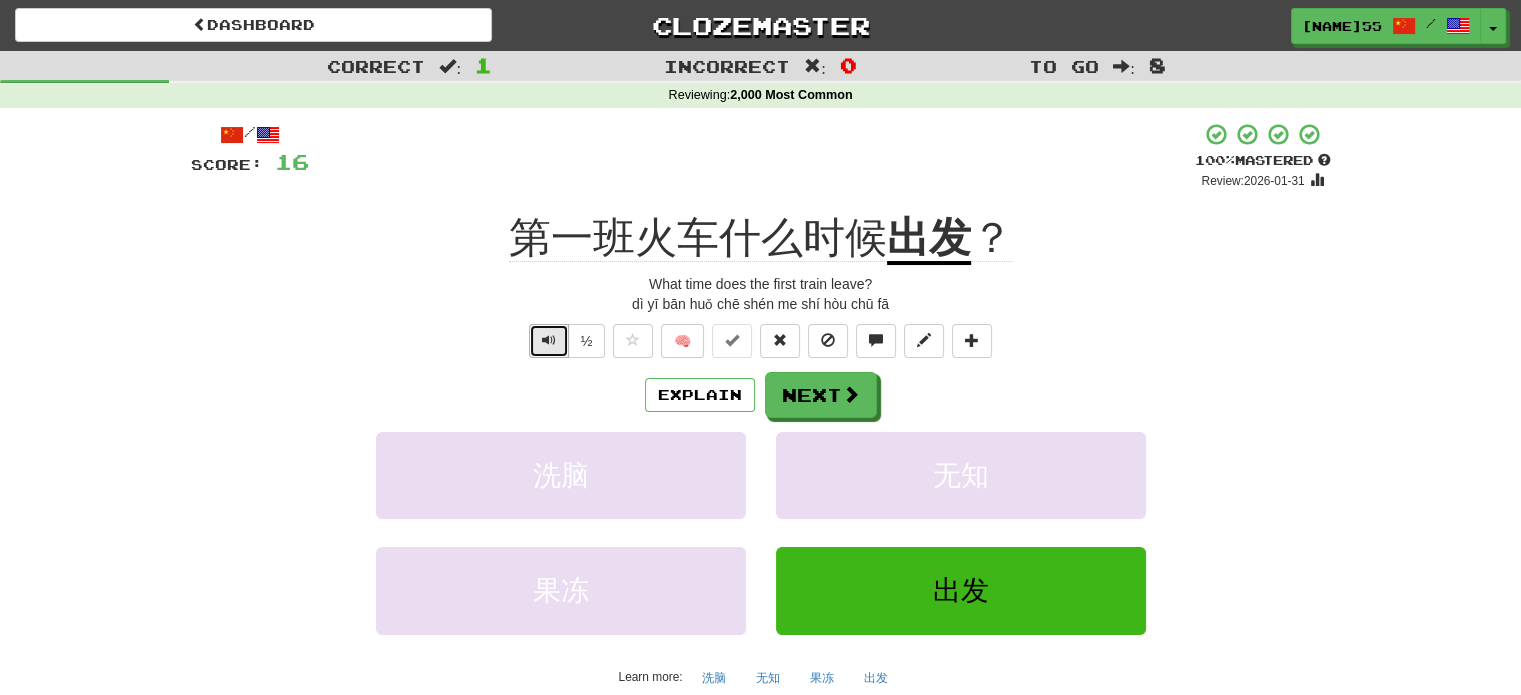 click at bounding box center [549, 340] 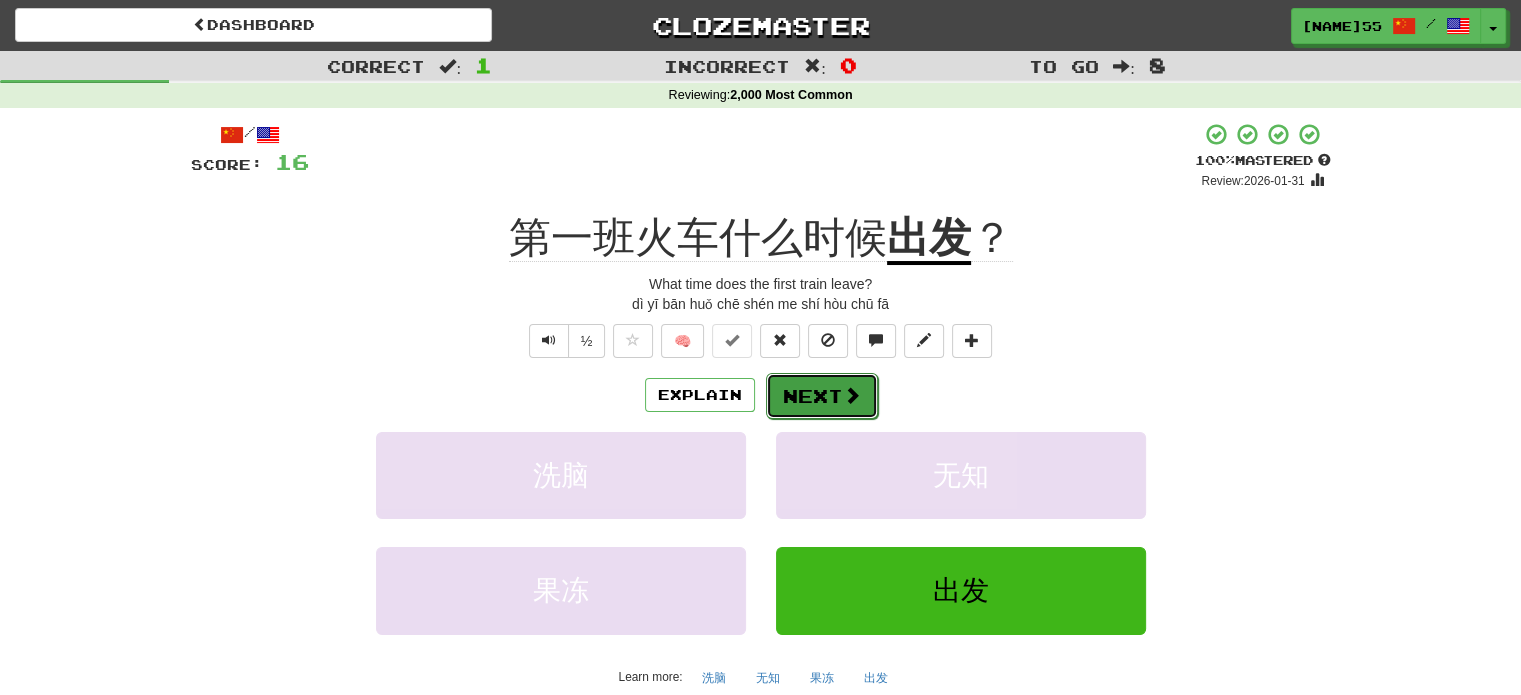 click on "Next" at bounding box center [822, 396] 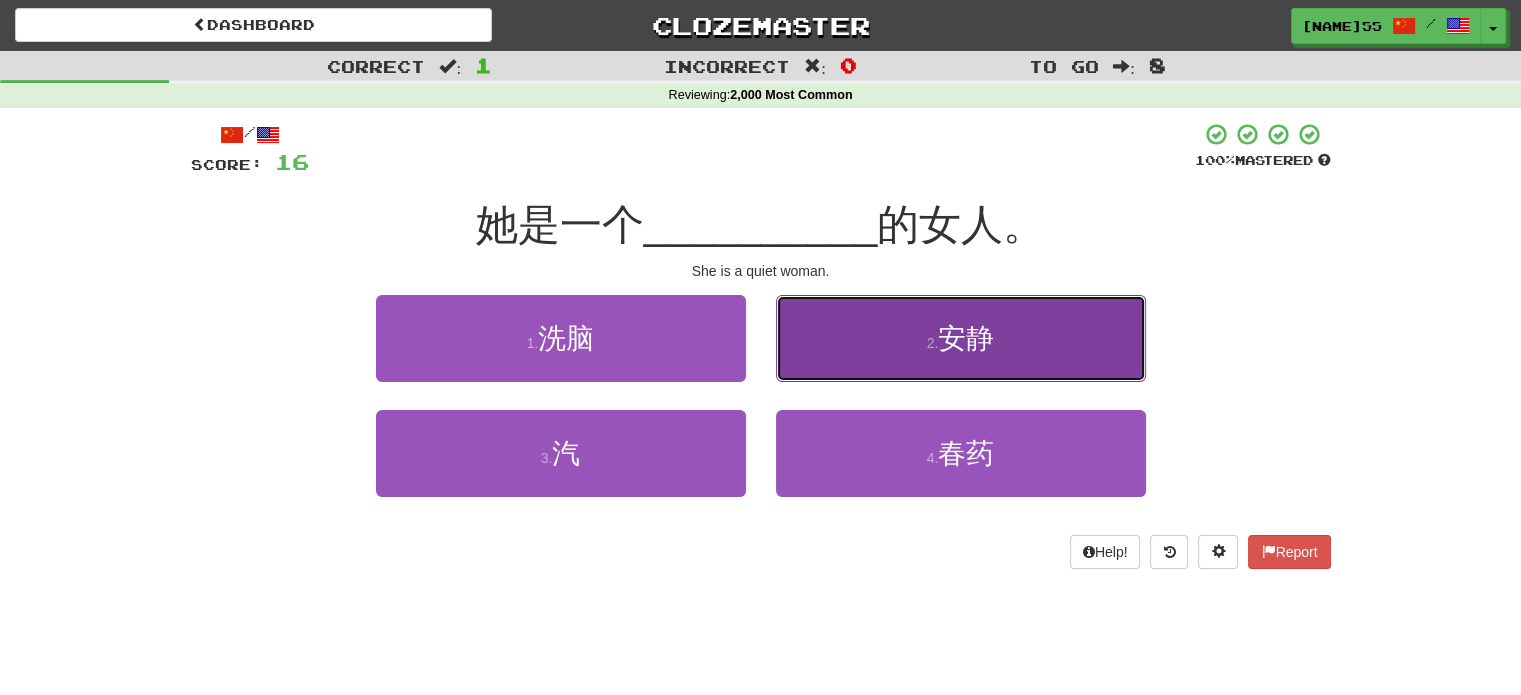 click on "安静" at bounding box center (966, 338) 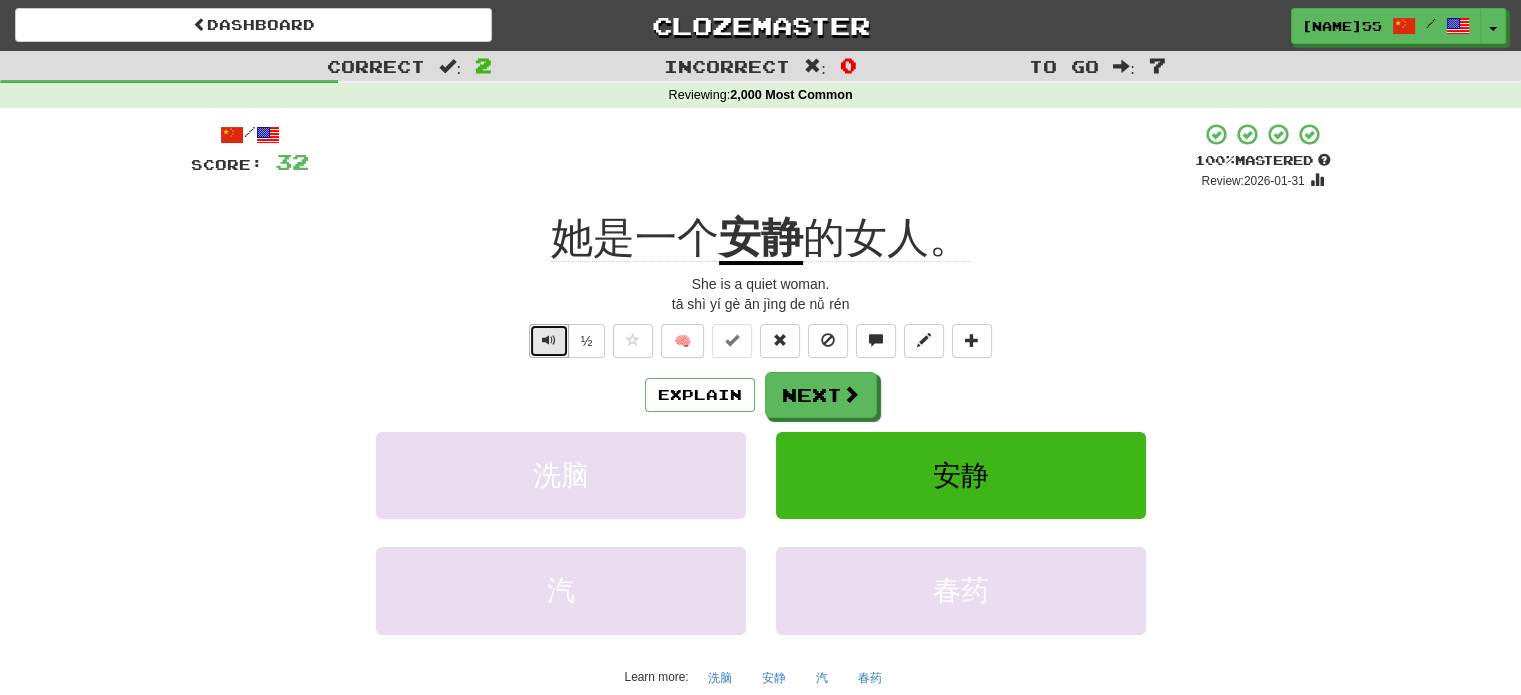 click at bounding box center [549, 340] 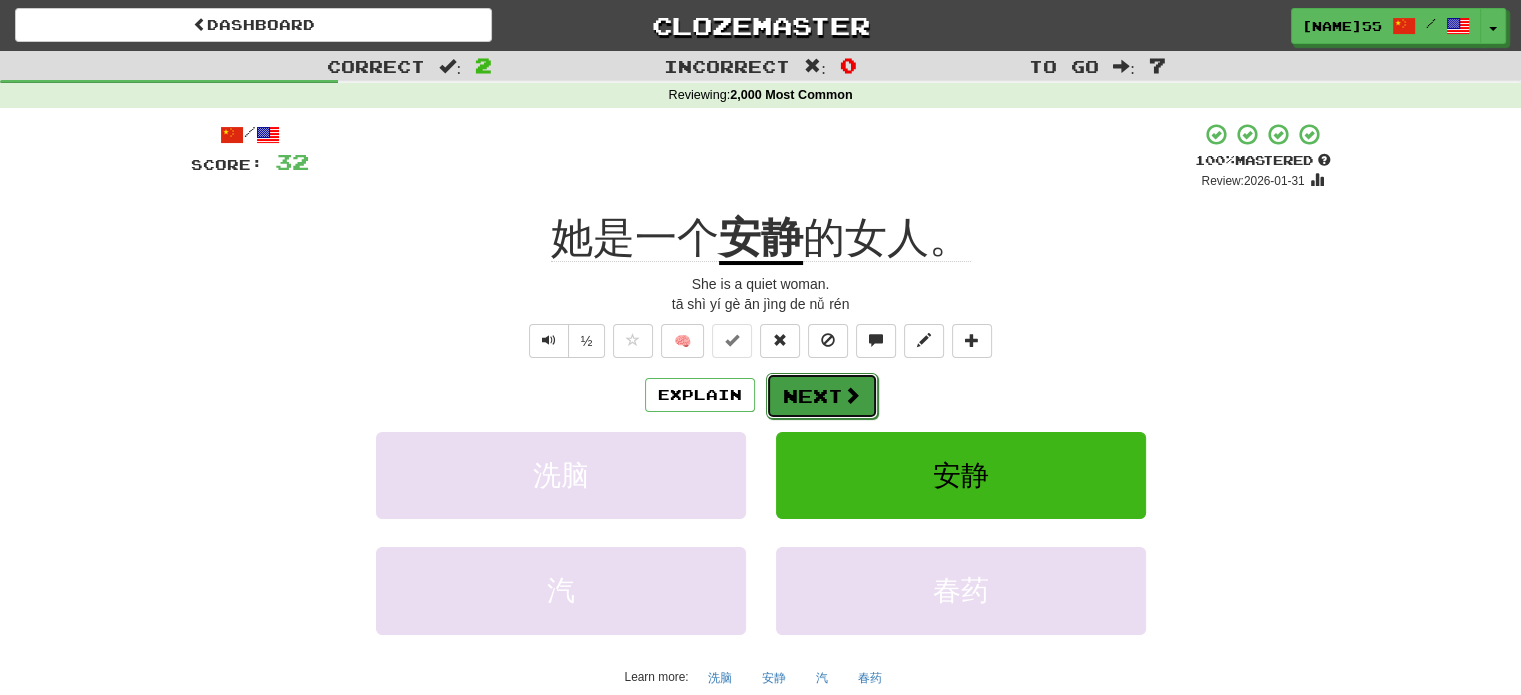 click on "Next" at bounding box center [822, 396] 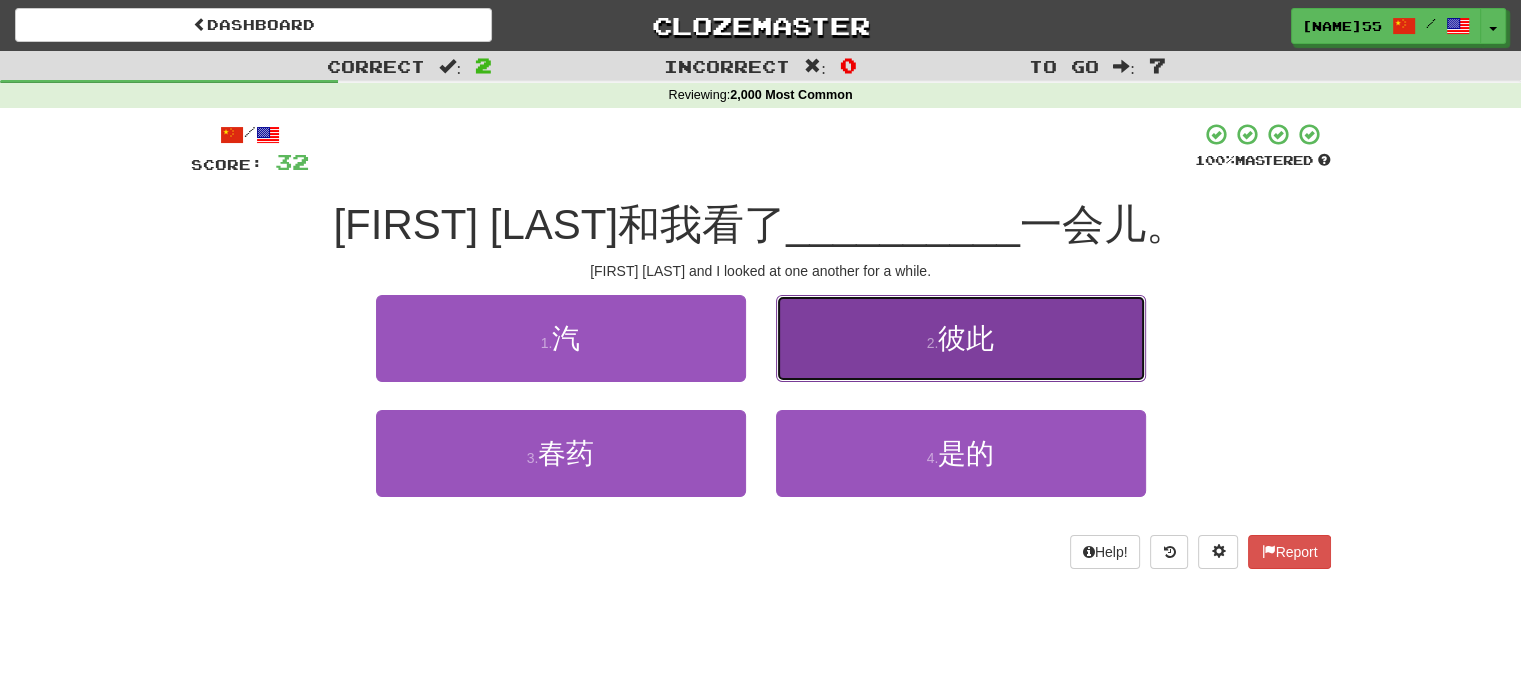 click on "2 .  彼此" at bounding box center (961, 338) 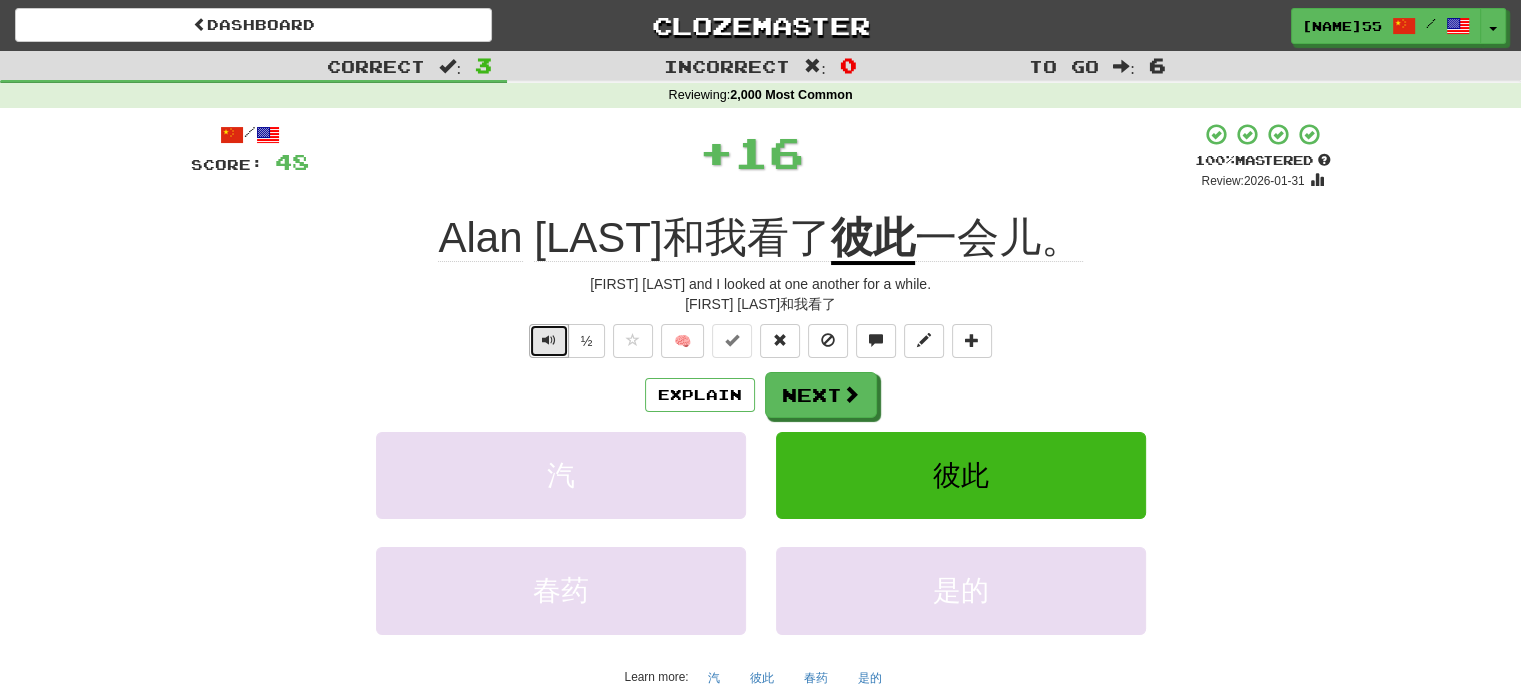 click at bounding box center (549, 341) 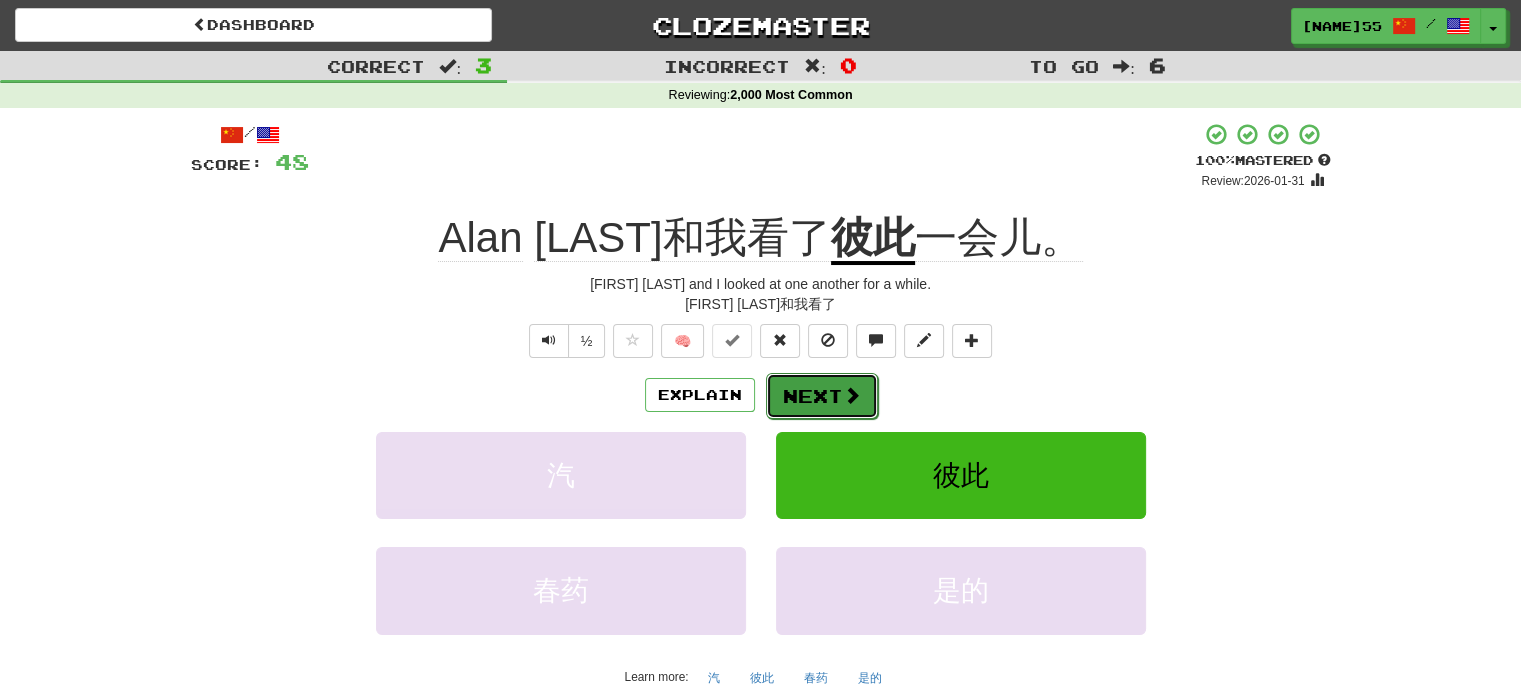 click on "Next" at bounding box center (822, 396) 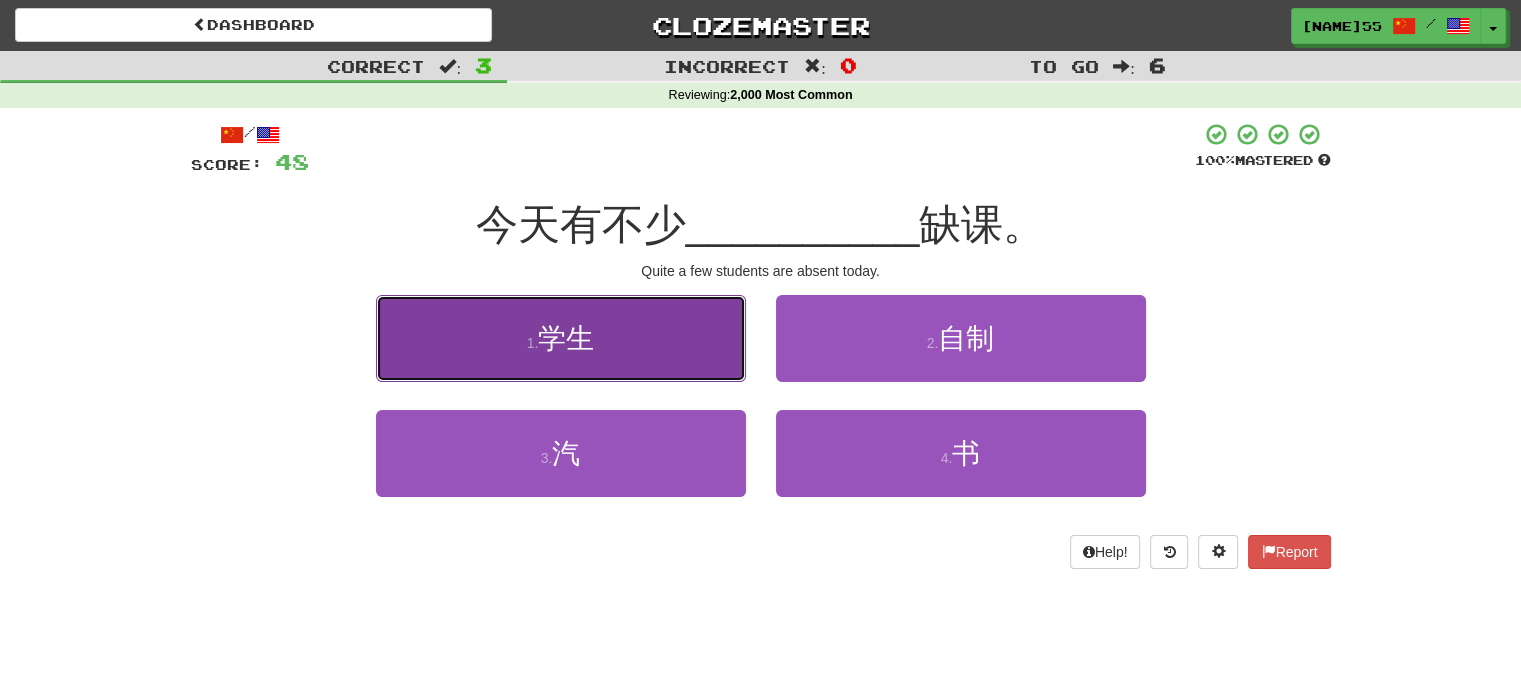click on "1 .  学生" at bounding box center (561, 338) 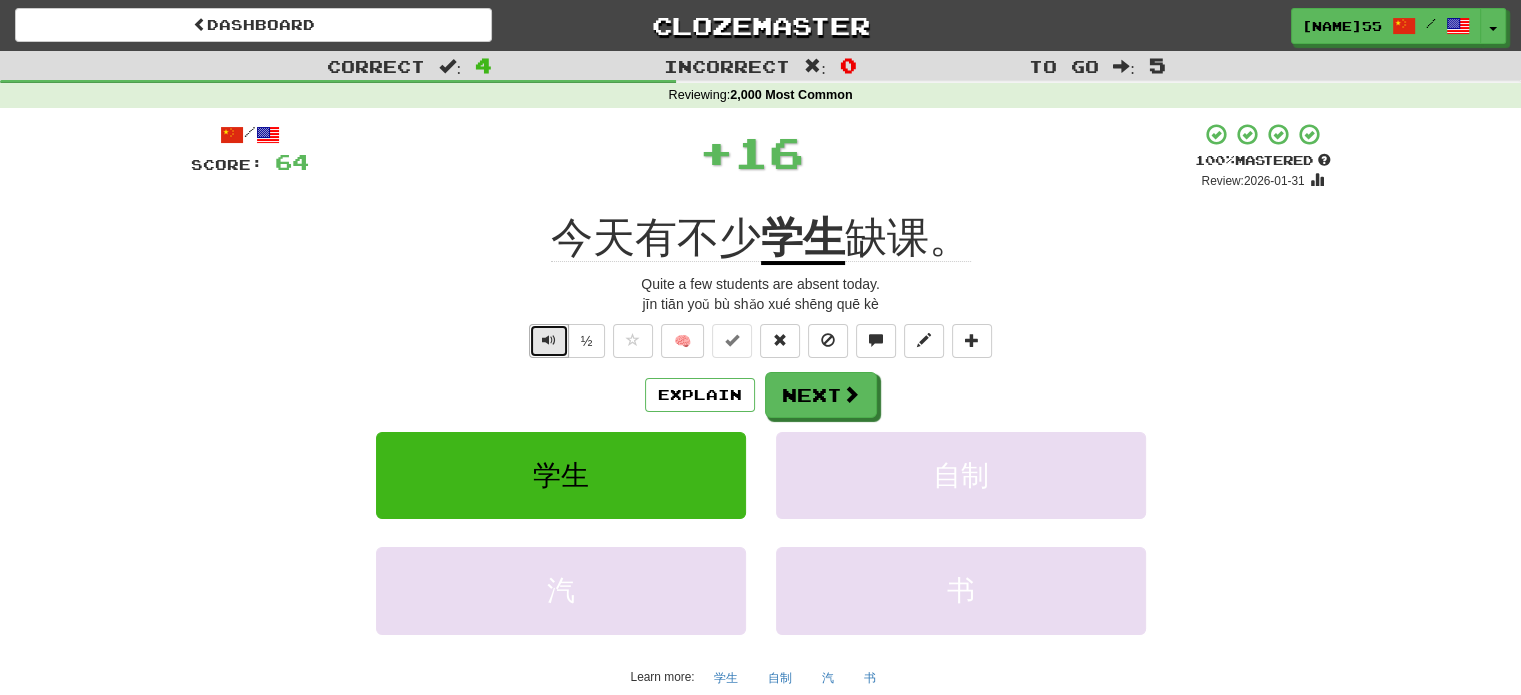 click at bounding box center [549, 340] 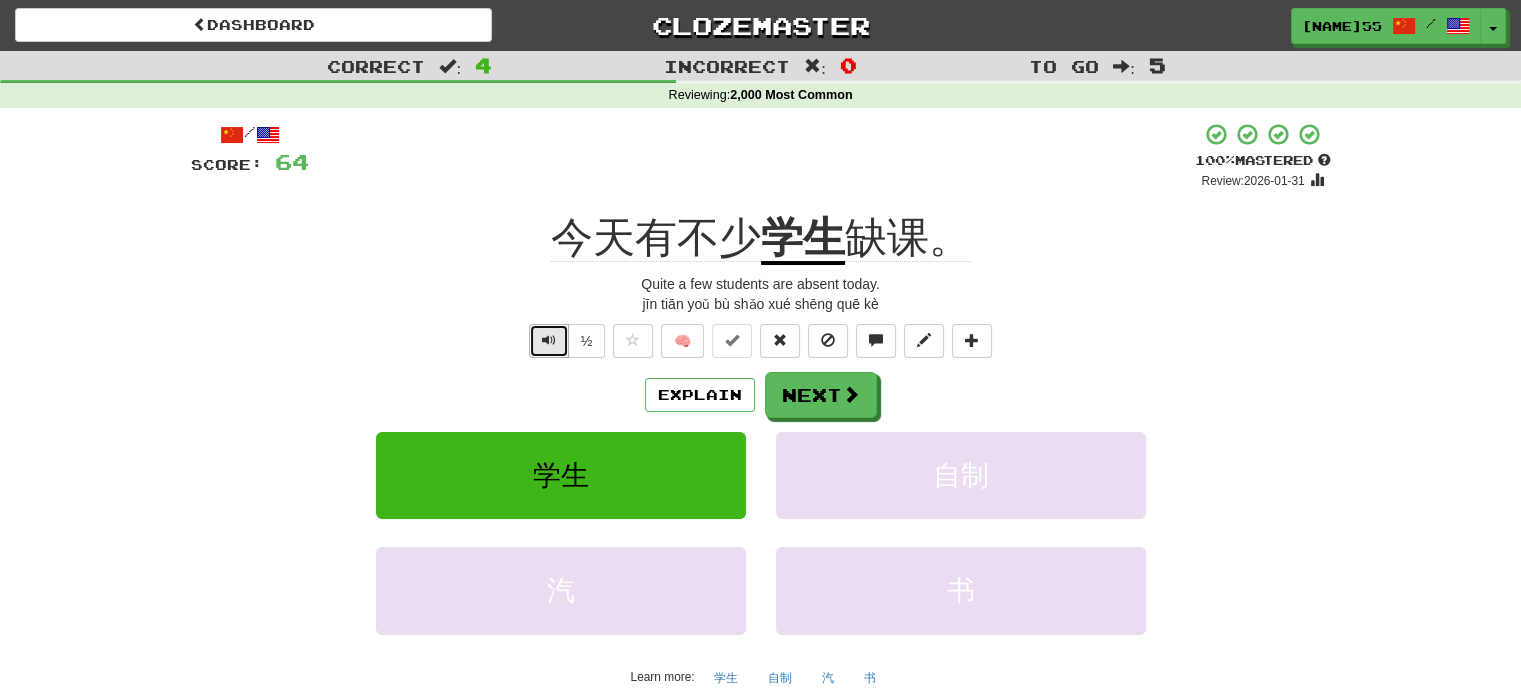 click at bounding box center (549, 341) 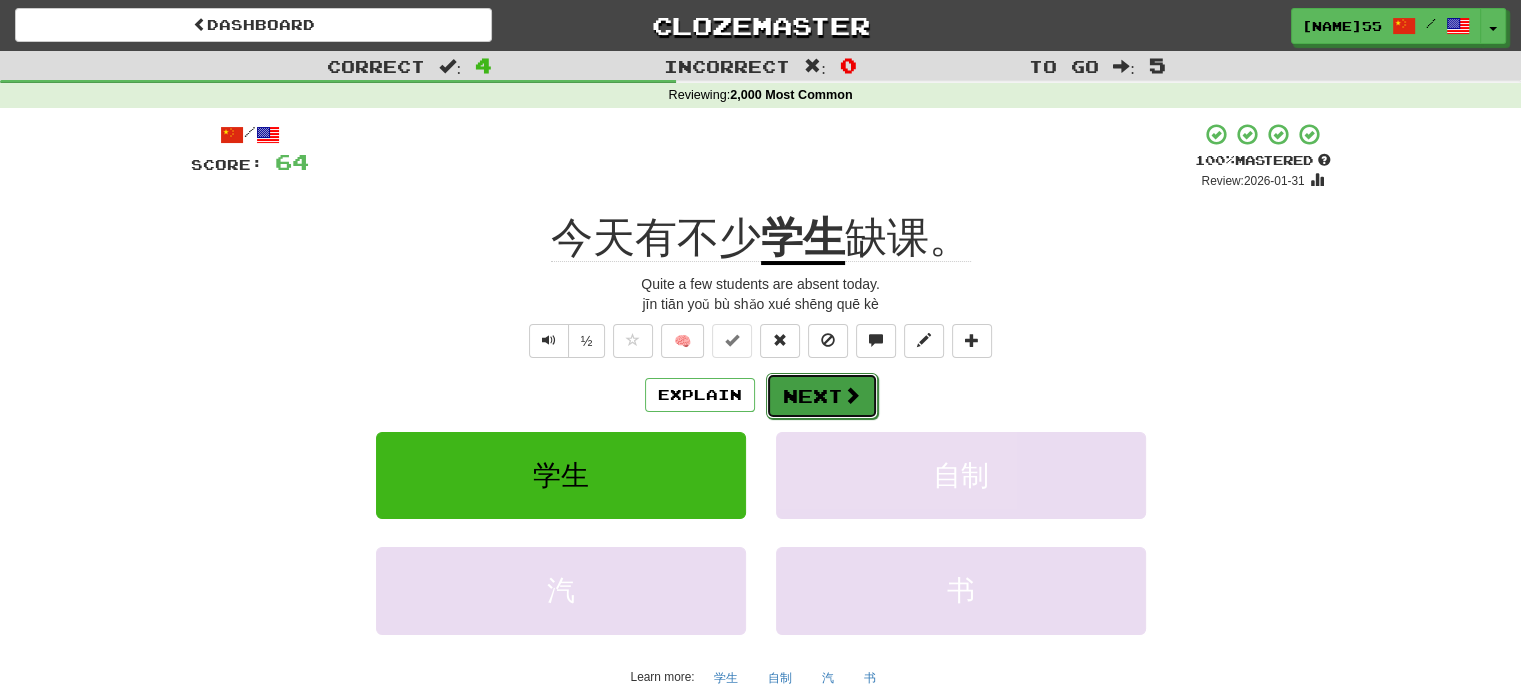 click on "Next" at bounding box center (822, 396) 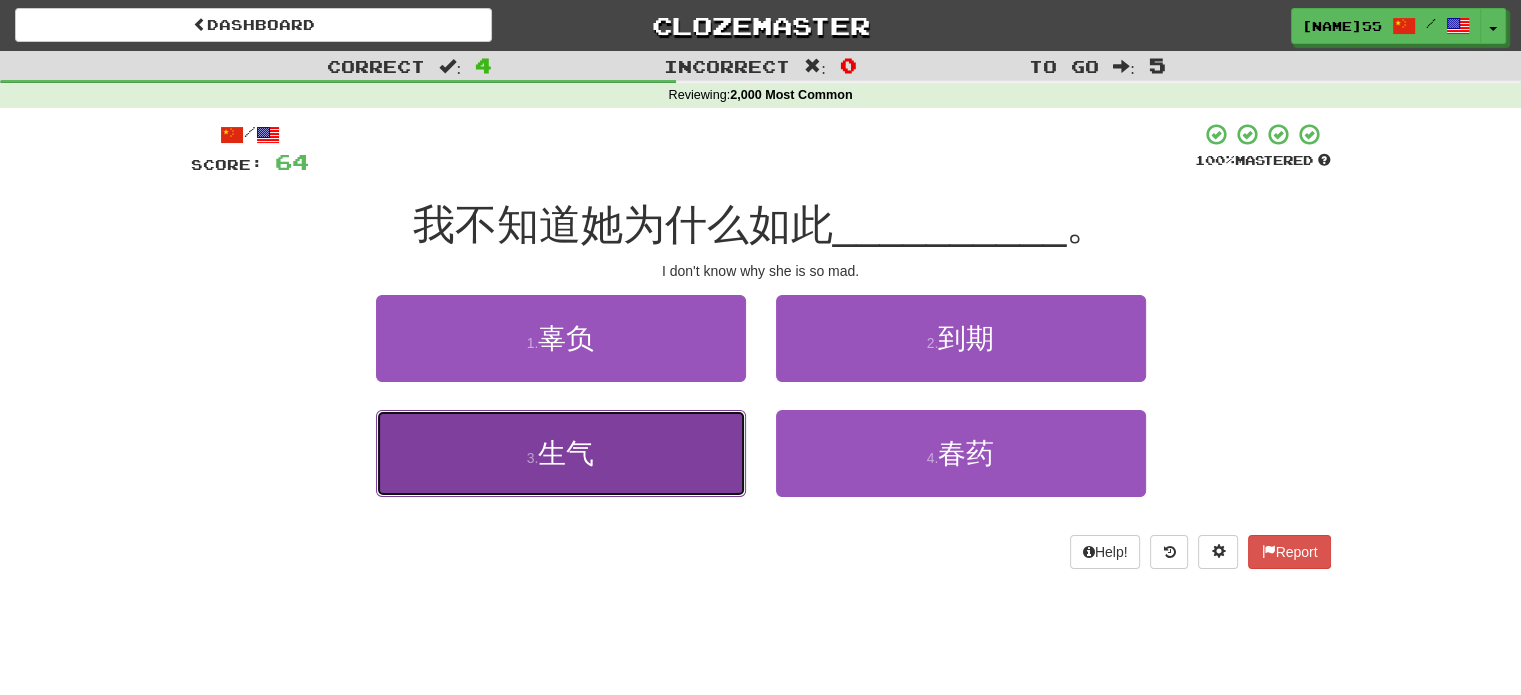 click on "3 .  生气" at bounding box center (561, 453) 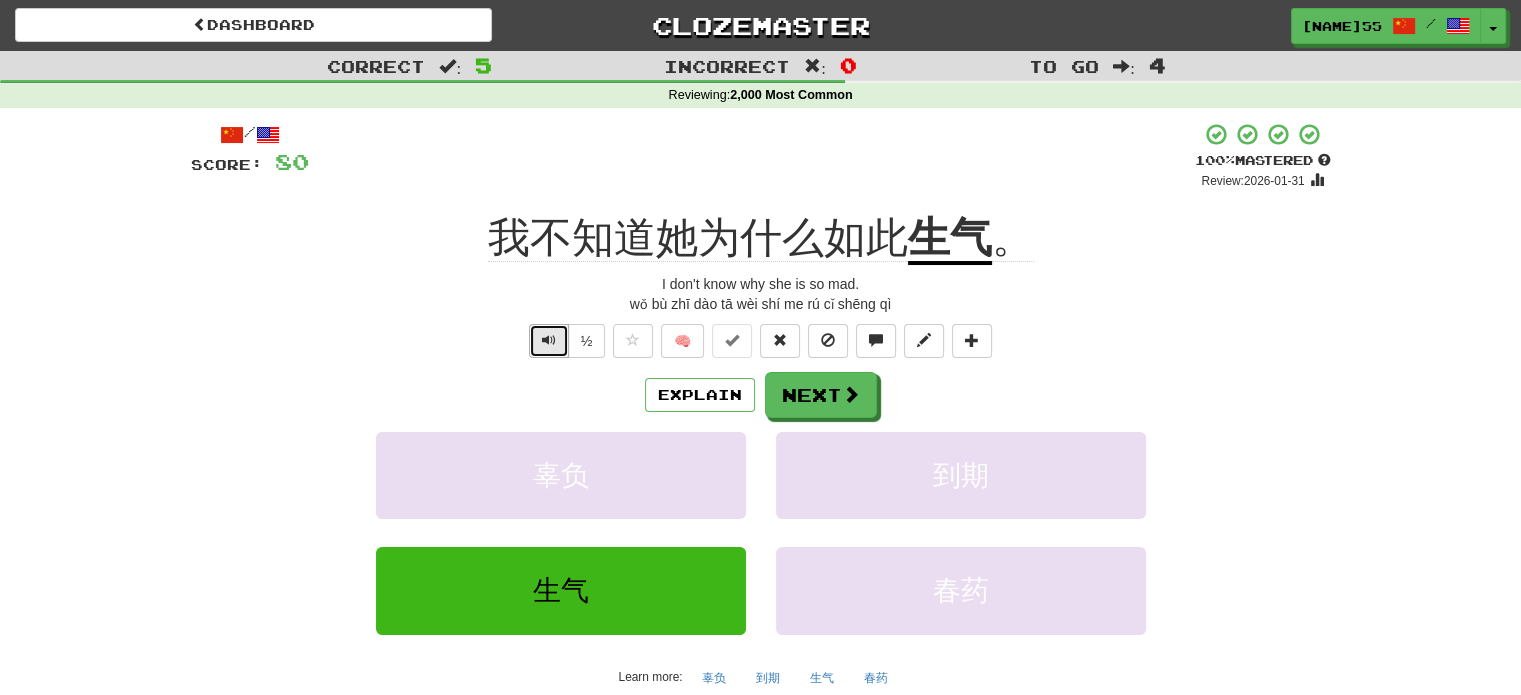 click at bounding box center (549, 340) 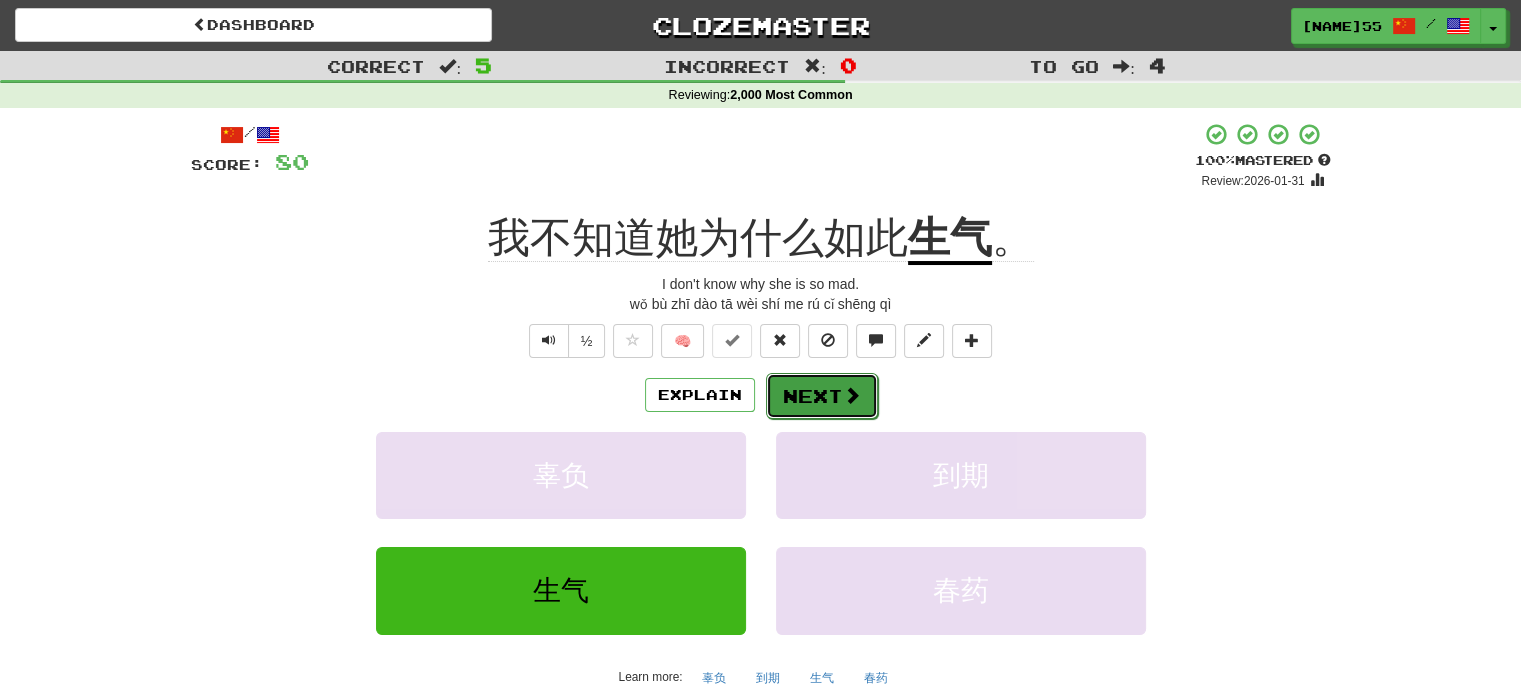 click on "Next" at bounding box center [822, 396] 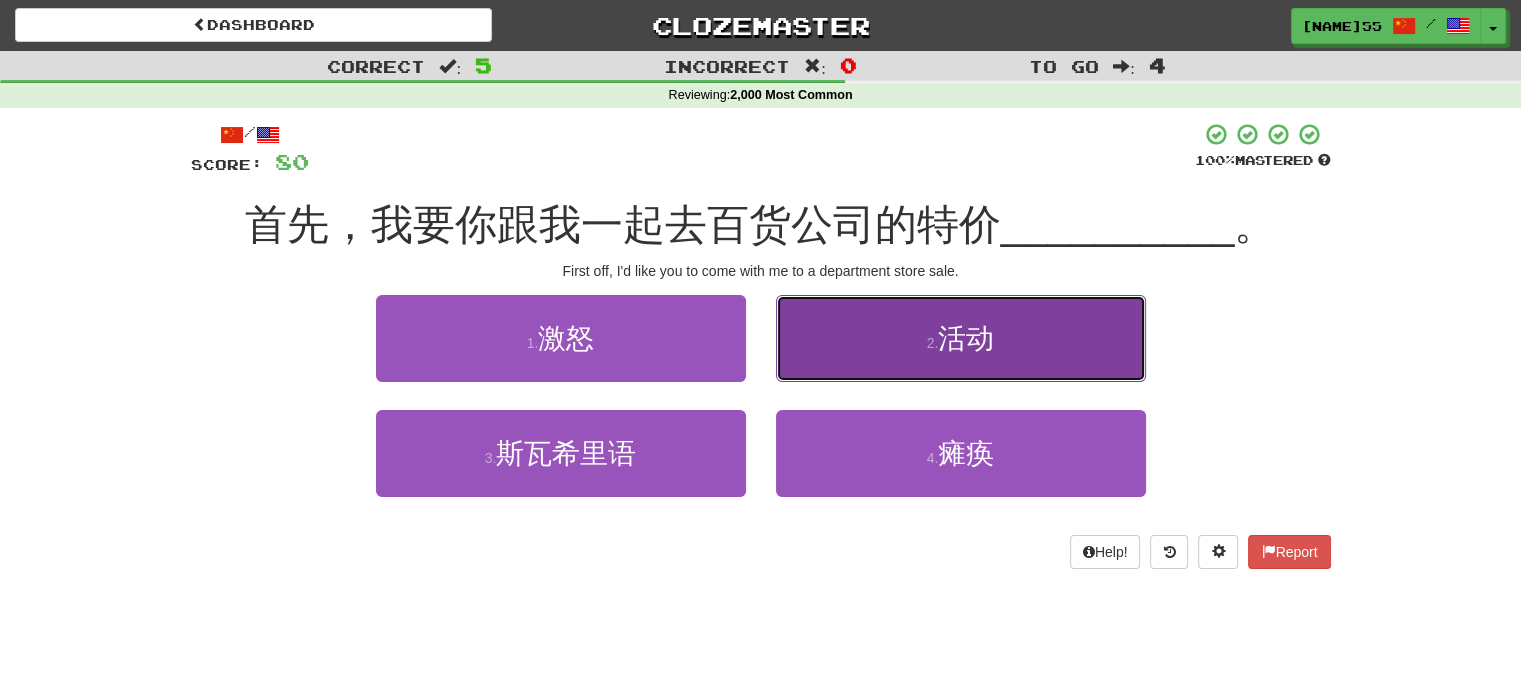 click on "活动" at bounding box center [966, 338] 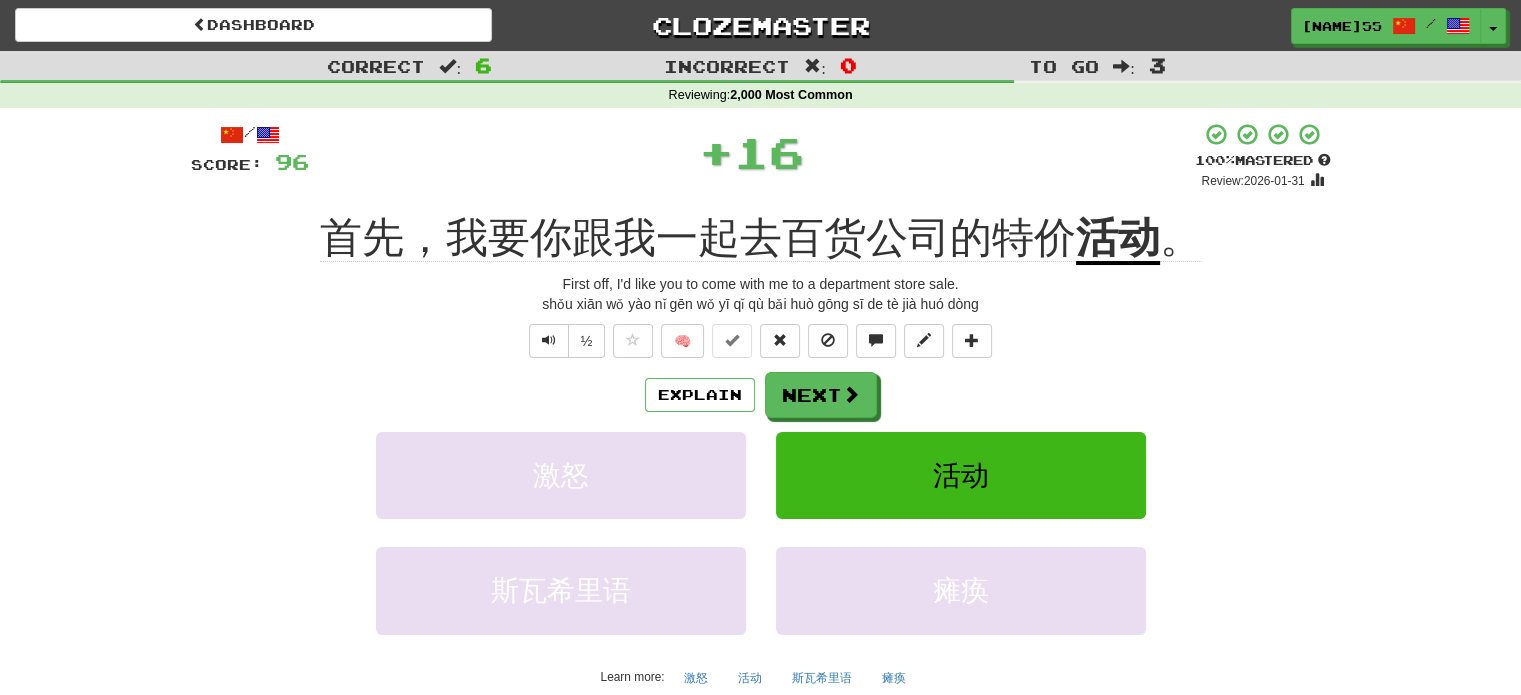 click on "首先，我要你跟我一起去百货公司的特价" 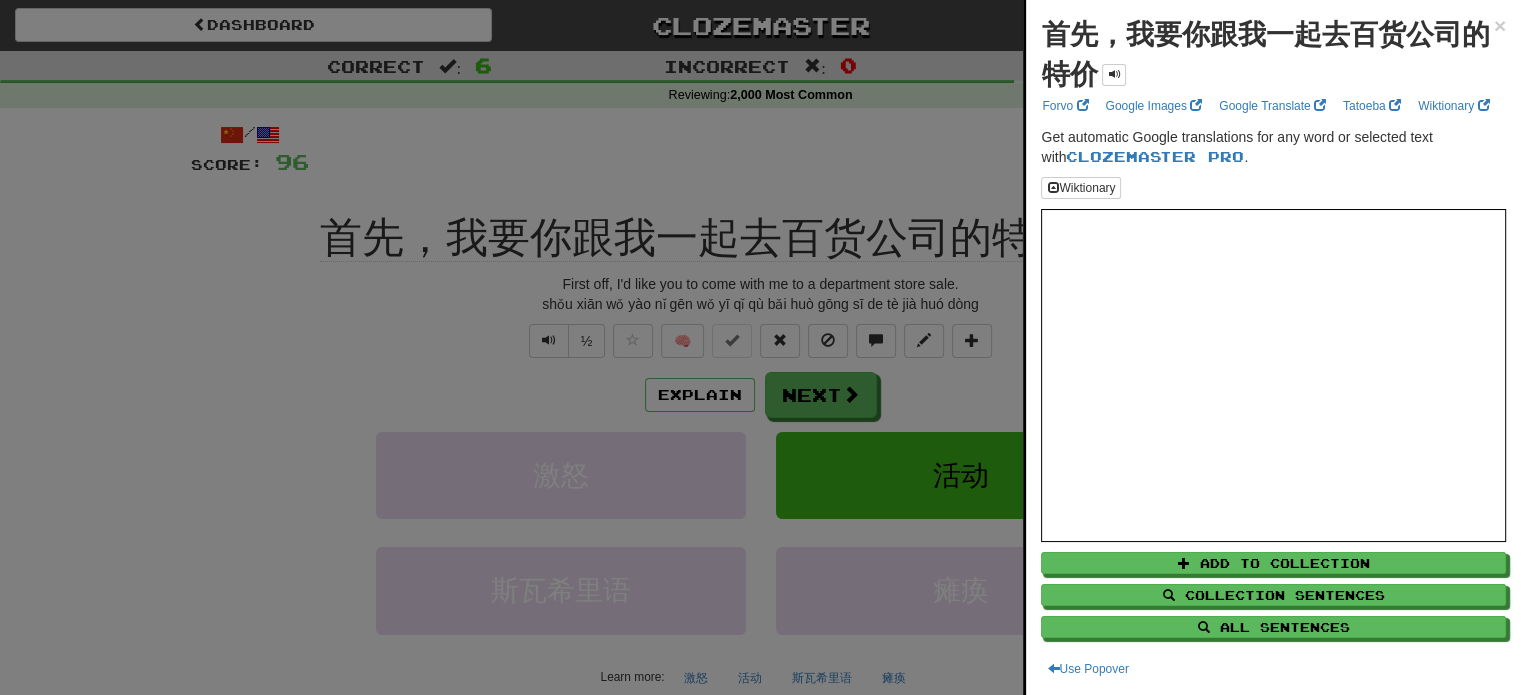 click at bounding box center [760, 347] 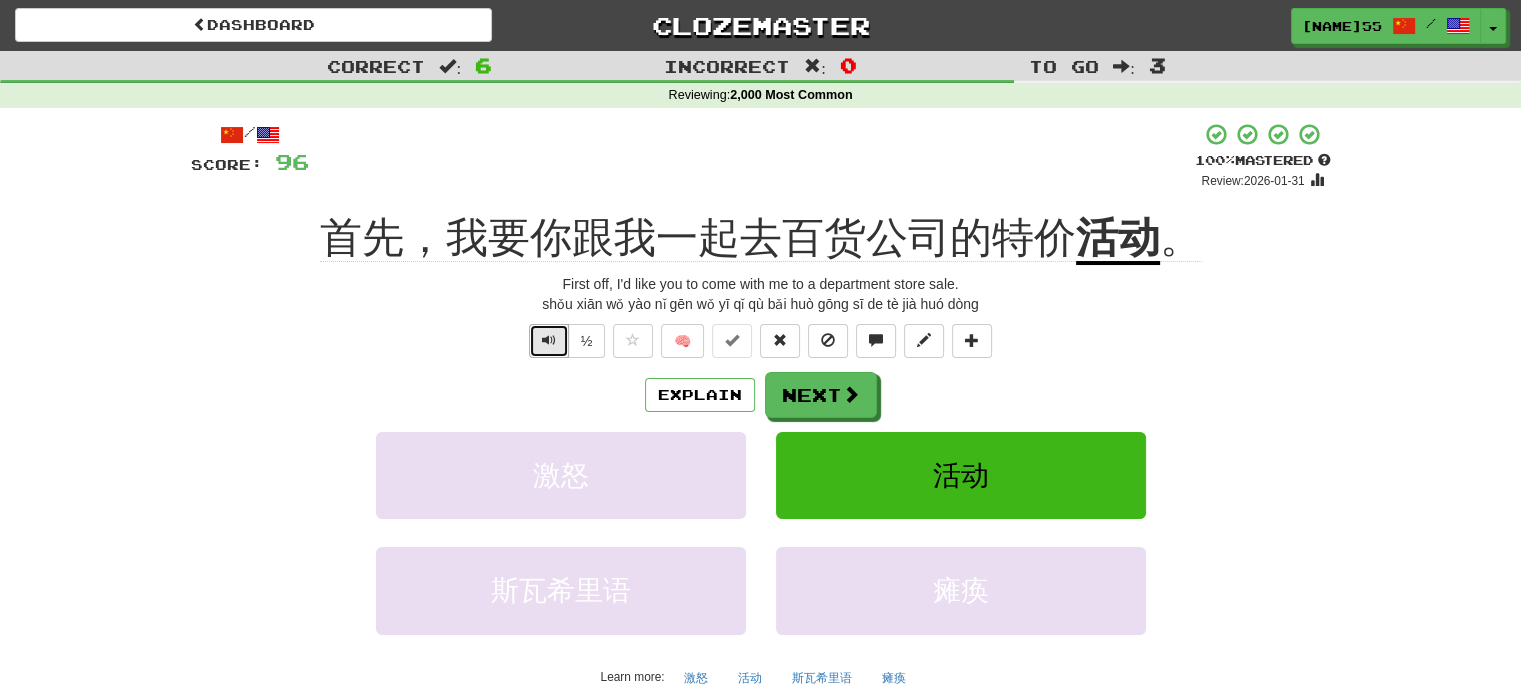 click at bounding box center (549, 340) 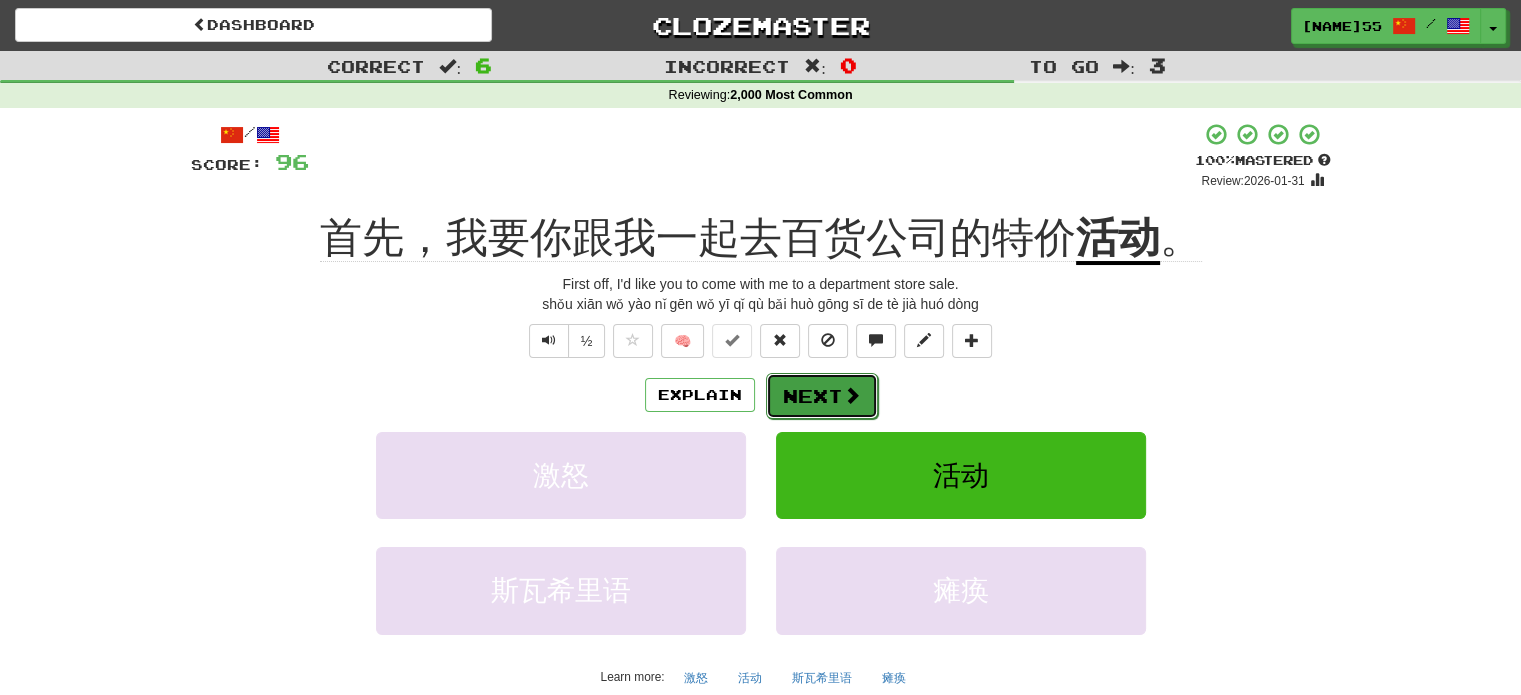 click on "Next" at bounding box center (822, 396) 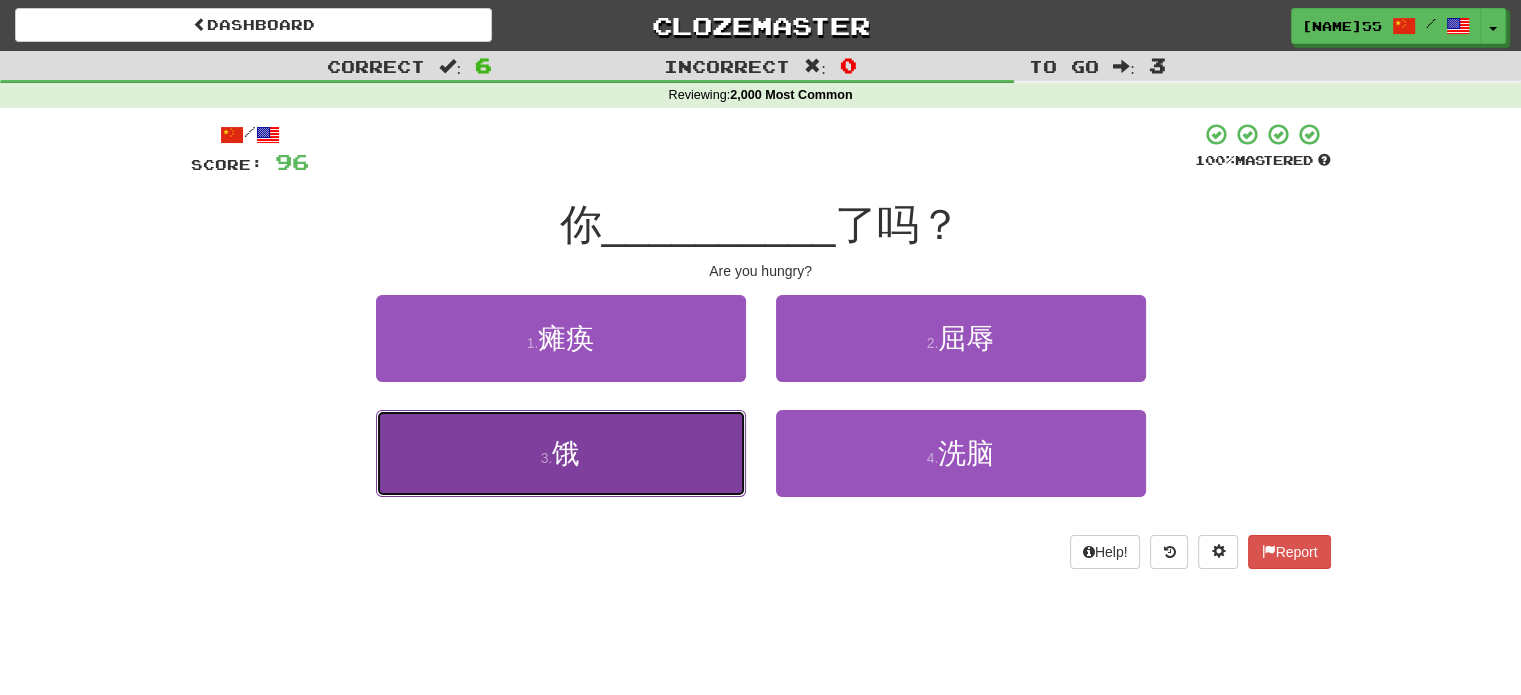 click on "3 .  饿" at bounding box center [561, 453] 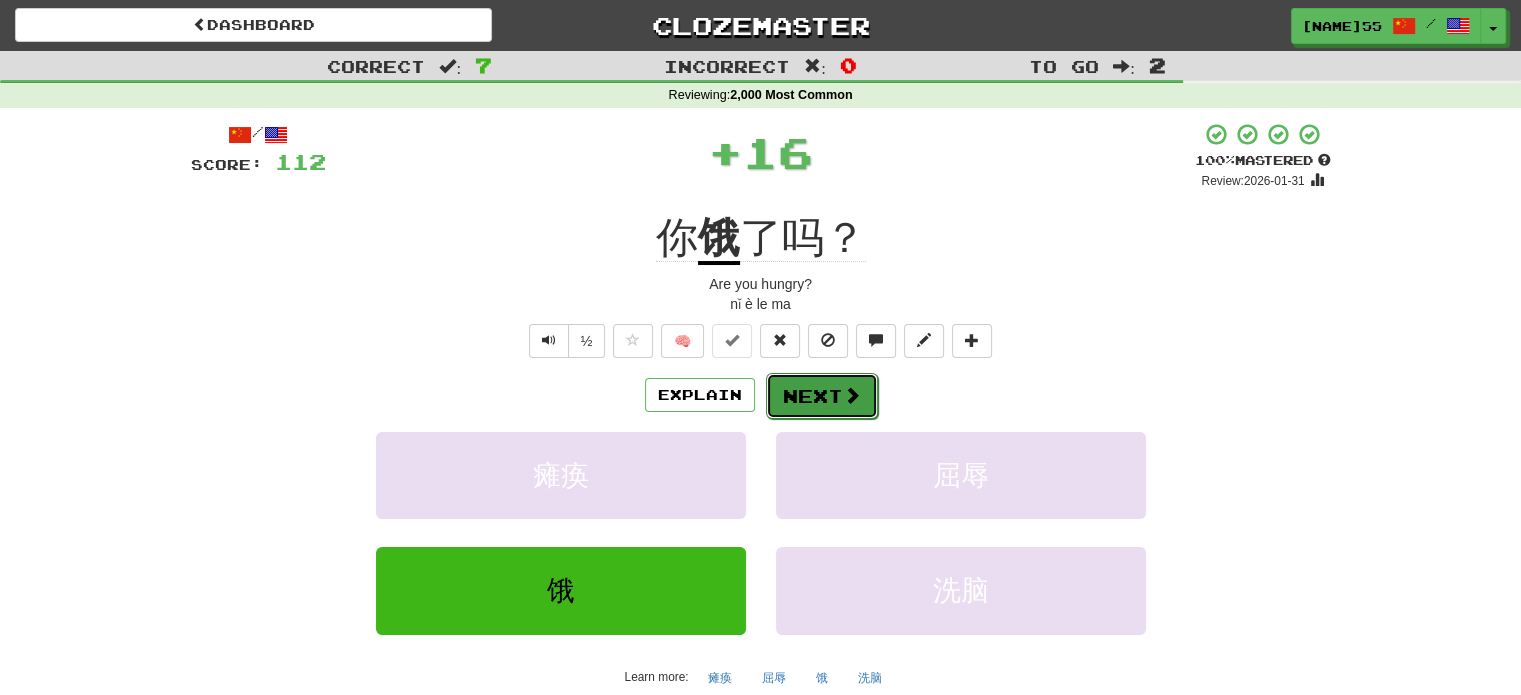click on "Next" at bounding box center (822, 396) 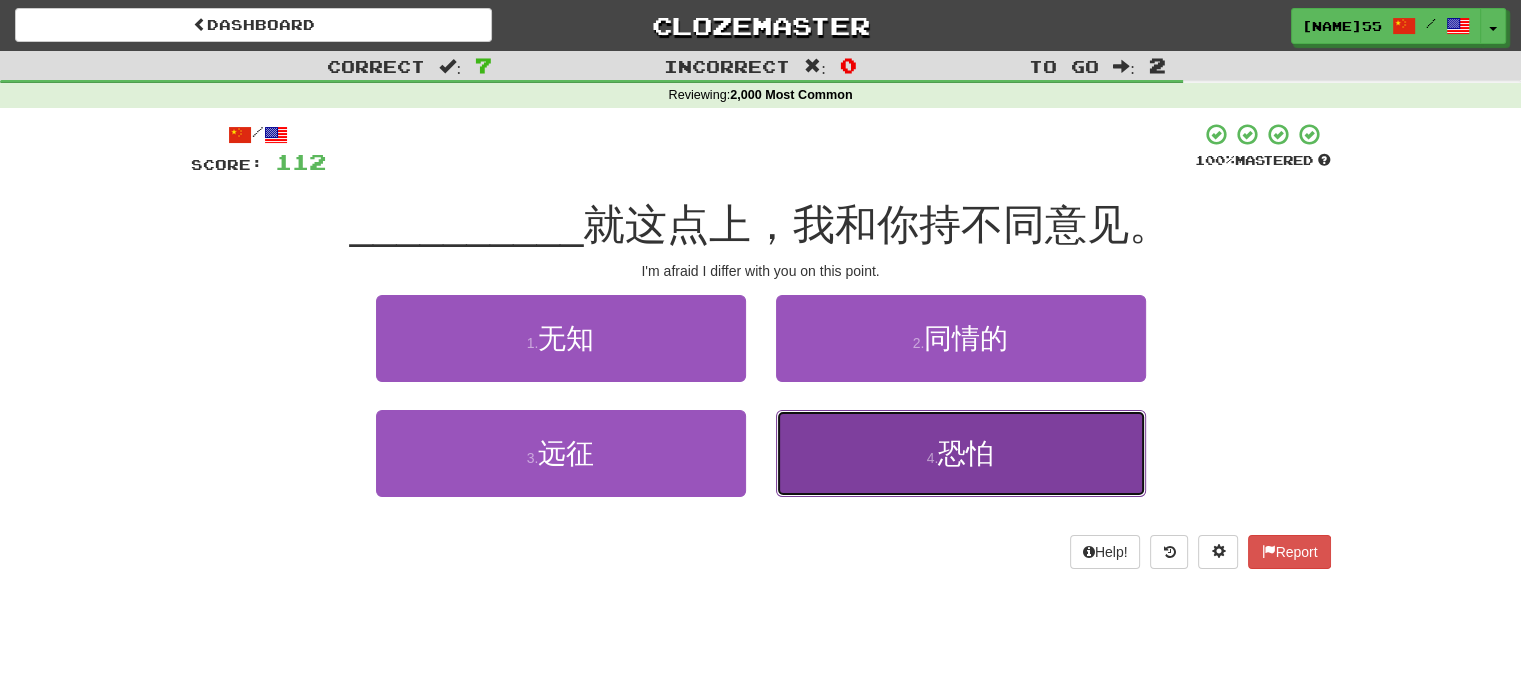 click on "4 .  恐怕" at bounding box center (961, 453) 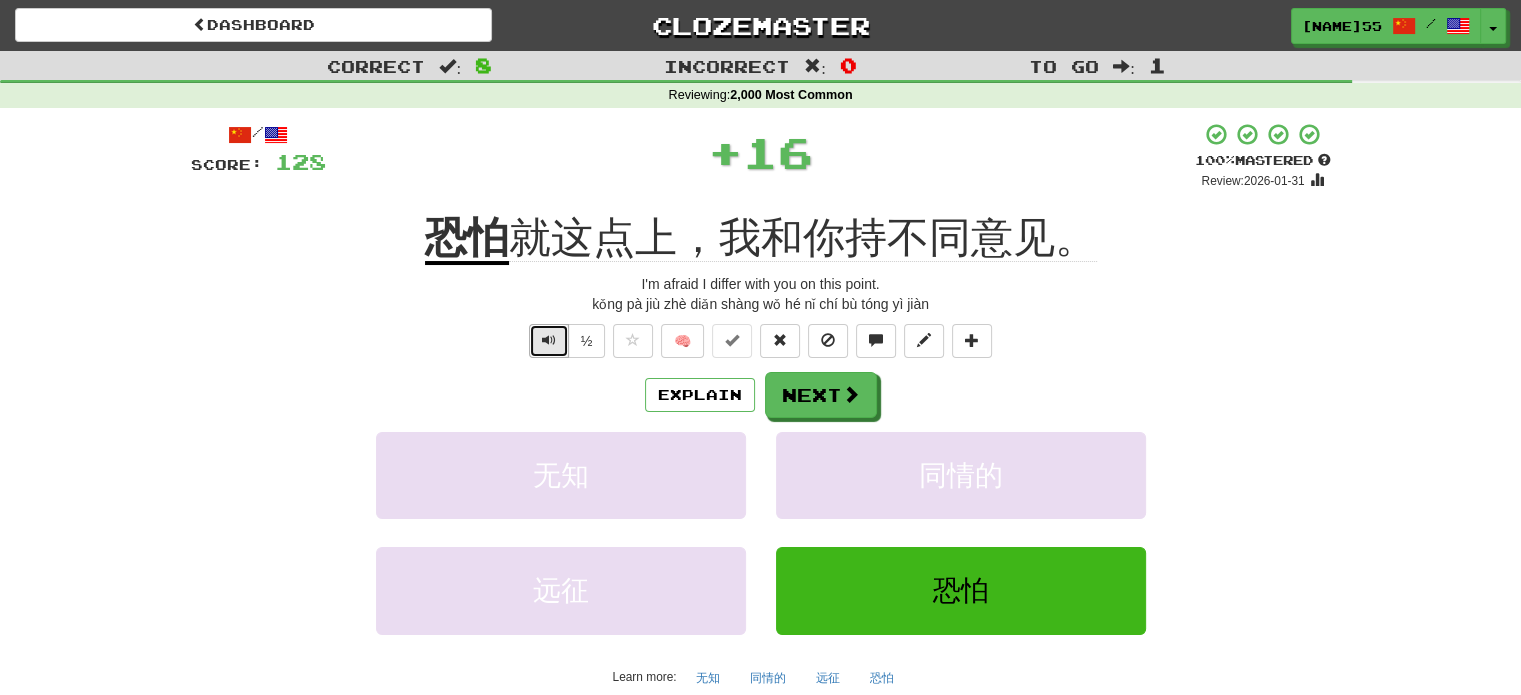 click at bounding box center [549, 340] 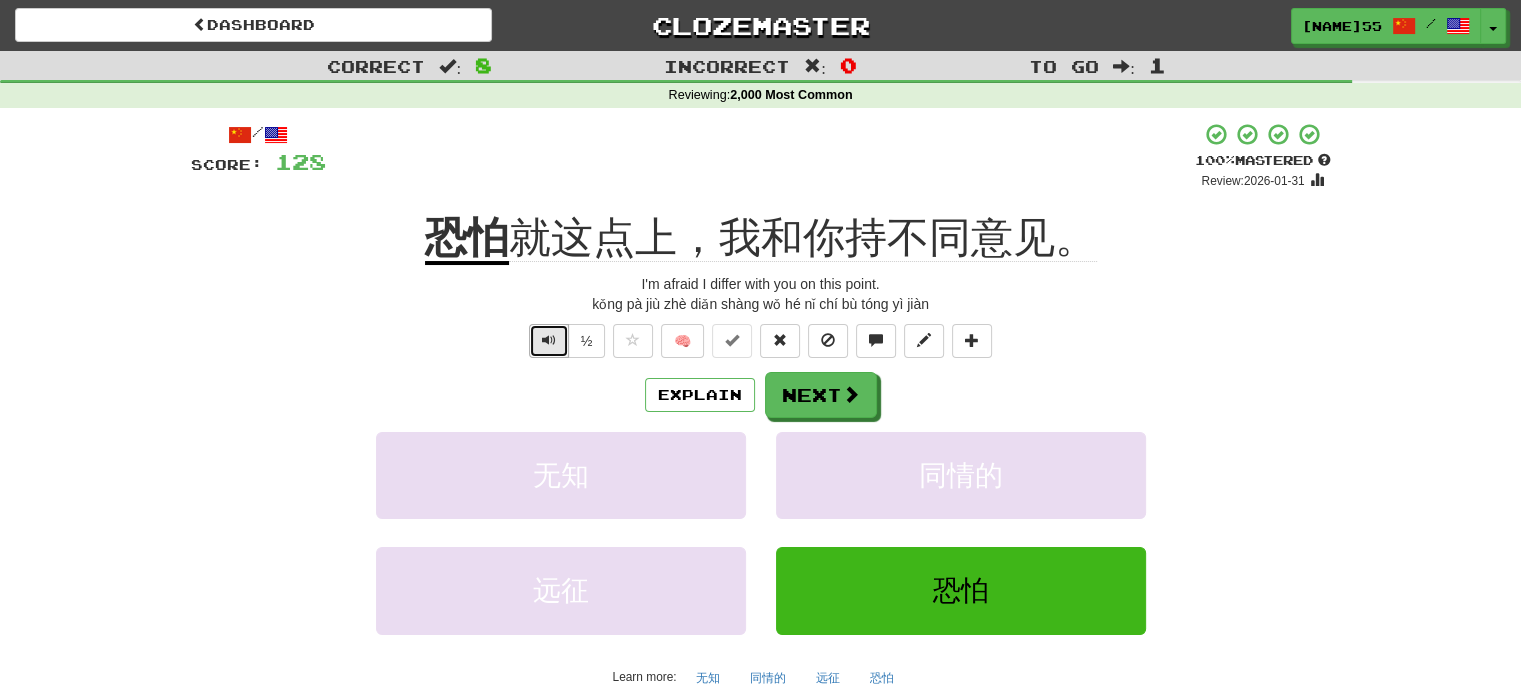 click at bounding box center (549, 340) 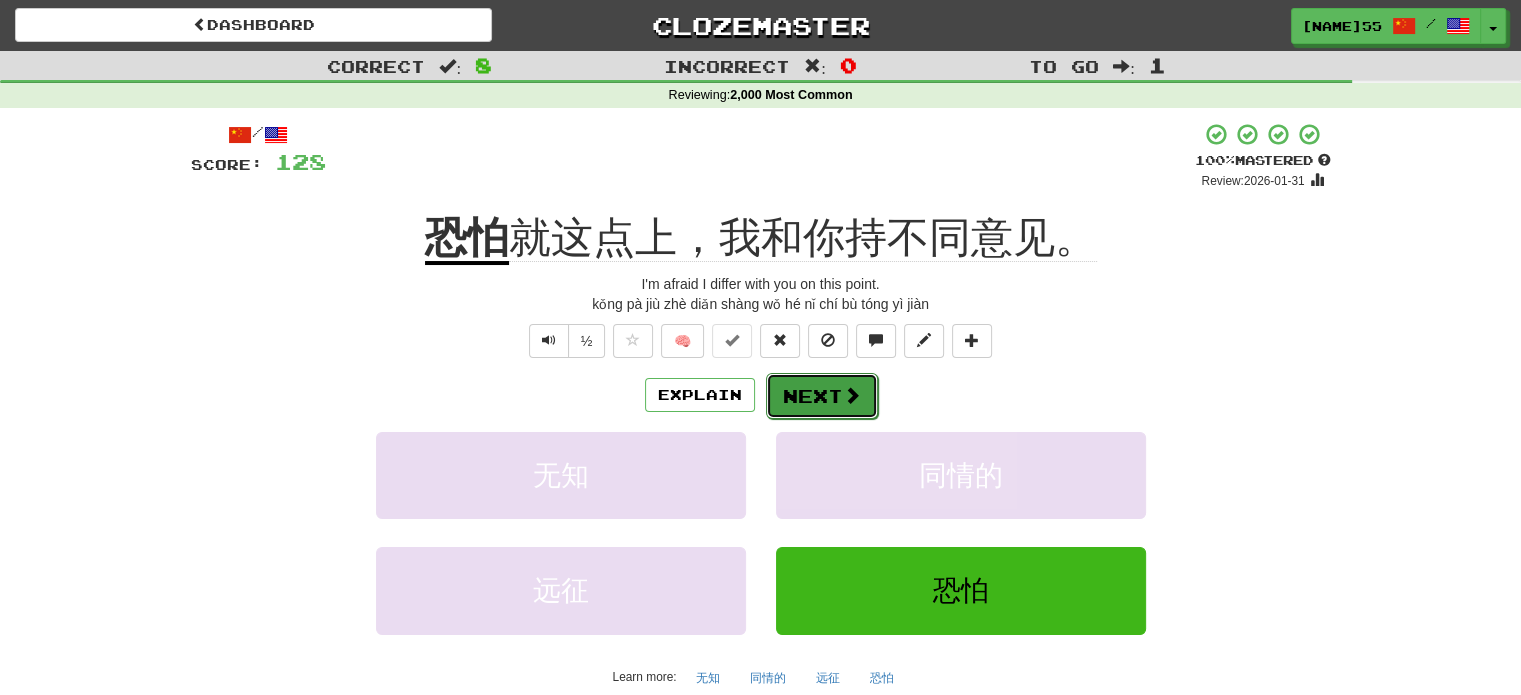 click on "Next" at bounding box center [822, 396] 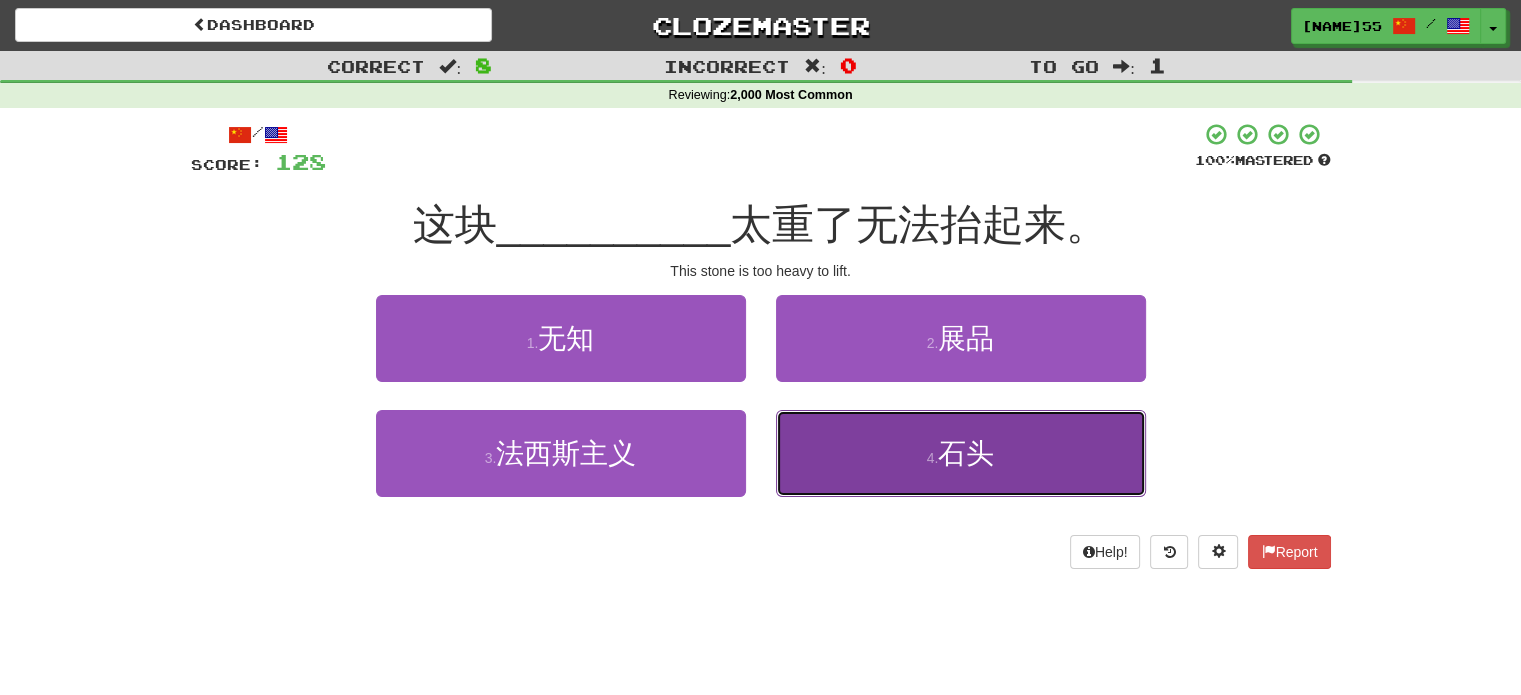 click on "4 .  石头" at bounding box center (961, 453) 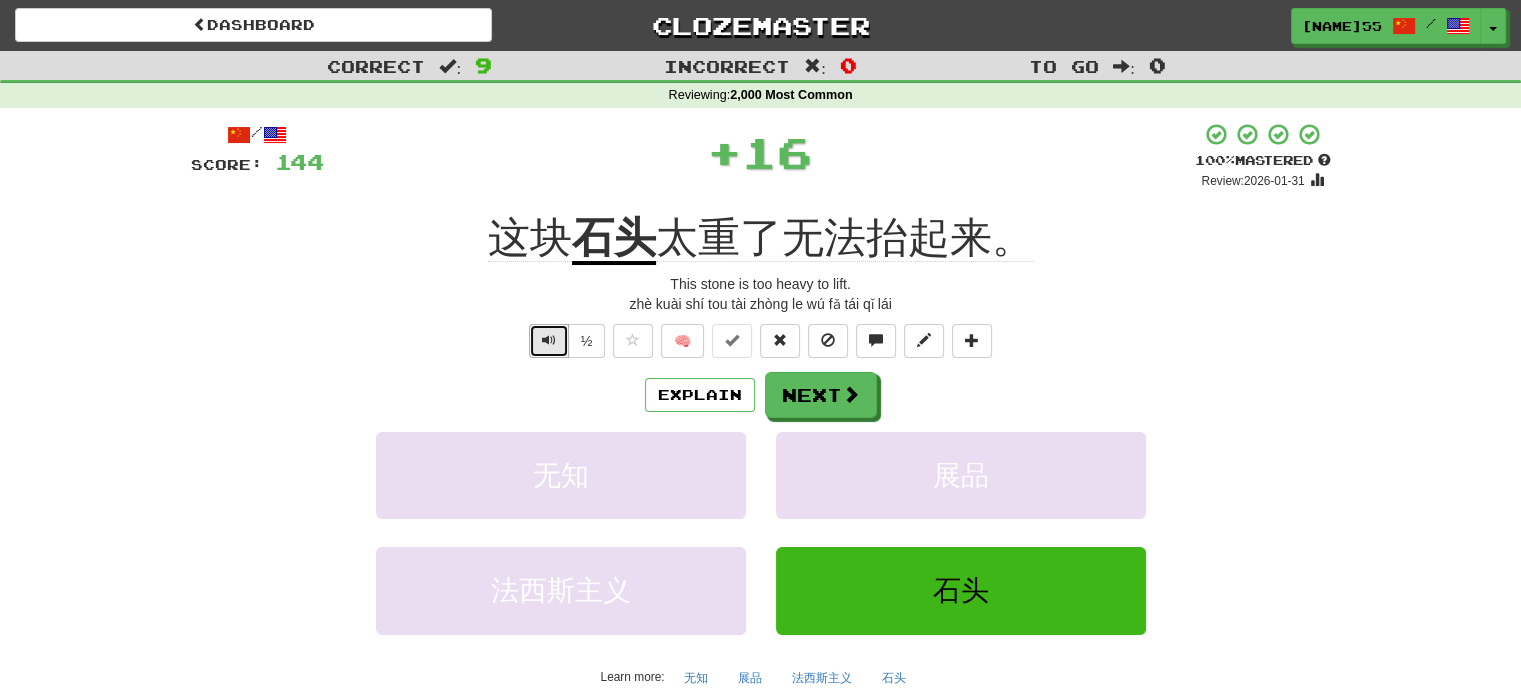 click at bounding box center [549, 340] 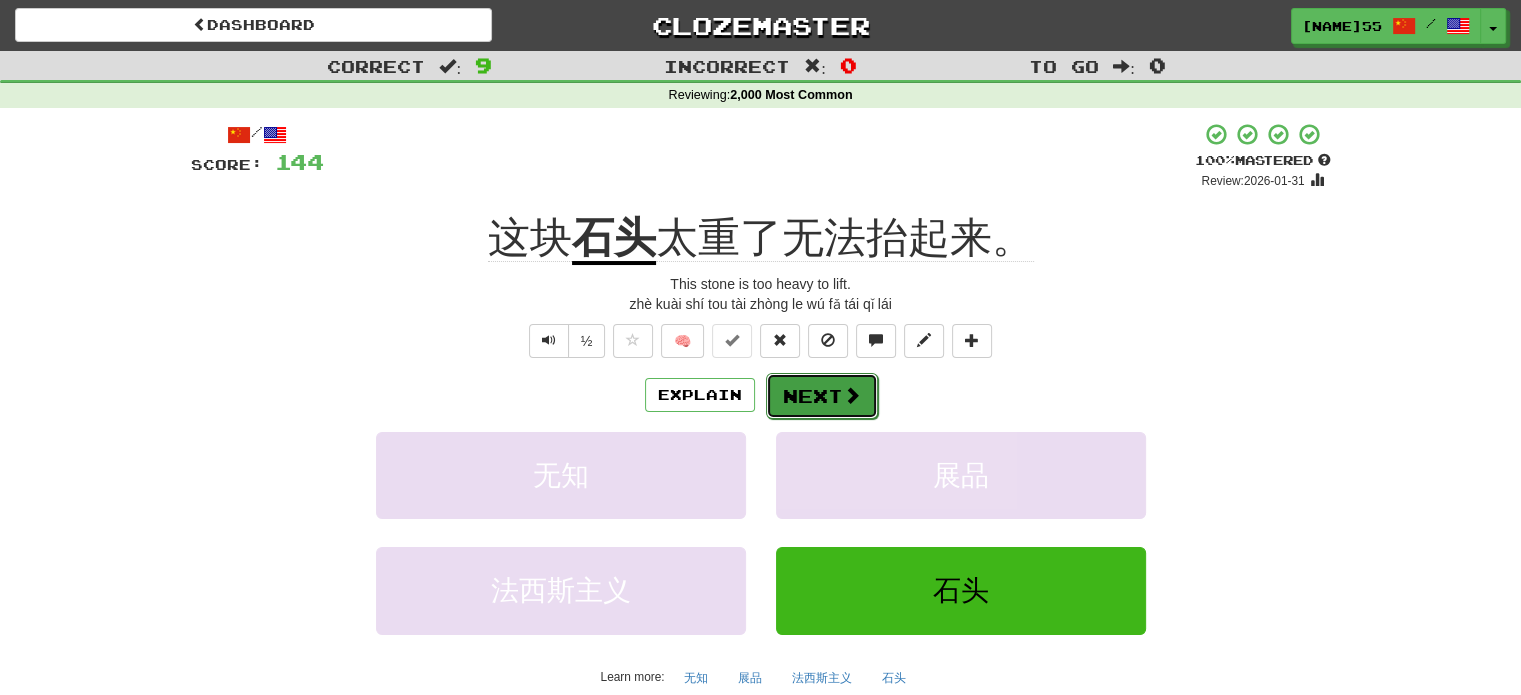 click on "Next" at bounding box center [822, 396] 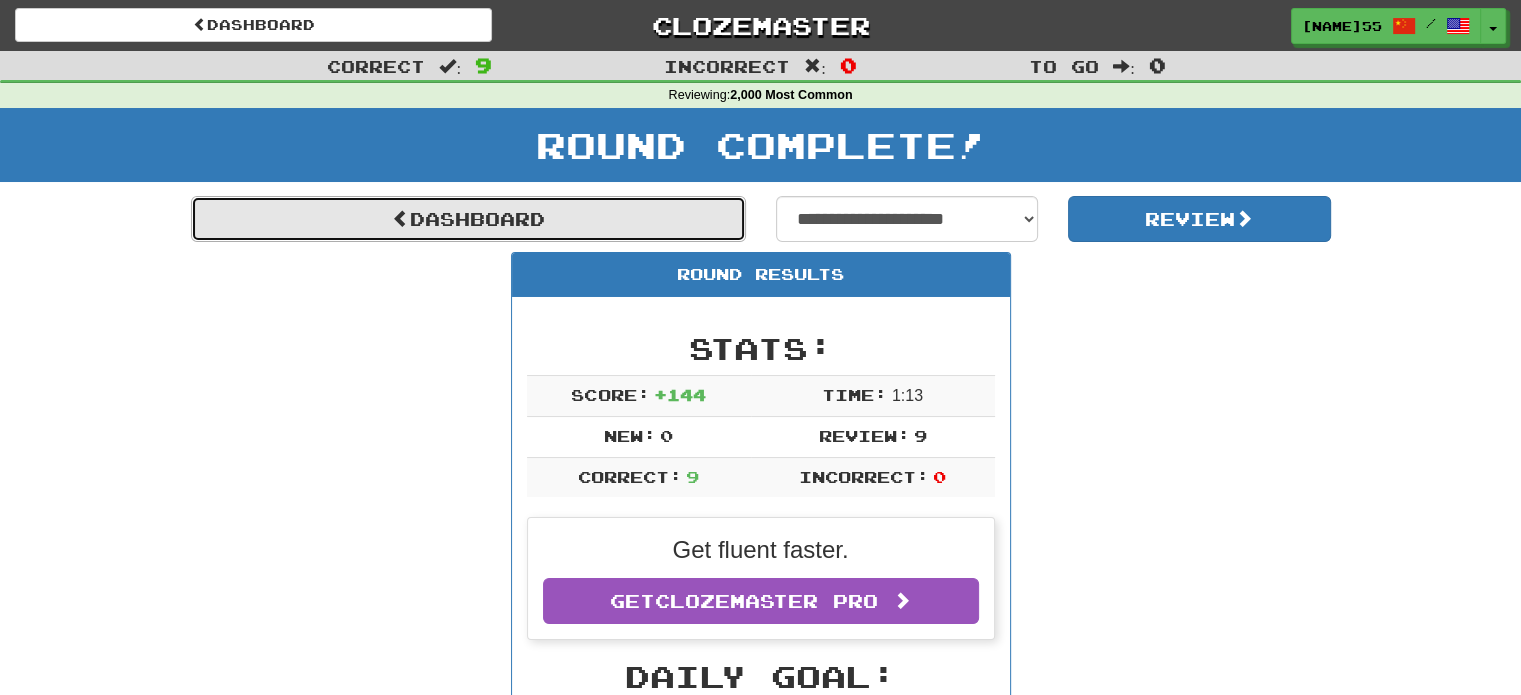 click on "Dashboard" at bounding box center [468, 219] 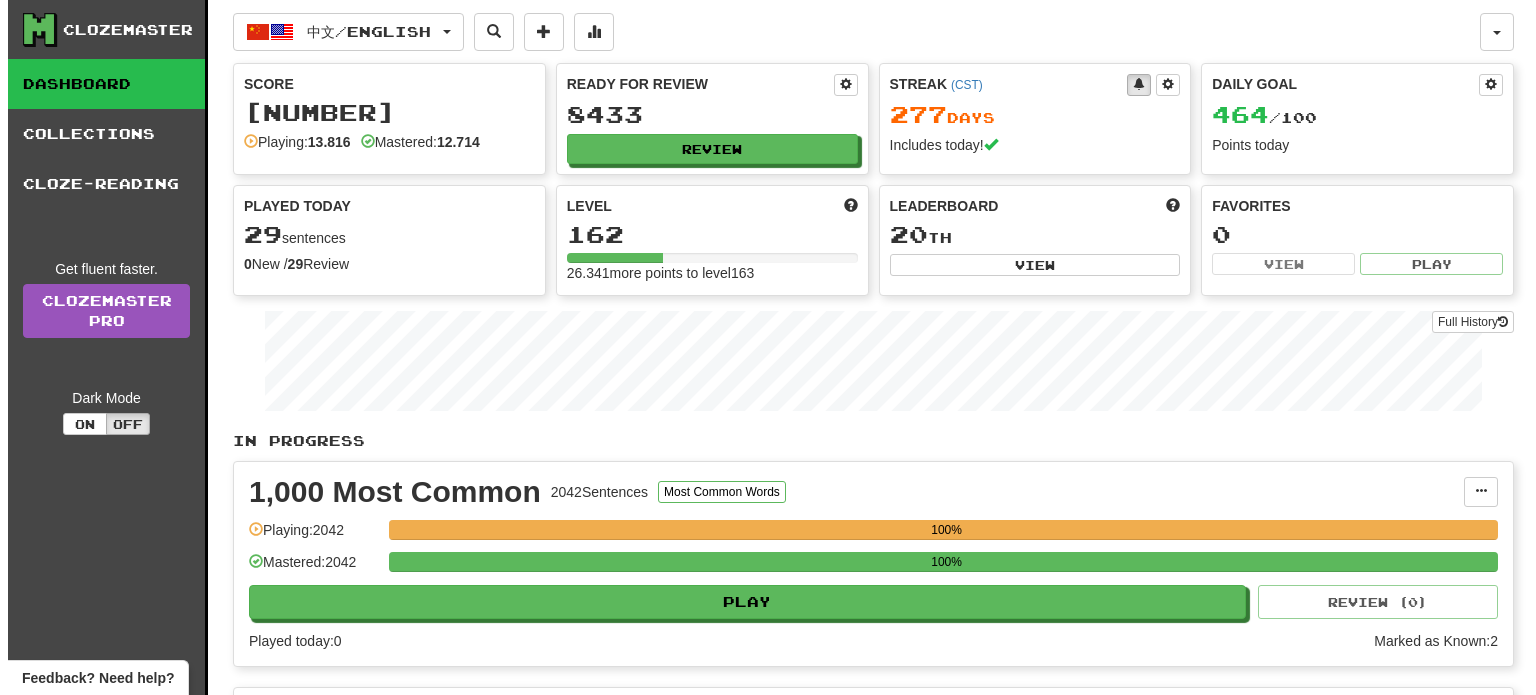 scroll, scrollTop: 0, scrollLeft: 0, axis: both 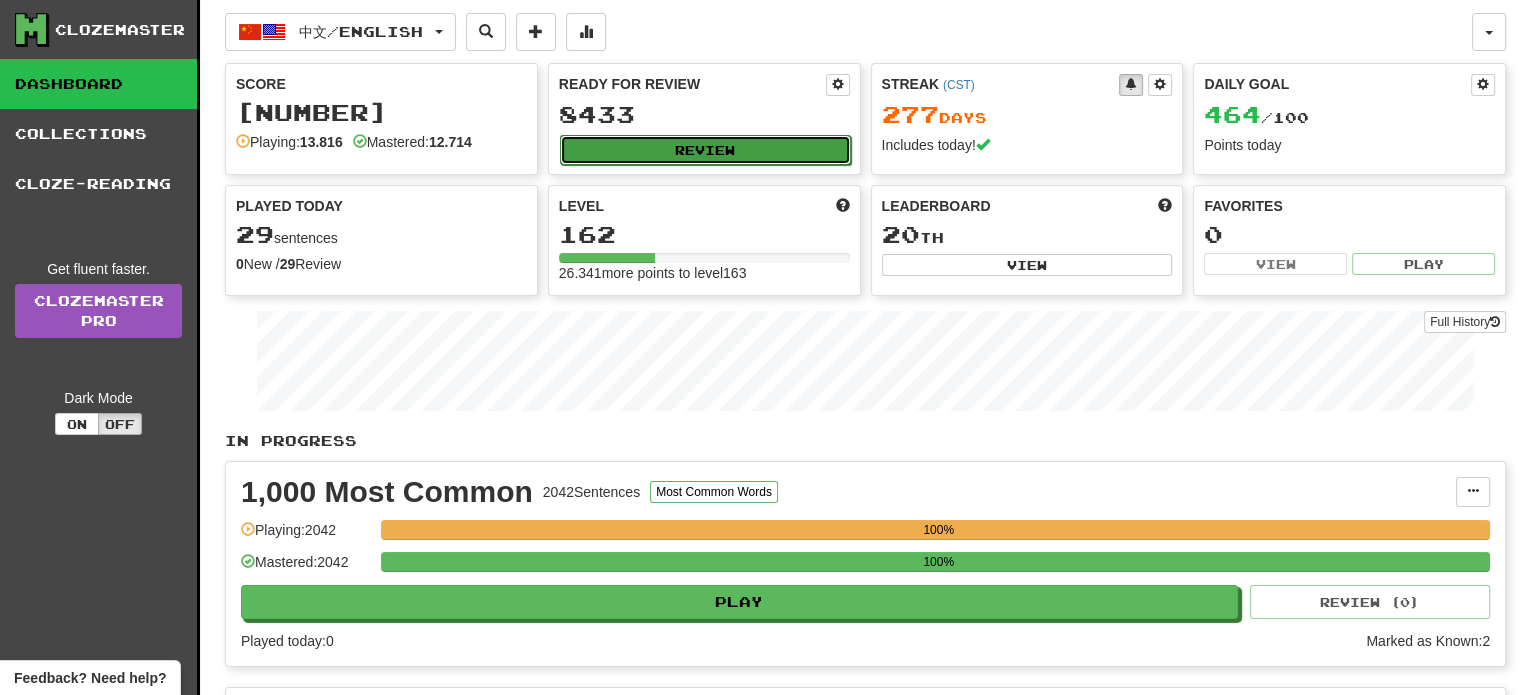 click on "Review" at bounding box center (705, 150) 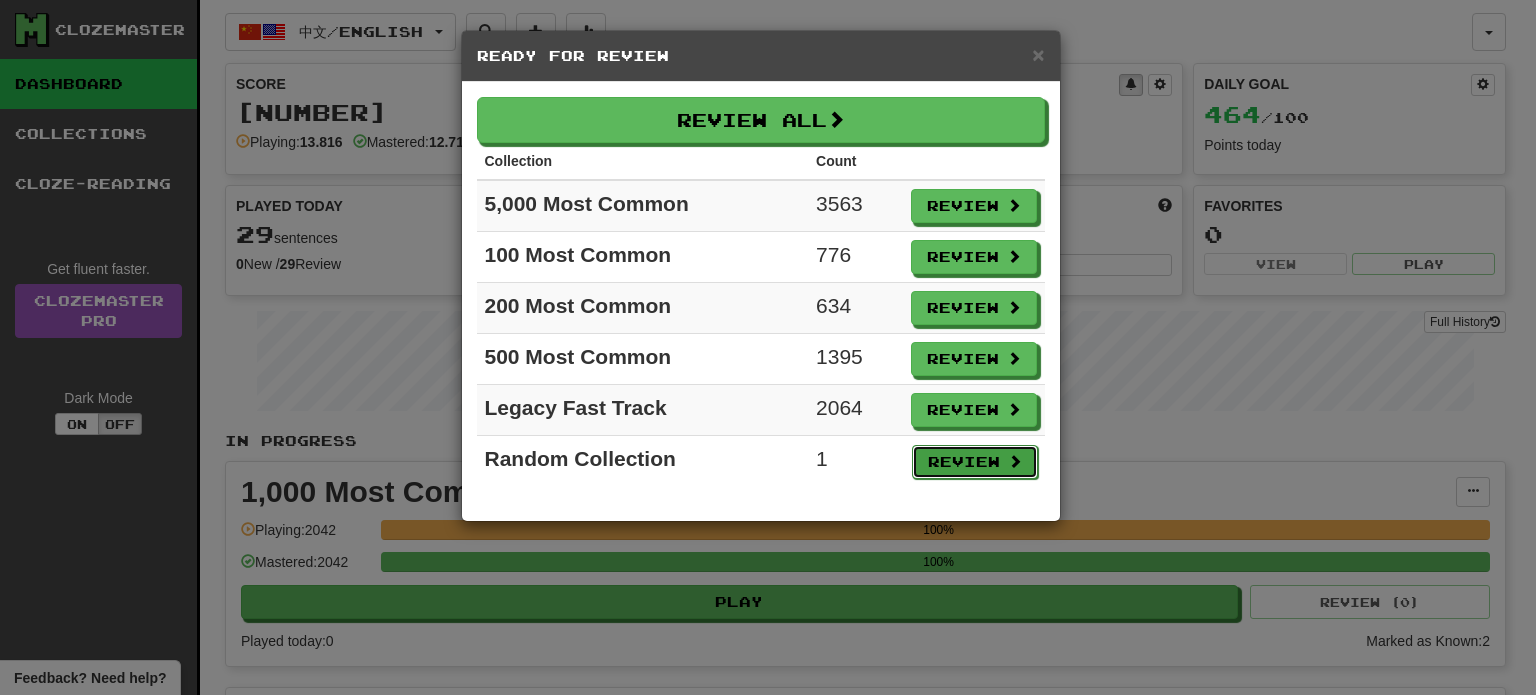click on "Review" at bounding box center [975, 462] 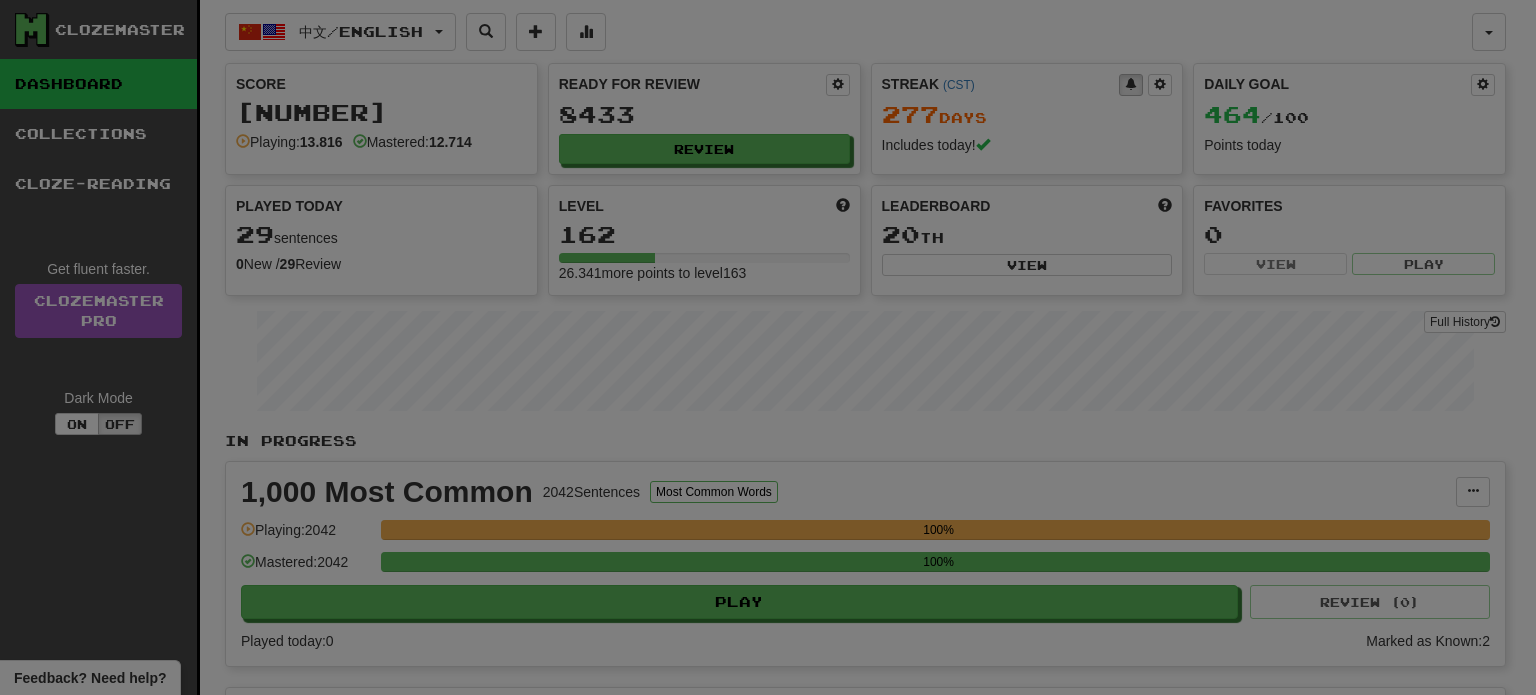 select on "**" 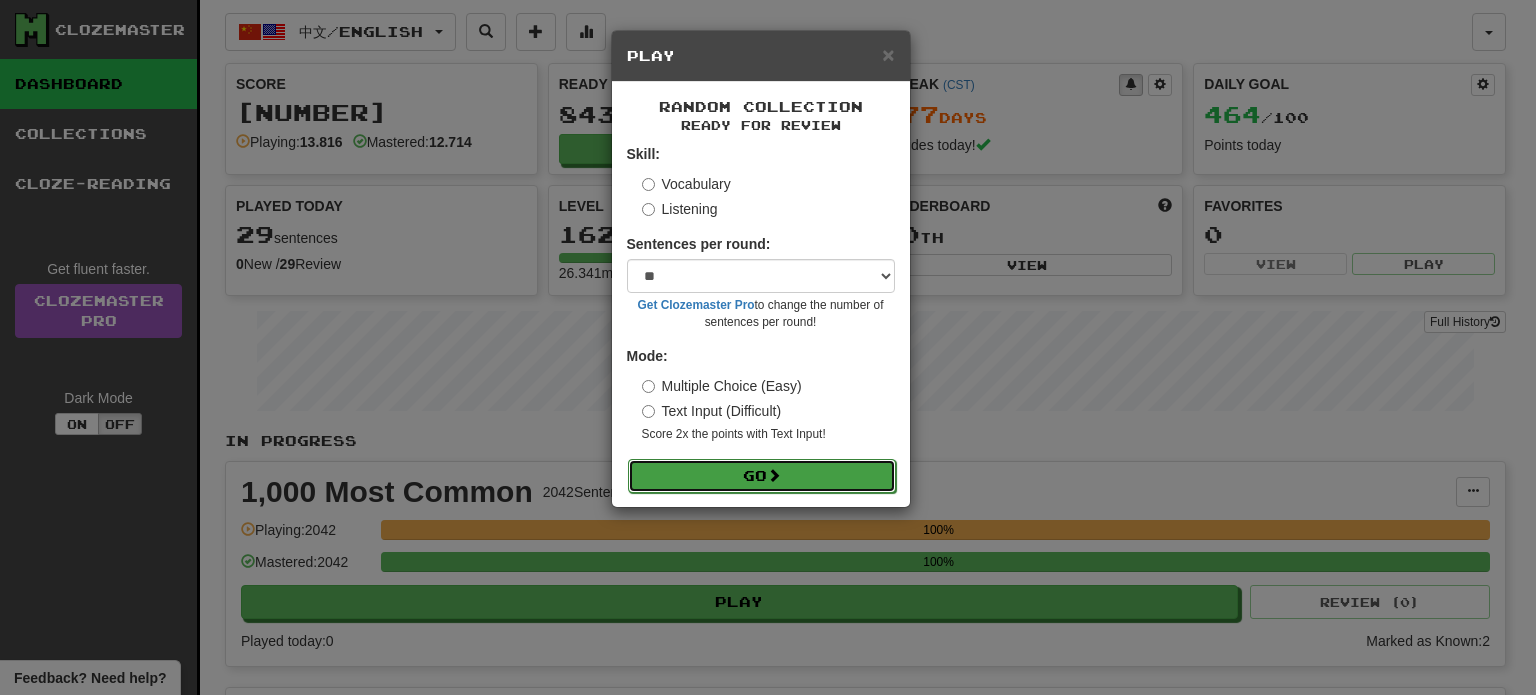 click on "Go" at bounding box center [762, 476] 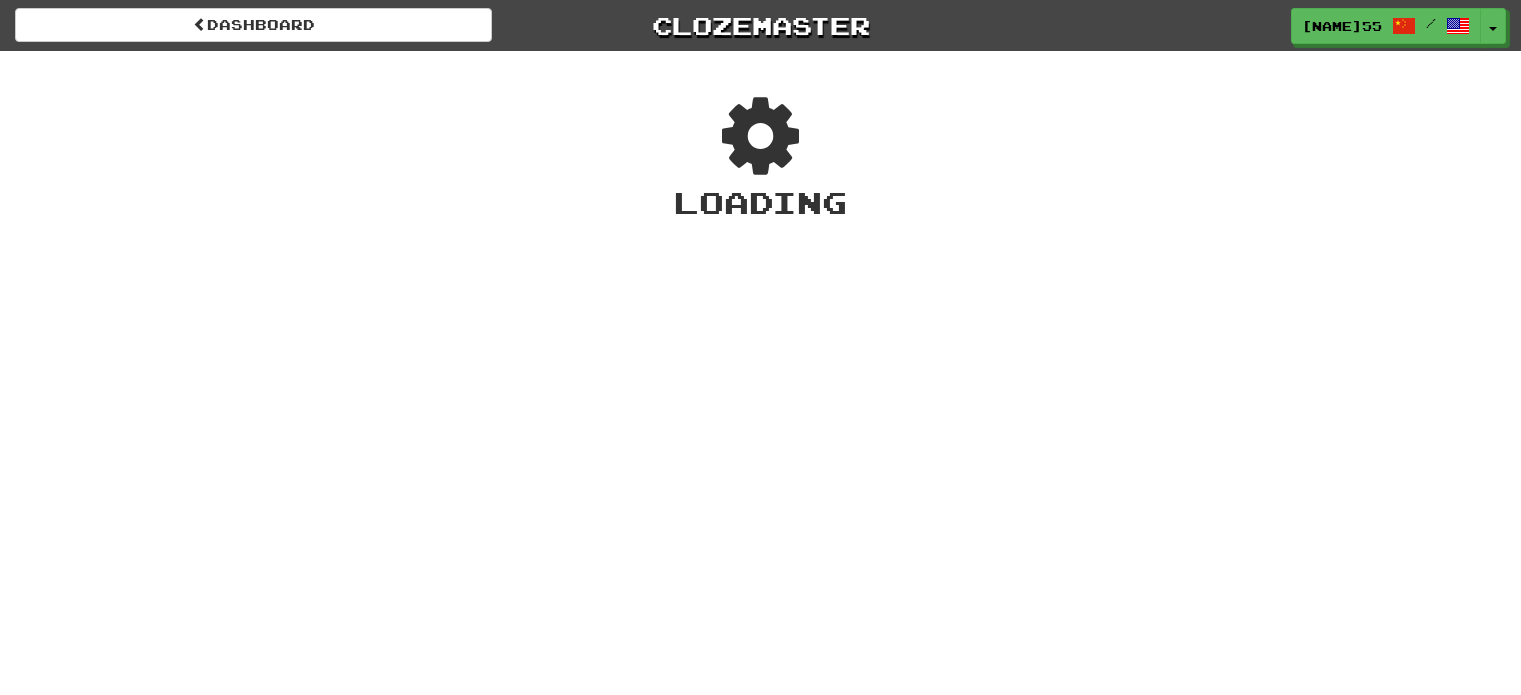 scroll, scrollTop: 0, scrollLeft: 0, axis: both 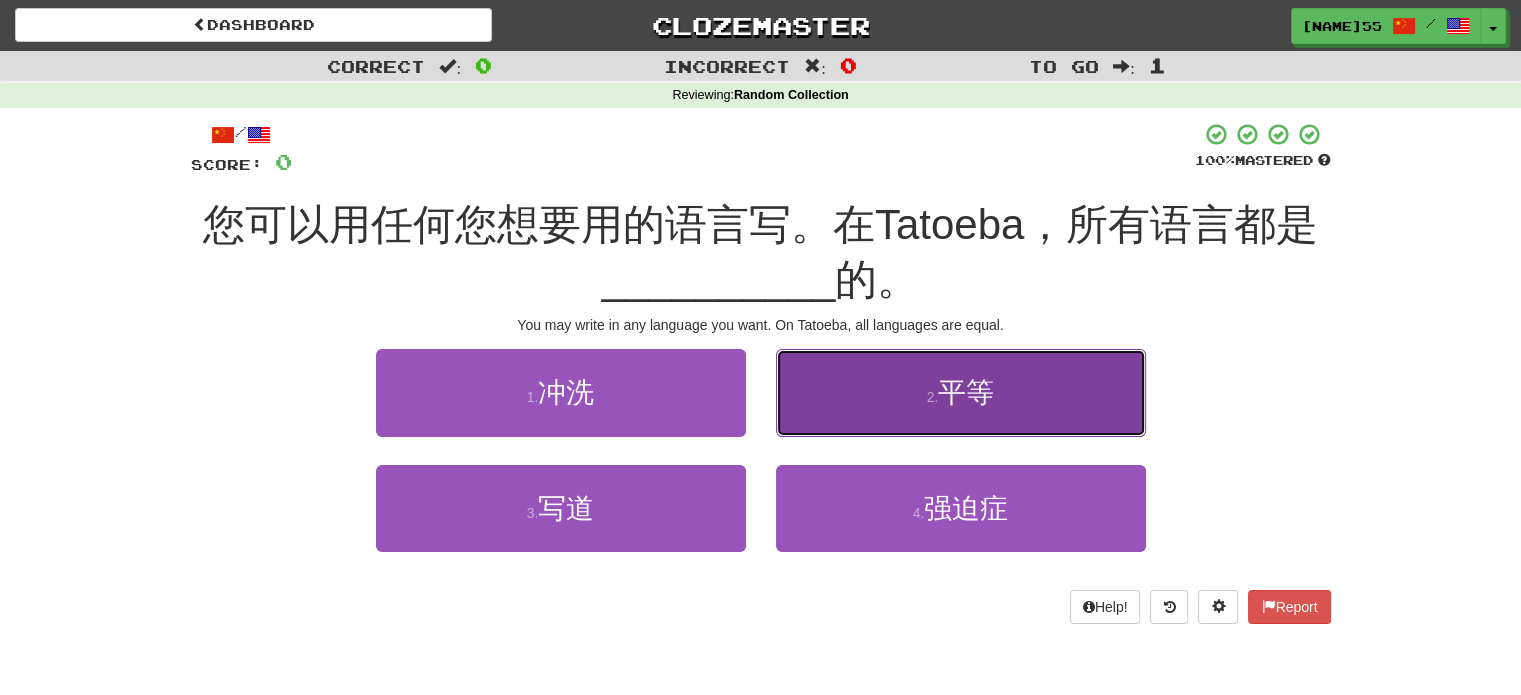 click on "2 .  平等" at bounding box center (961, 392) 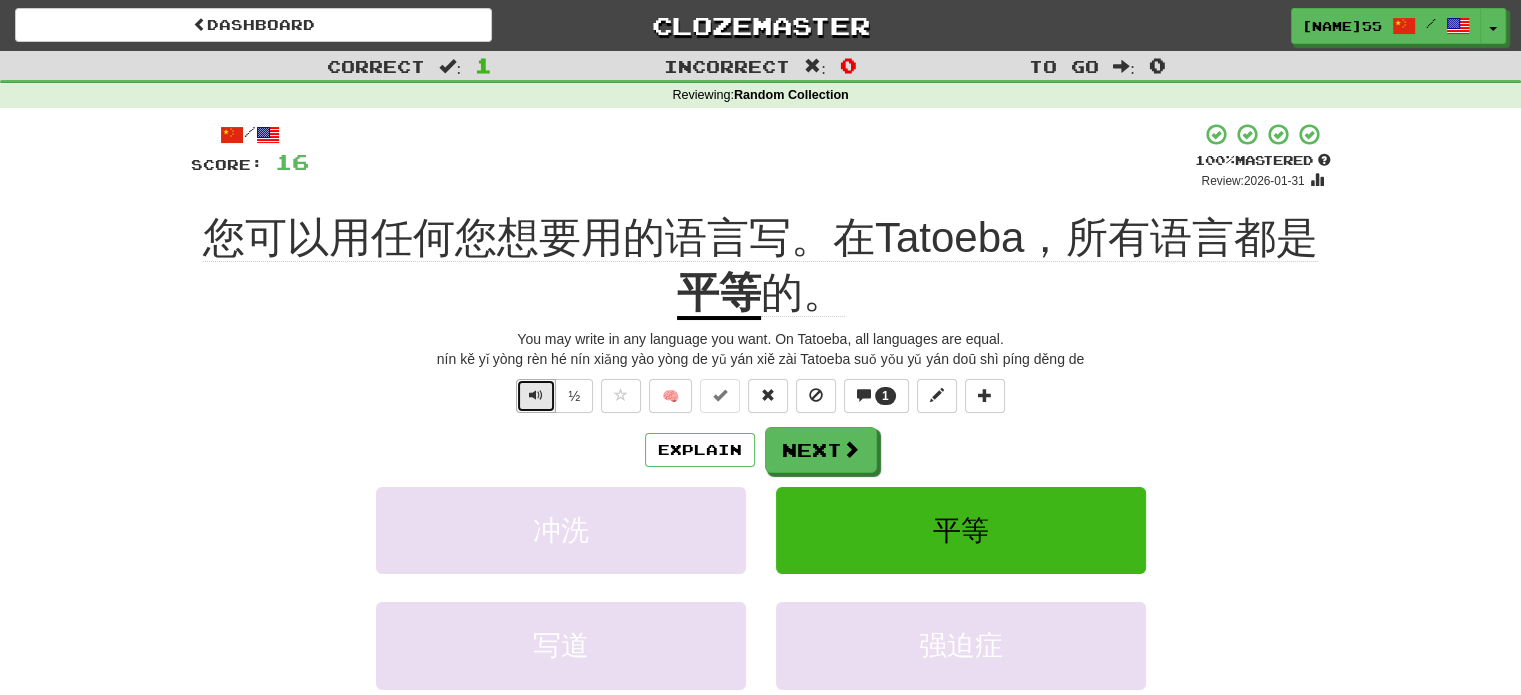 click at bounding box center [536, 396] 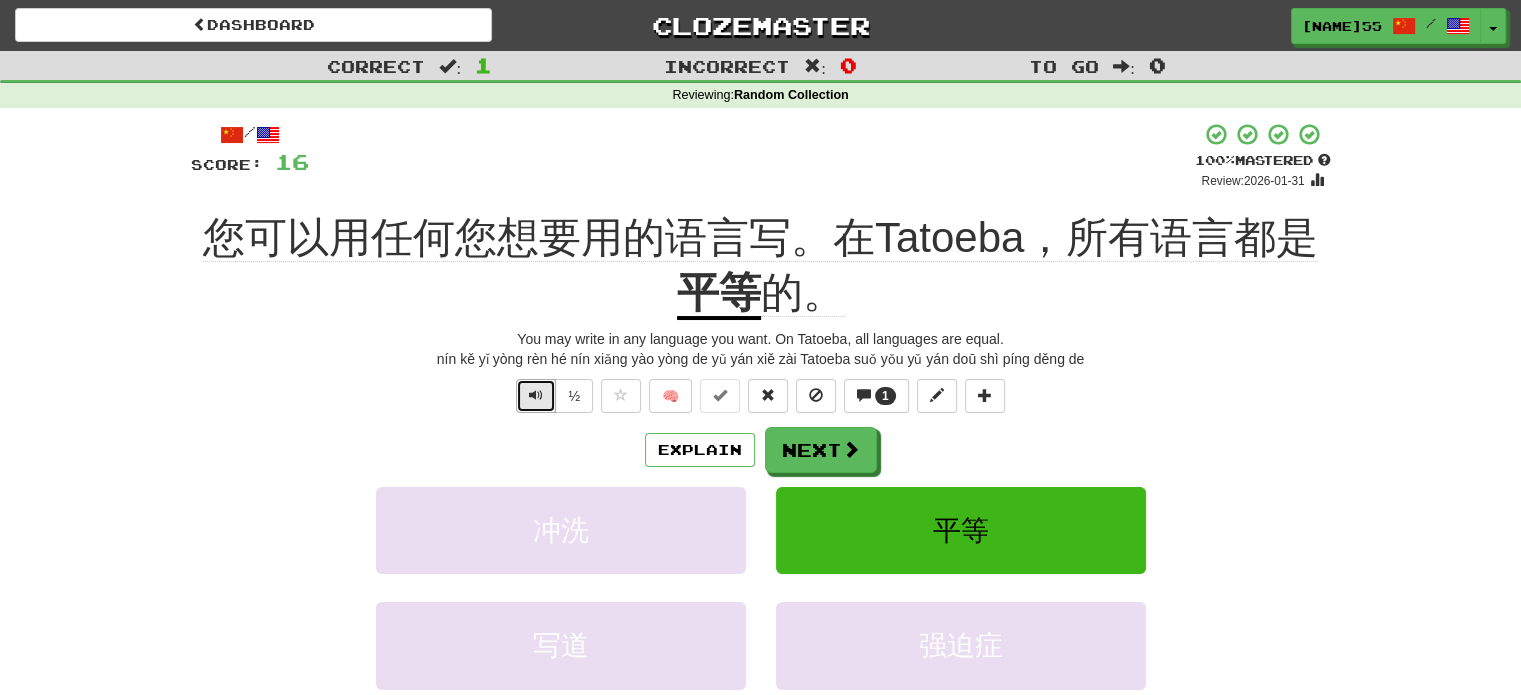 click at bounding box center [536, 396] 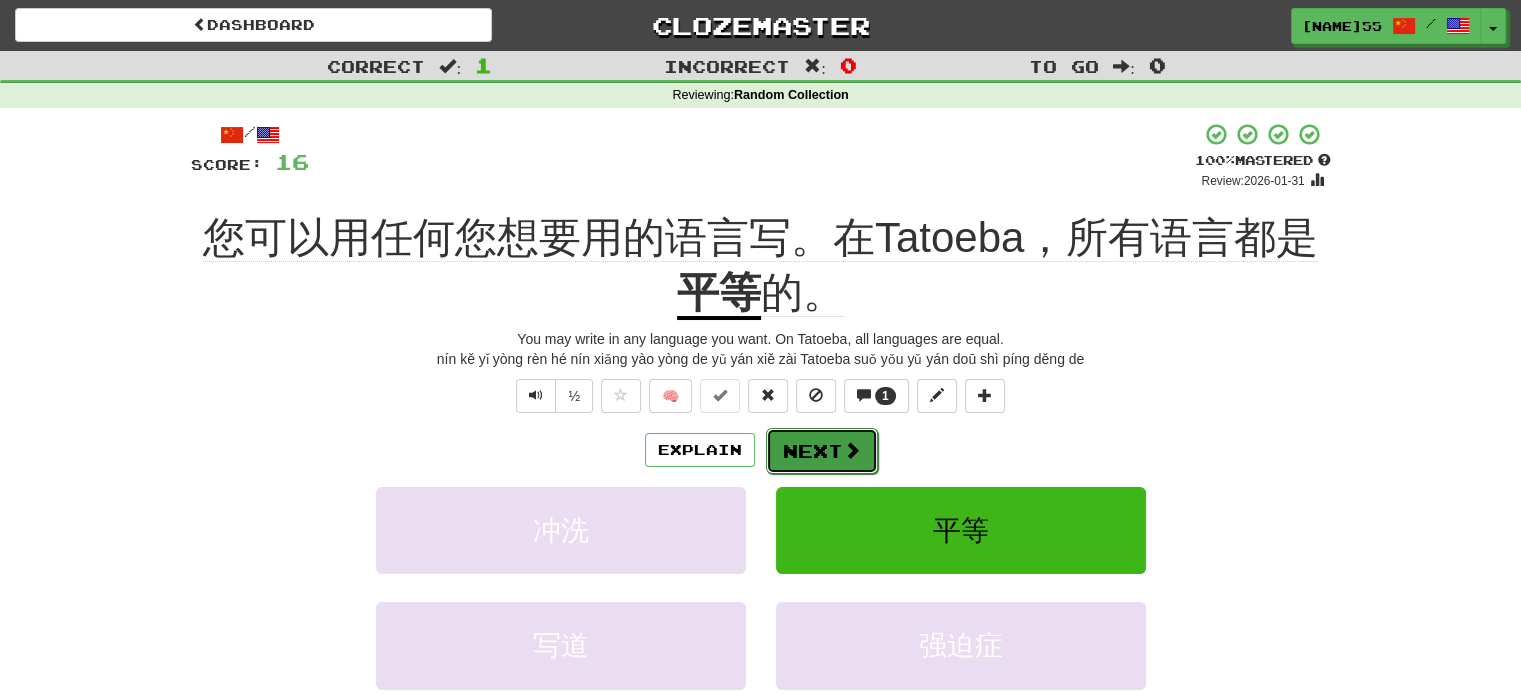 click on "Next" at bounding box center [822, 451] 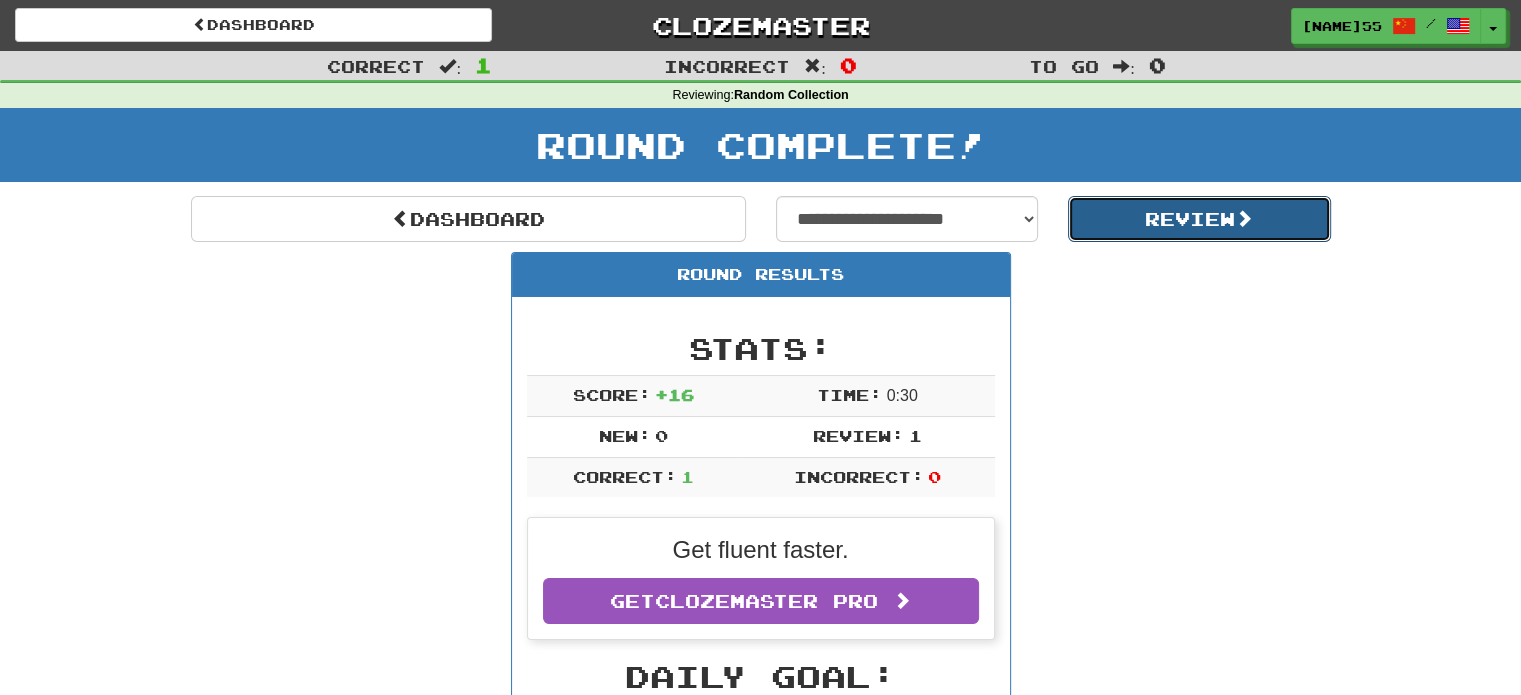 click on "Review" at bounding box center [1199, 219] 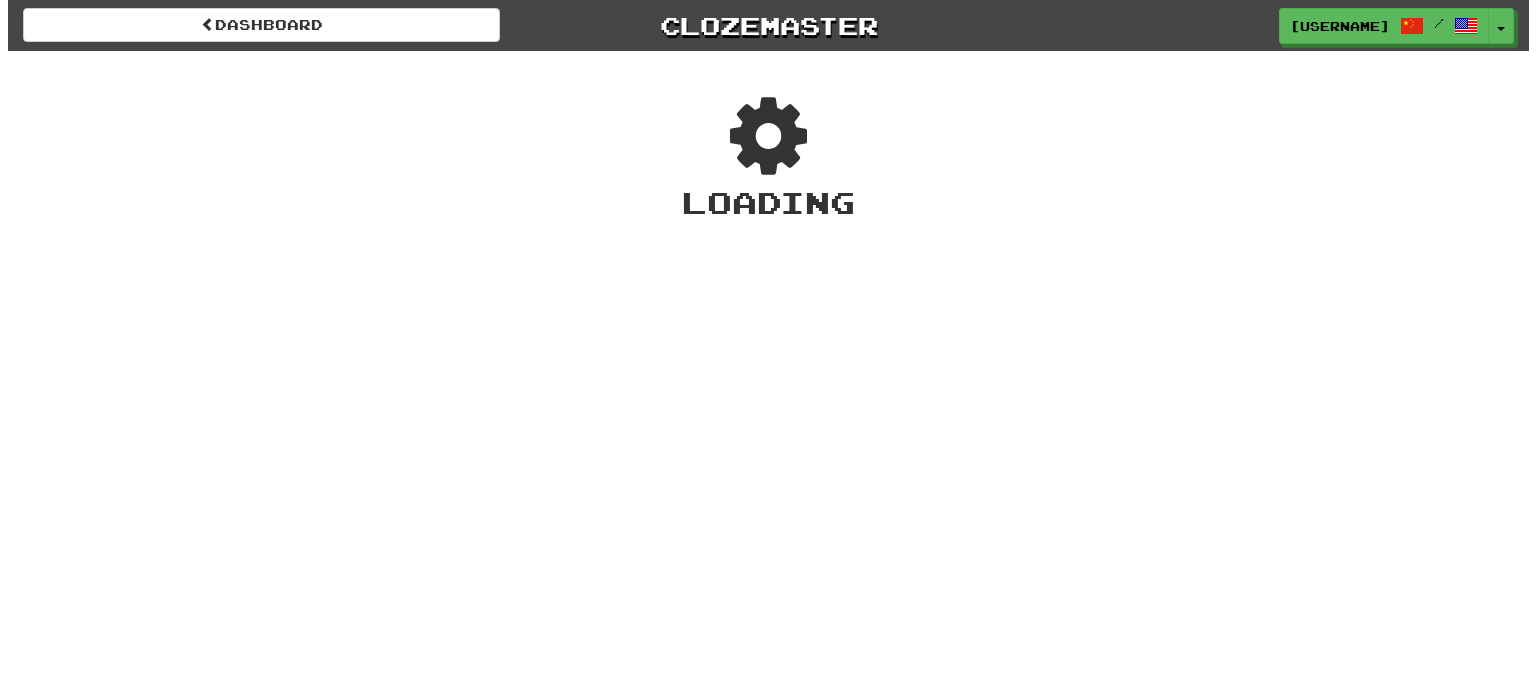 scroll, scrollTop: 0, scrollLeft: 0, axis: both 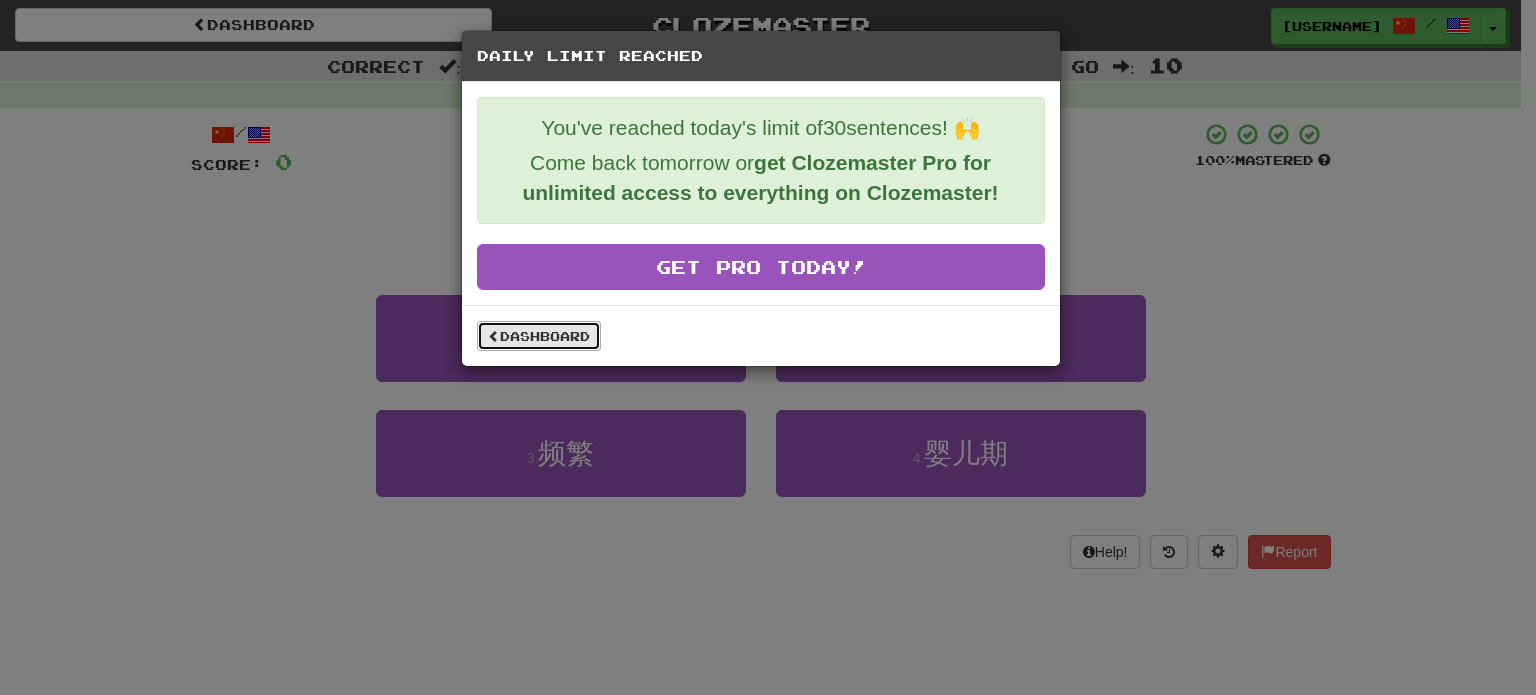 click on "Dashboard" at bounding box center [539, 336] 